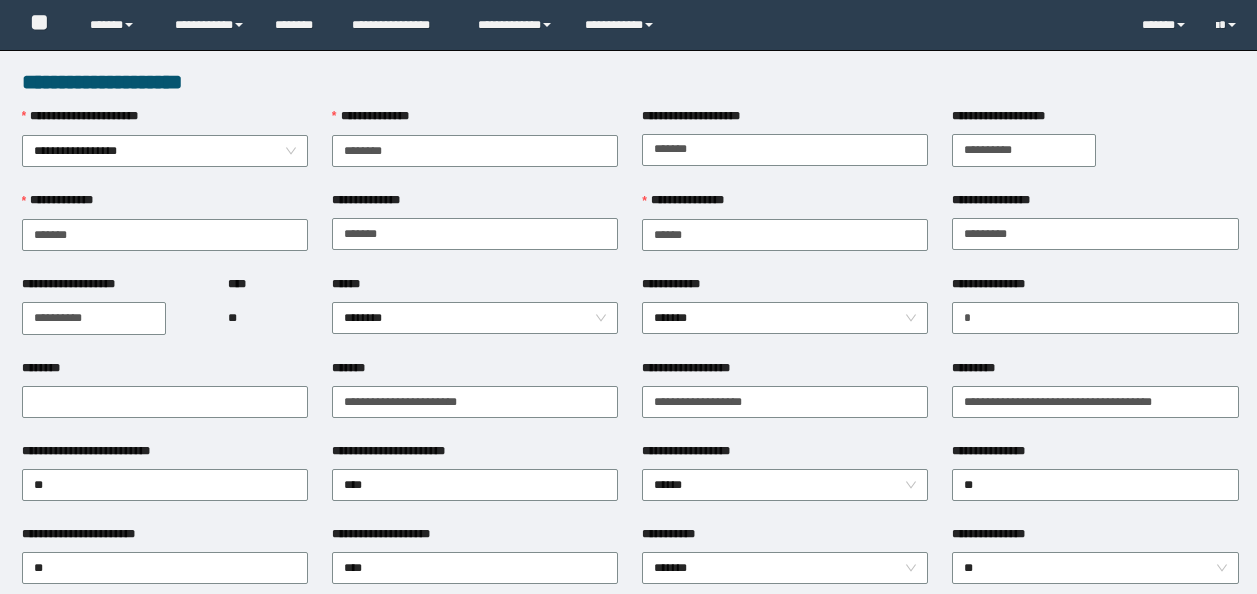 scroll, scrollTop: 0, scrollLeft: 0, axis: both 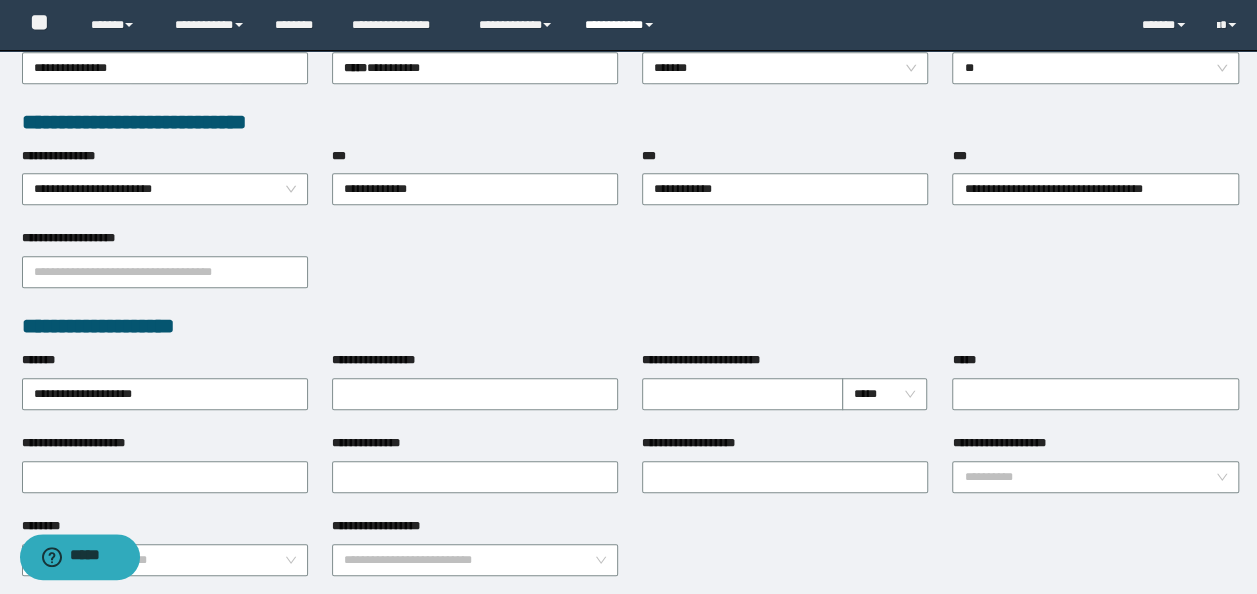 click on "**********" at bounding box center (622, 25) 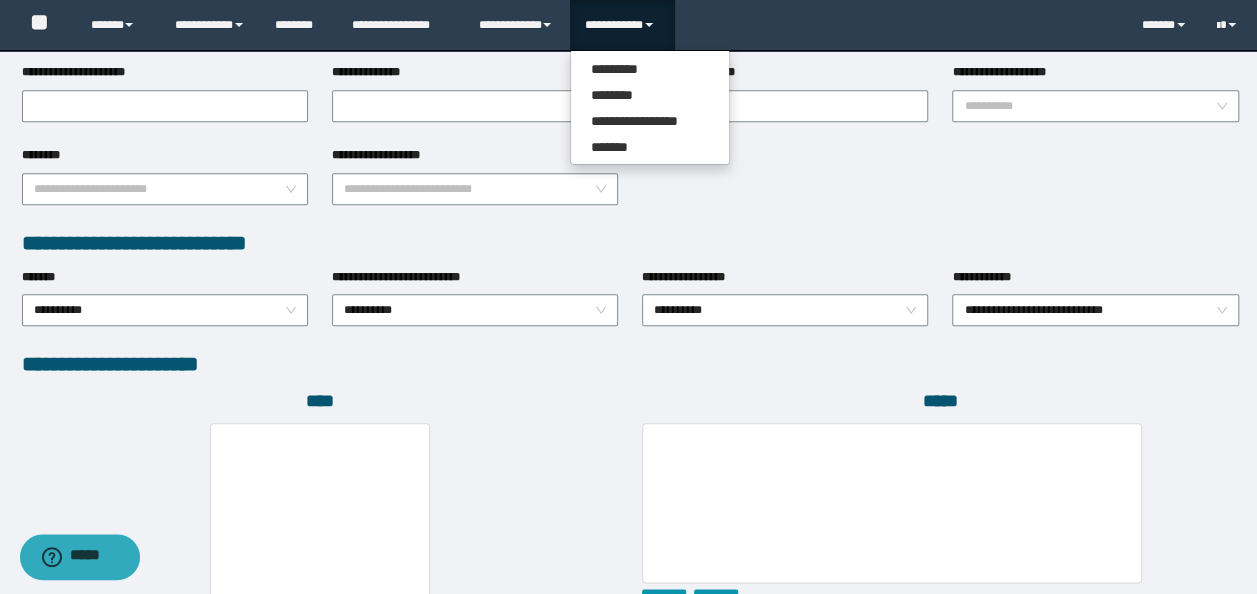 scroll, scrollTop: 1000, scrollLeft: 0, axis: vertical 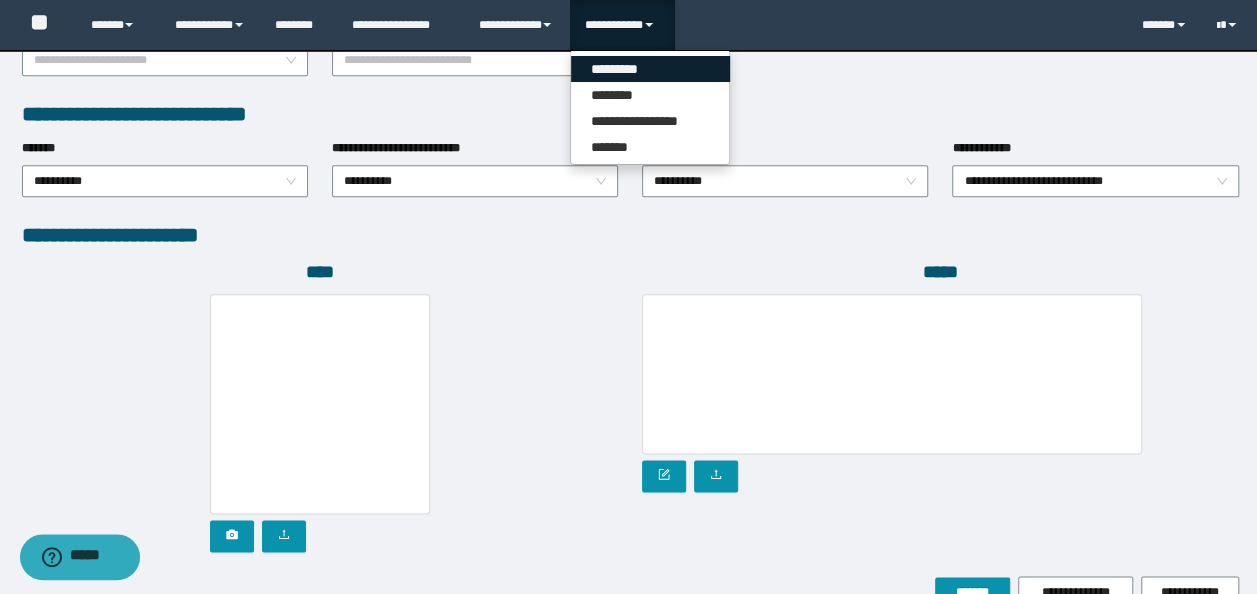 click on "*********" at bounding box center (650, 69) 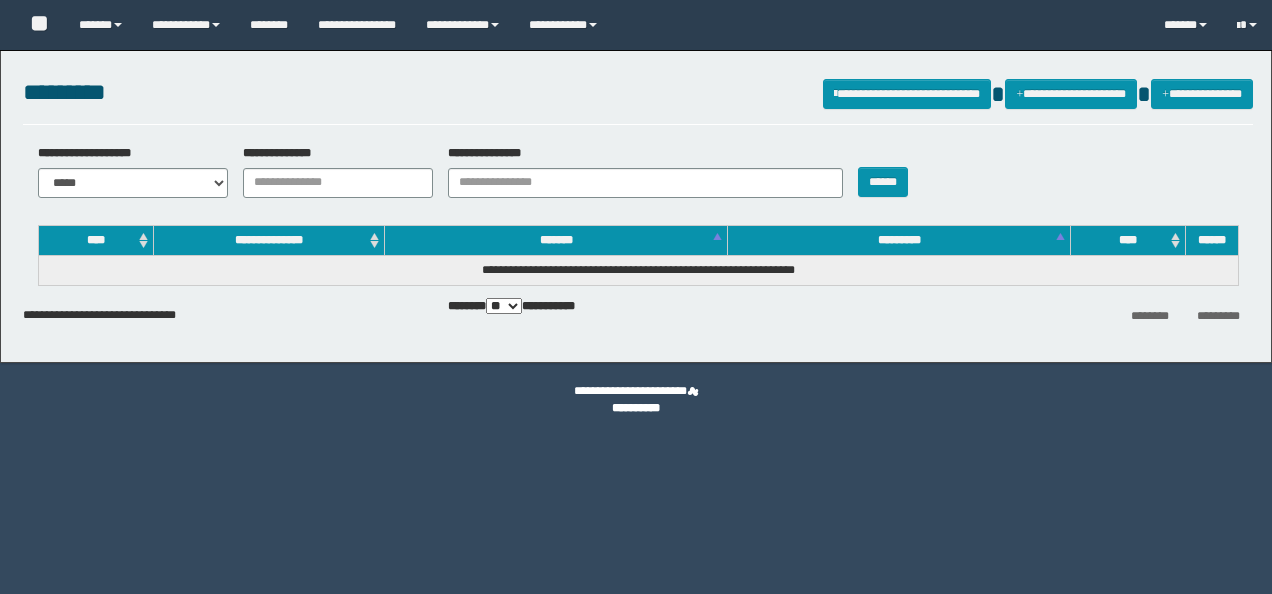 scroll, scrollTop: 0, scrollLeft: 0, axis: both 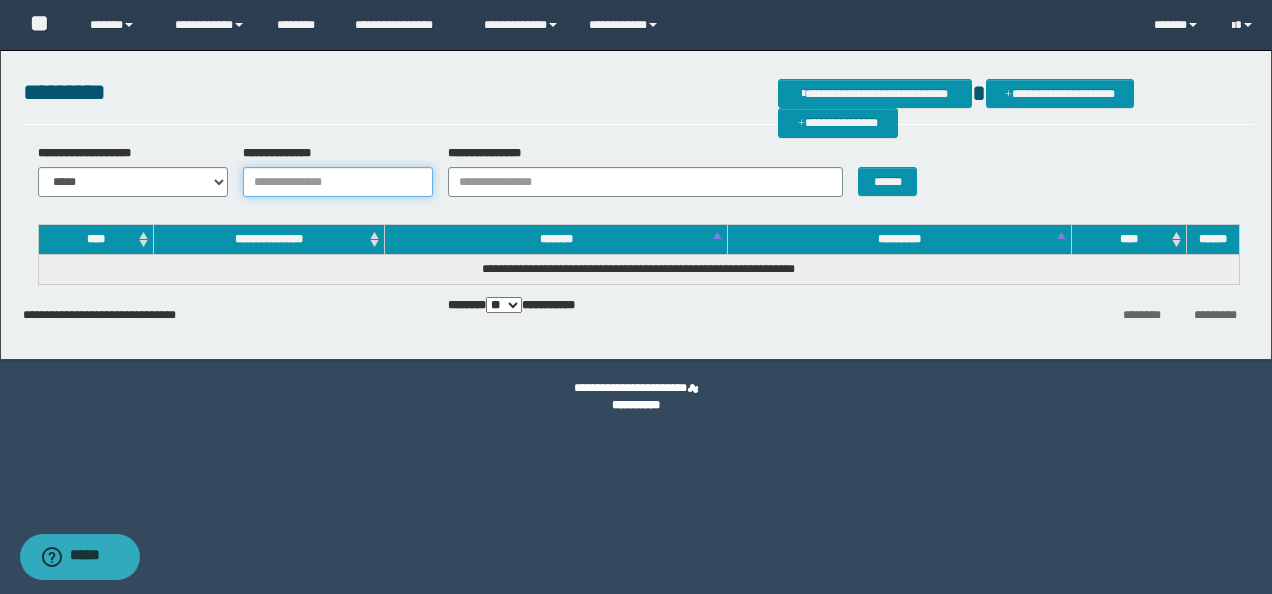 click on "**********" at bounding box center (338, 182) 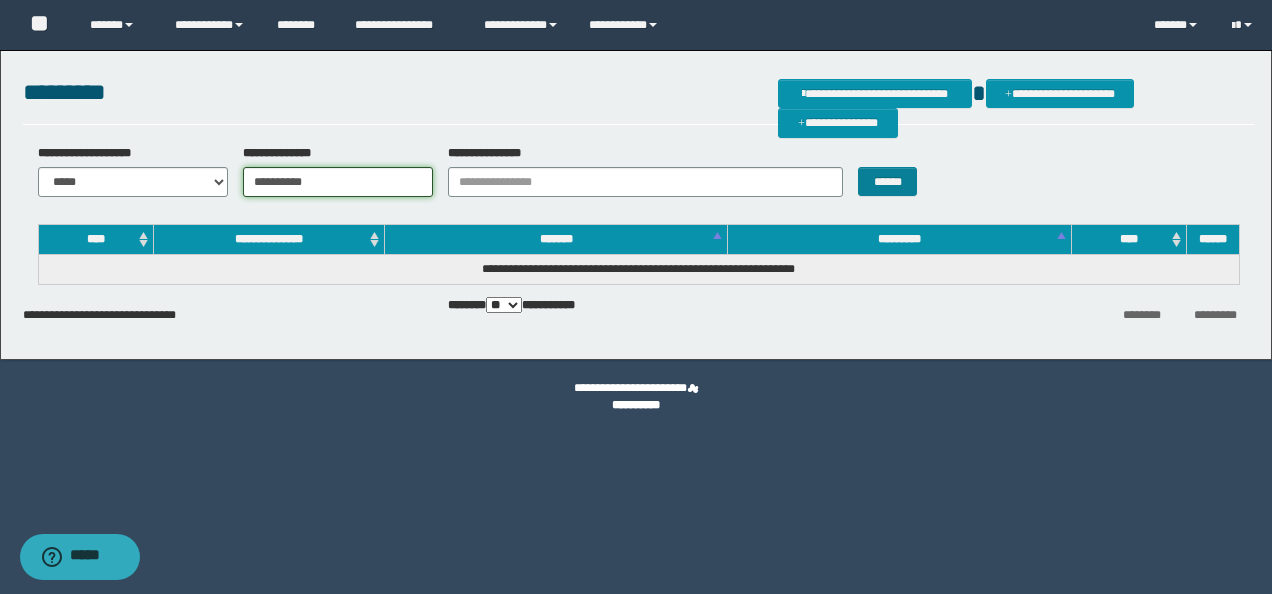 type on "**********" 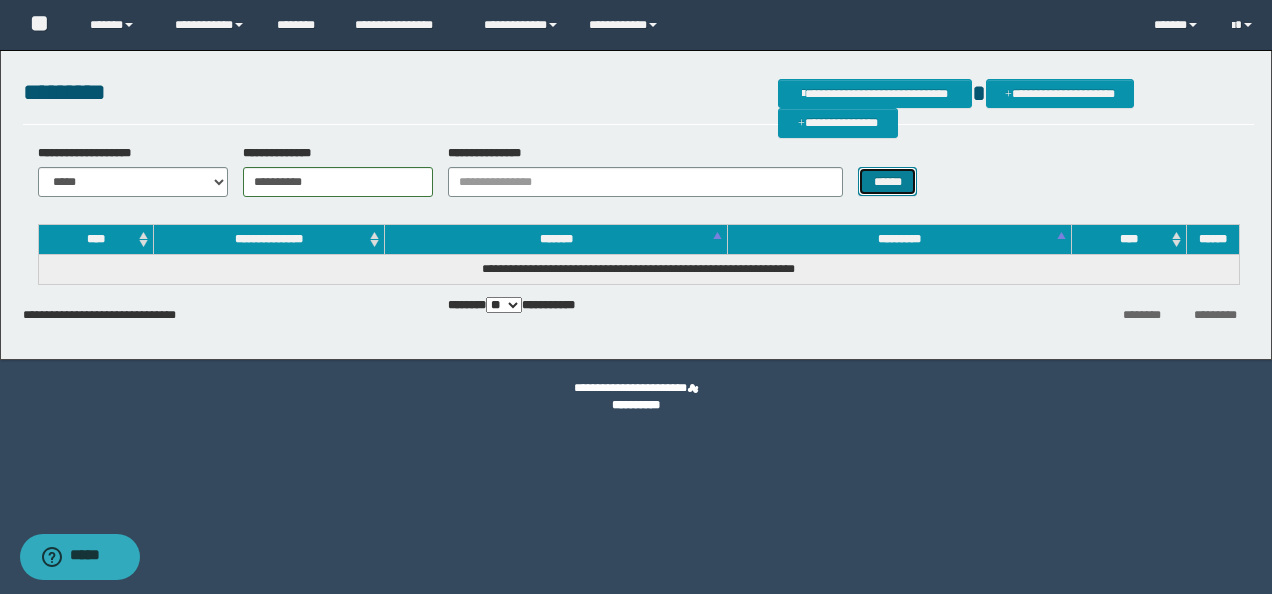 click on "******" at bounding box center [887, 181] 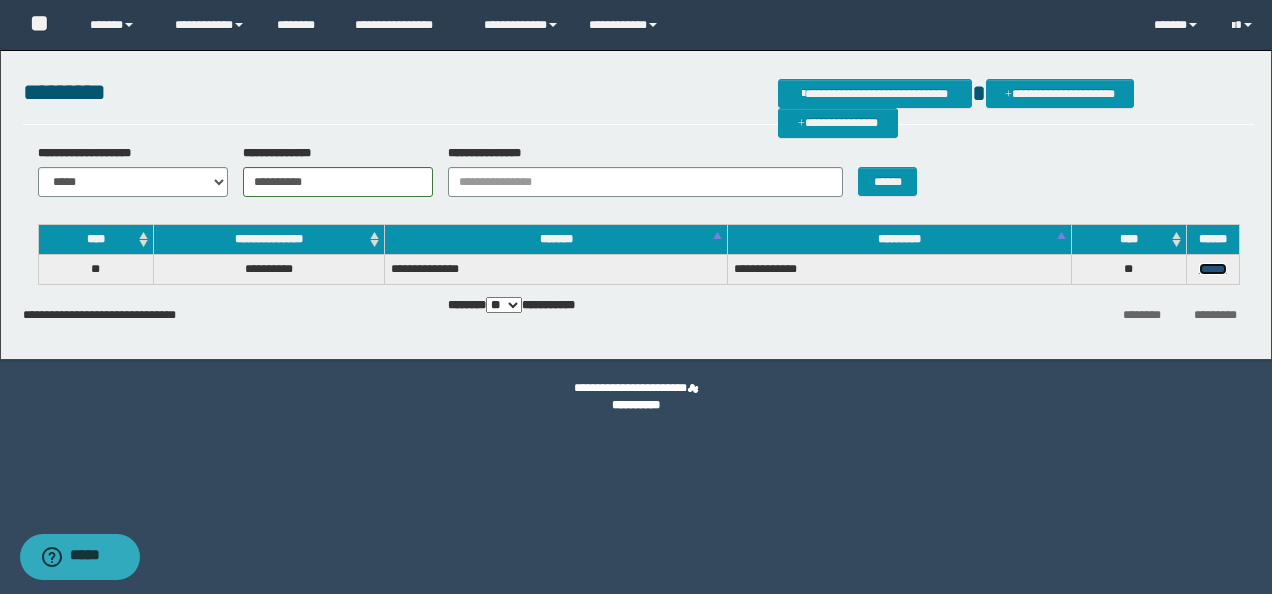 click on "******" at bounding box center [1213, 269] 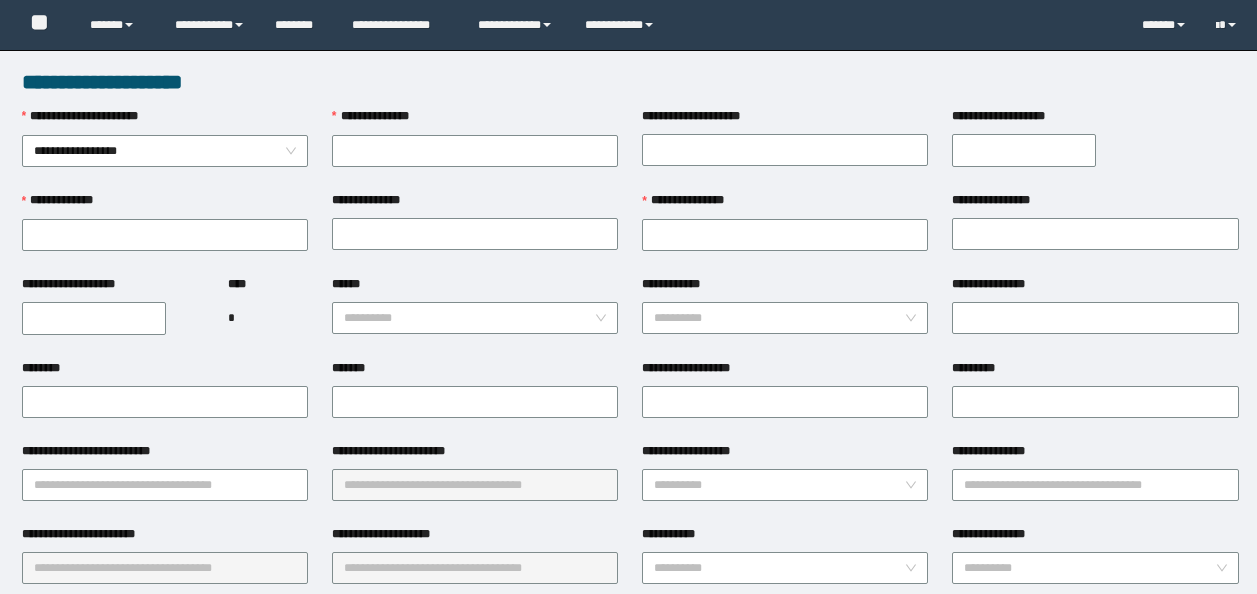scroll, scrollTop: 0, scrollLeft: 0, axis: both 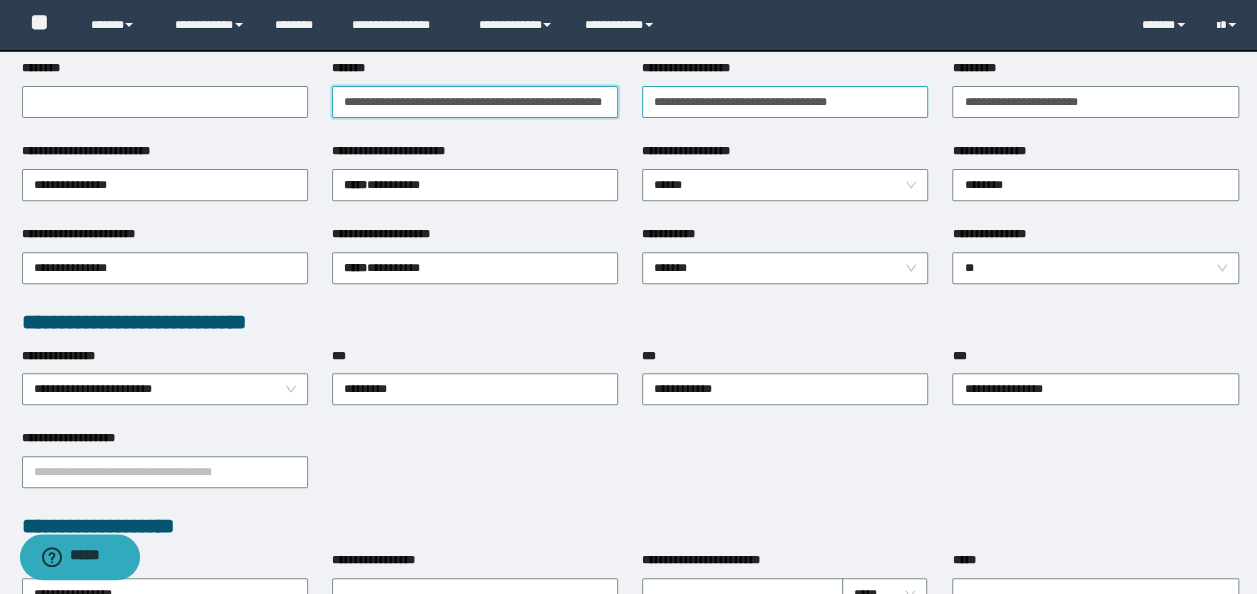 drag, startPoint x: 337, startPoint y: 100, endPoint x: 670, endPoint y: 86, distance: 333.29416 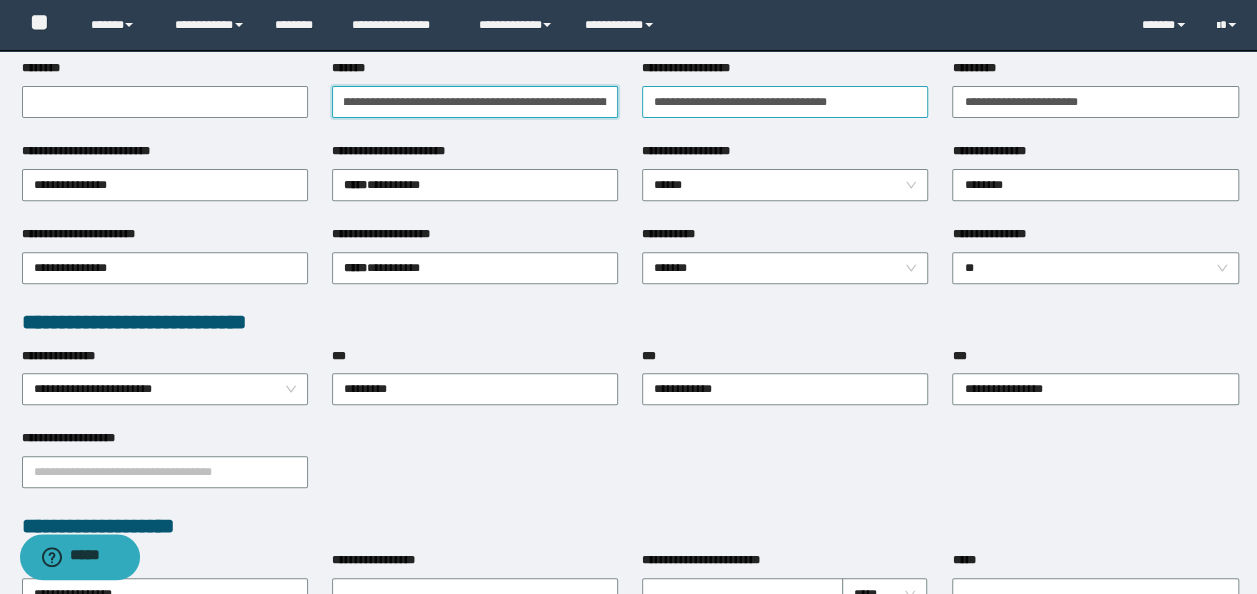 scroll, scrollTop: 0, scrollLeft: 85, axis: horizontal 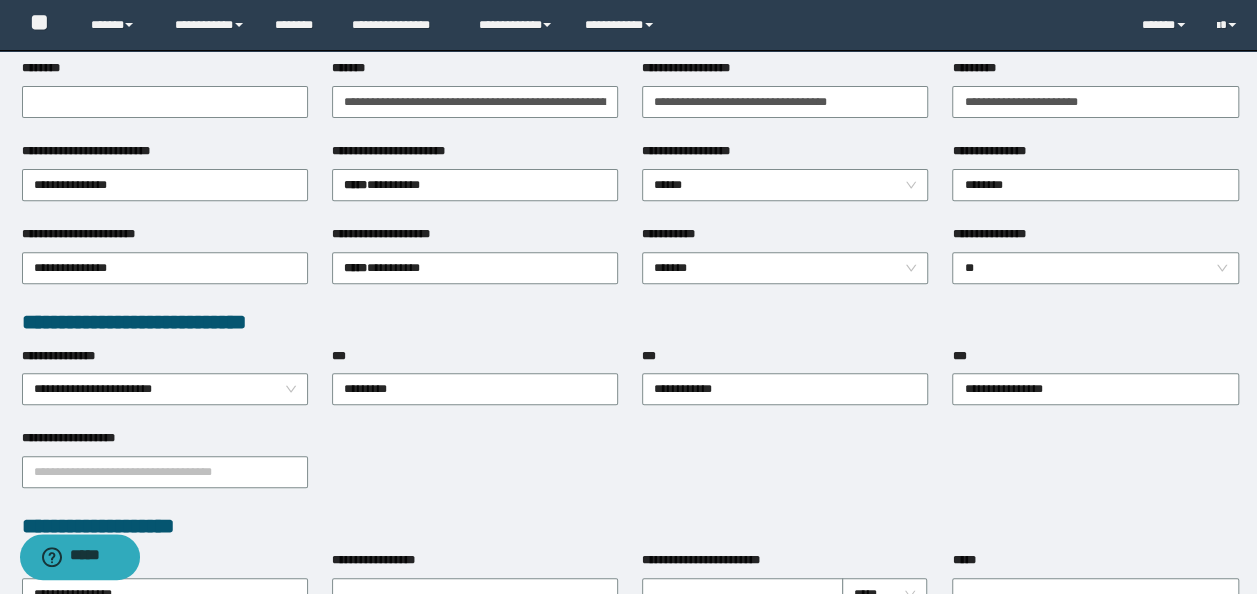 click on "**********" at bounding box center [475, 100] 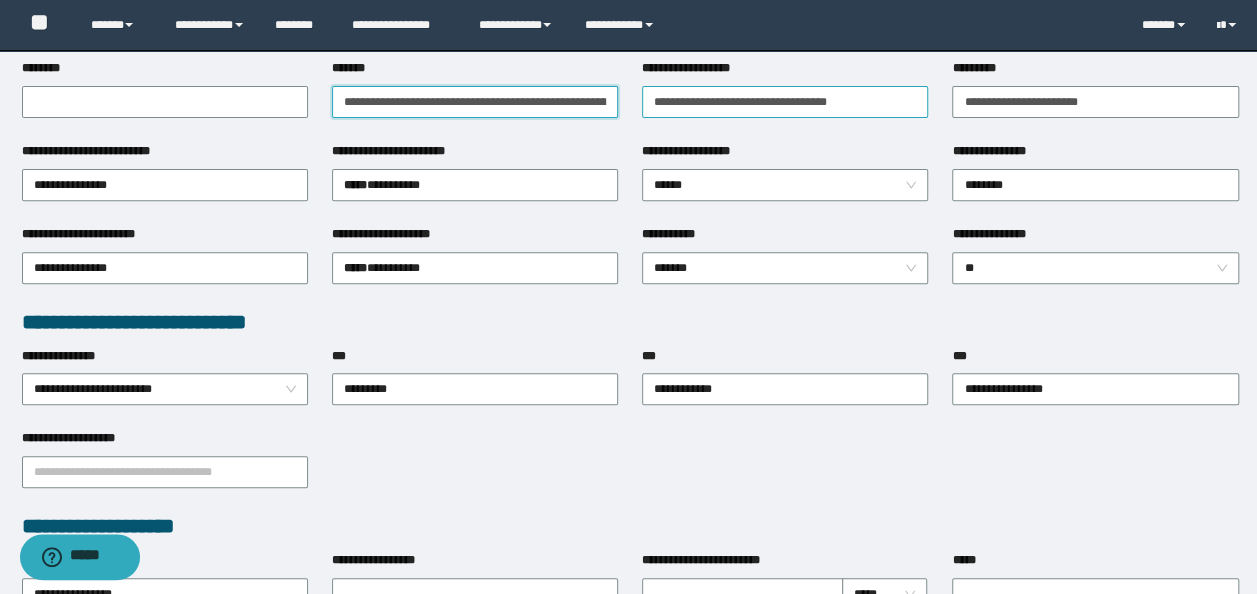 scroll, scrollTop: 0, scrollLeft: 86, axis: horizontal 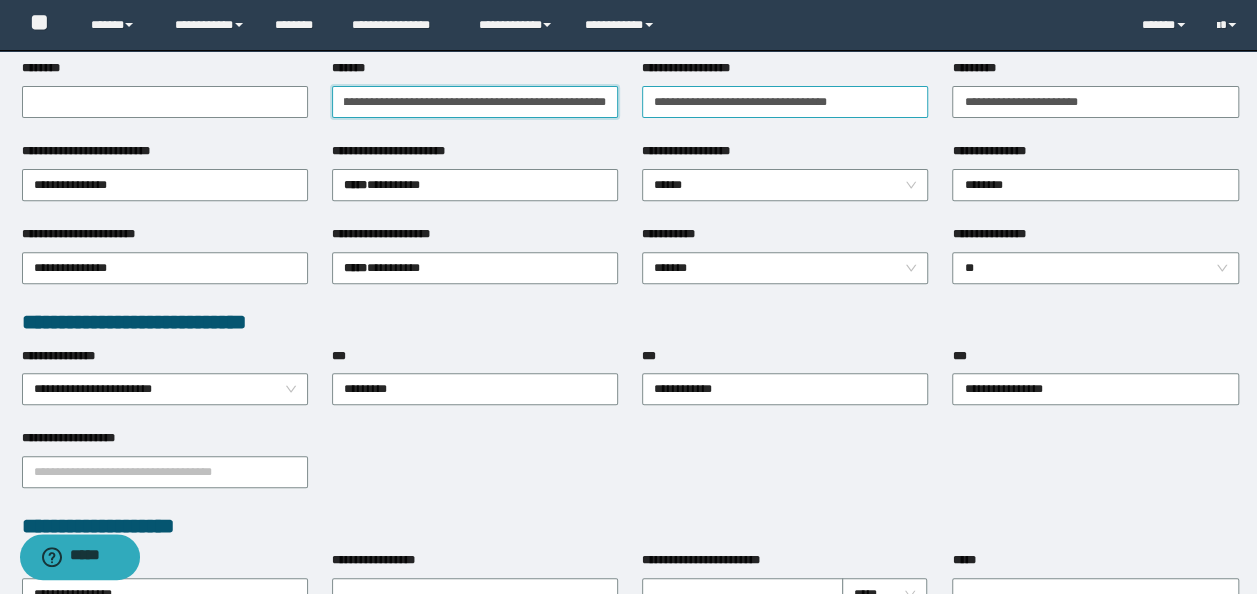 drag, startPoint x: 478, startPoint y: 100, endPoint x: 816, endPoint y: 101, distance: 338.00146 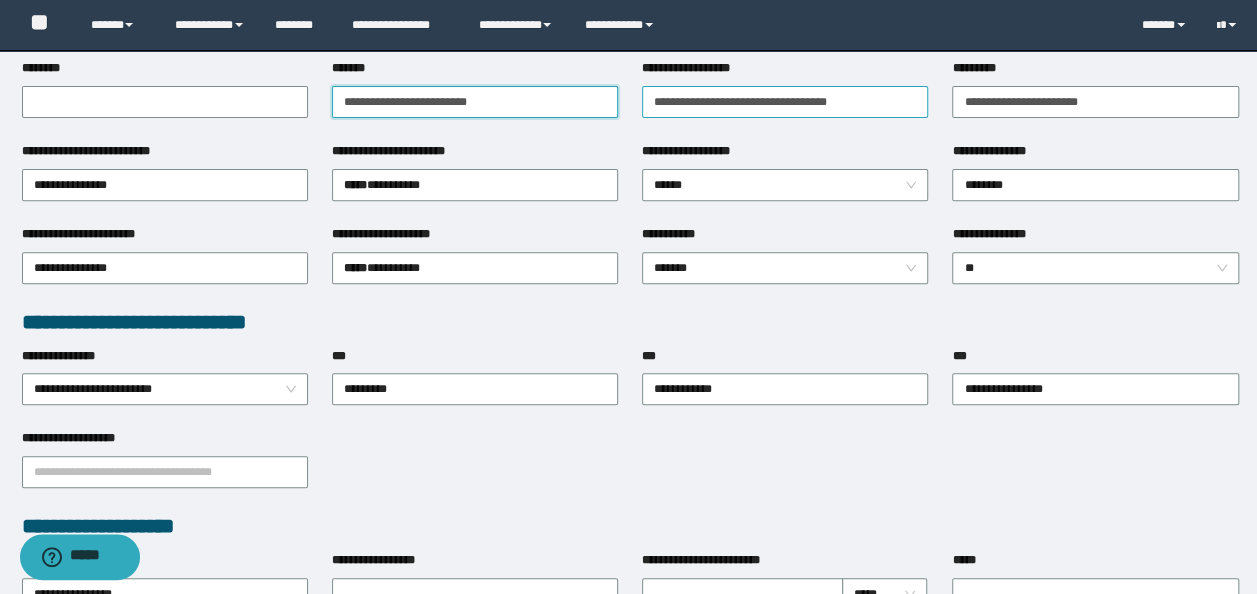 scroll, scrollTop: 0, scrollLeft: 0, axis: both 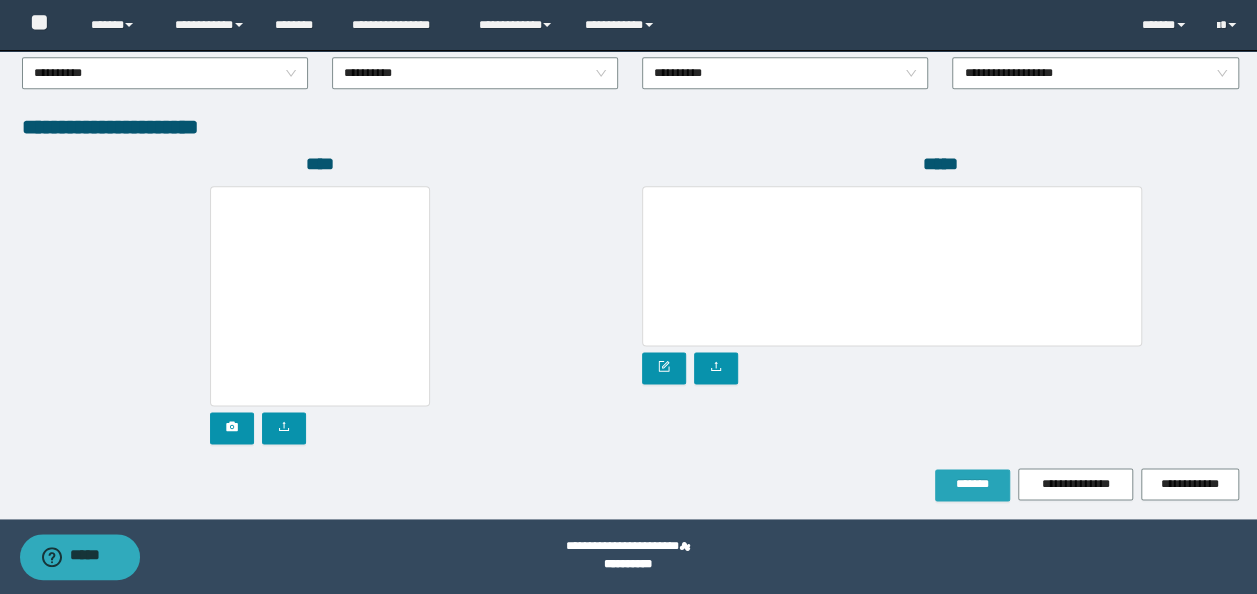 type on "**********" 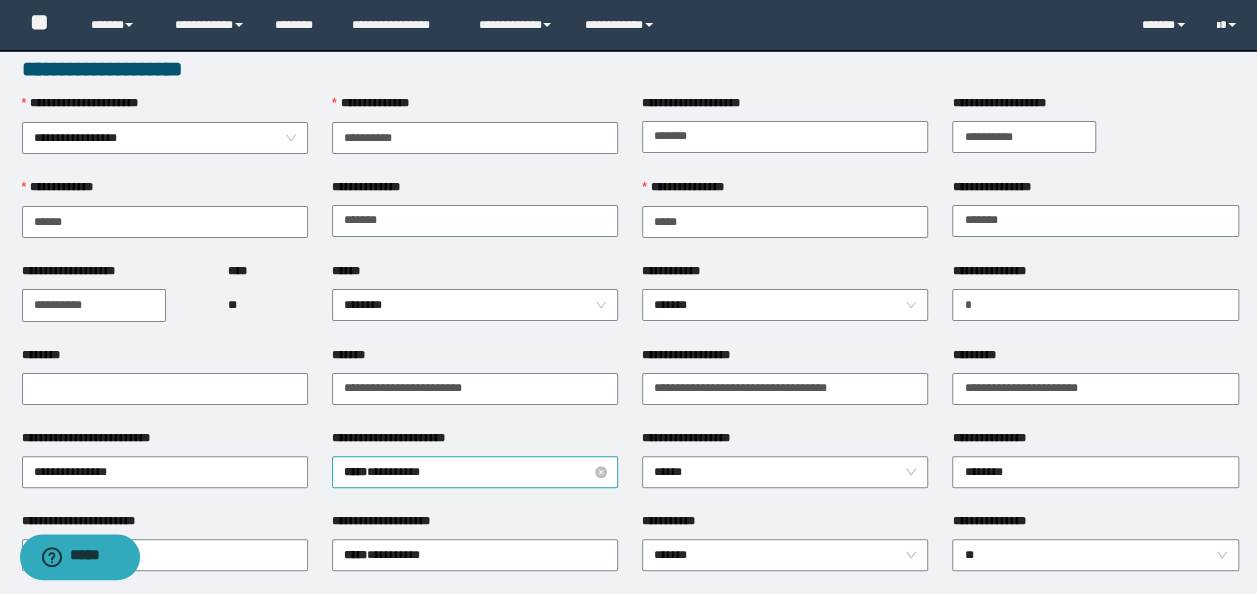 scroll, scrollTop: 0, scrollLeft: 0, axis: both 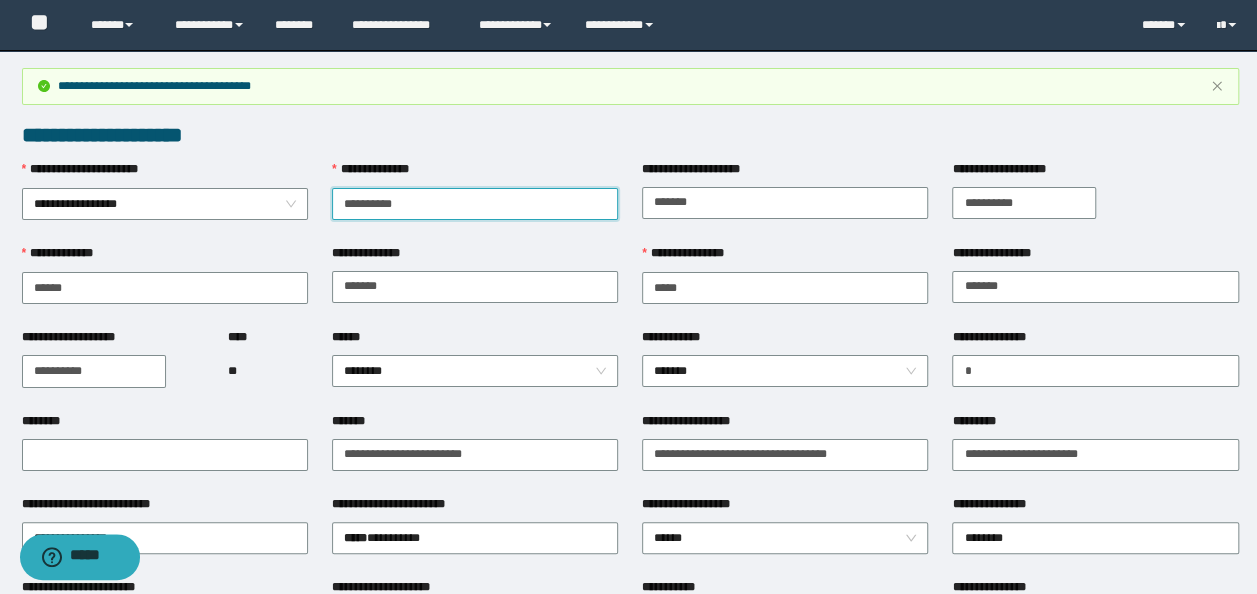 drag, startPoint x: 430, startPoint y: 205, endPoint x: 26, endPoint y: 96, distance: 418.44592 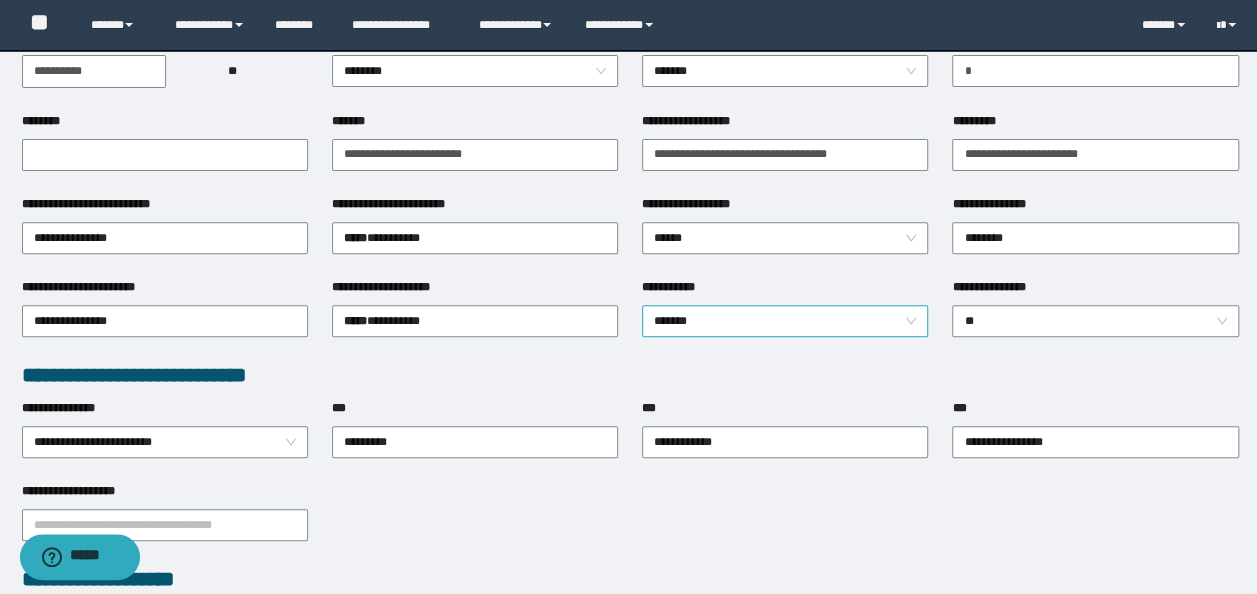 scroll, scrollTop: 500, scrollLeft: 0, axis: vertical 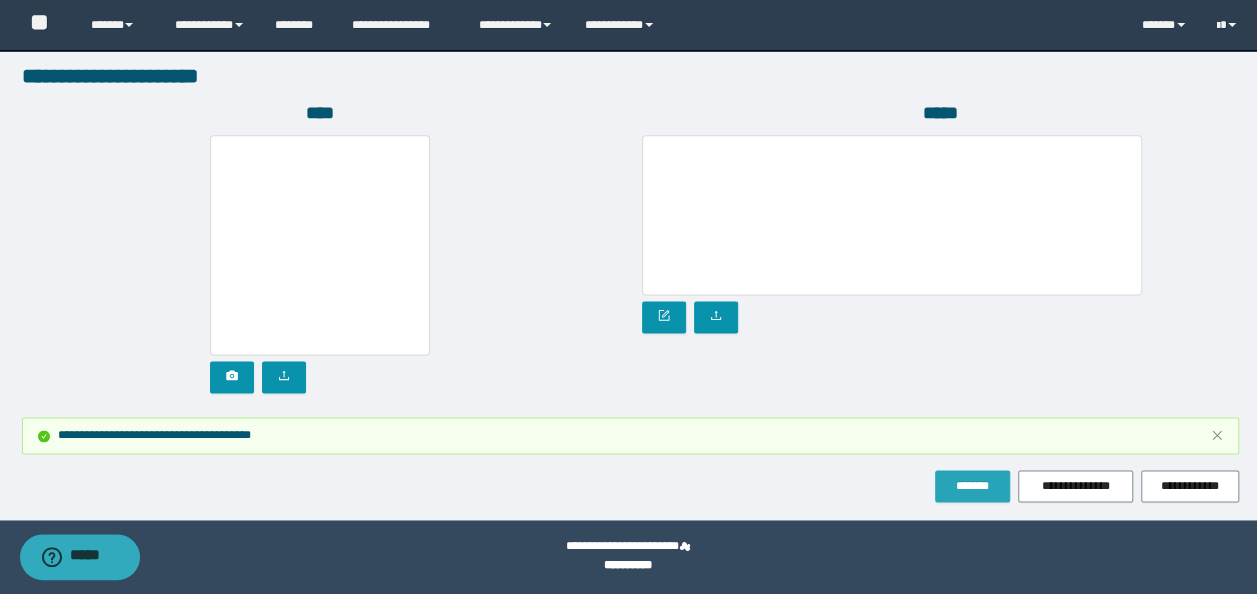 click on "*******" at bounding box center [972, 486] 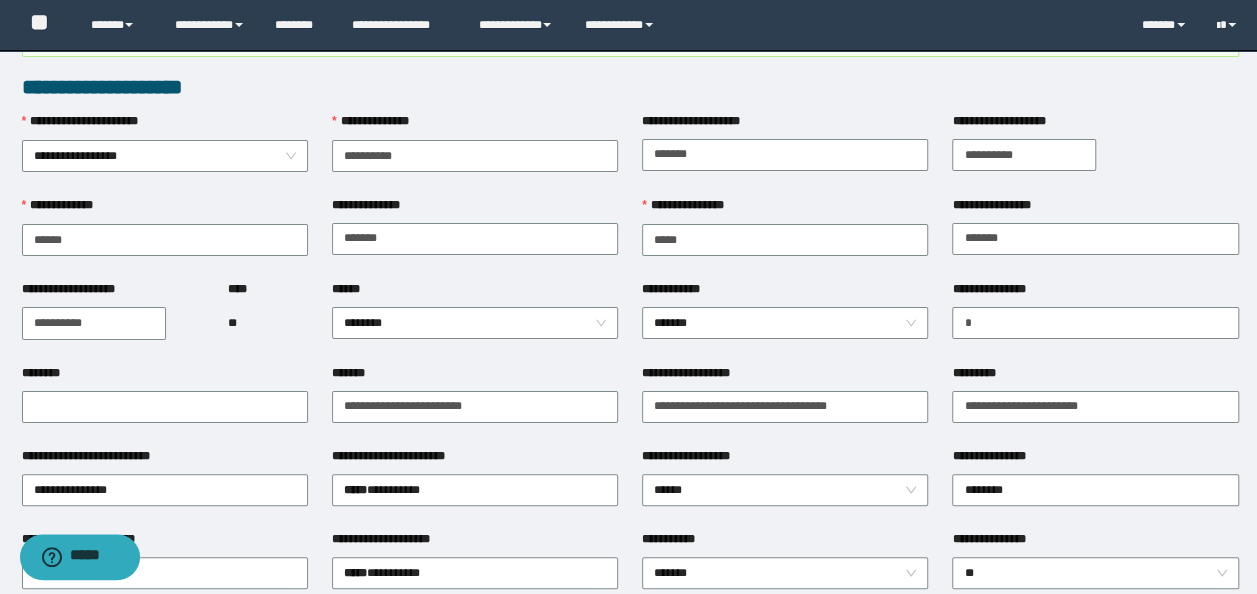 scroll, scrollTop: 0, scrollLeft: 0, axis: both 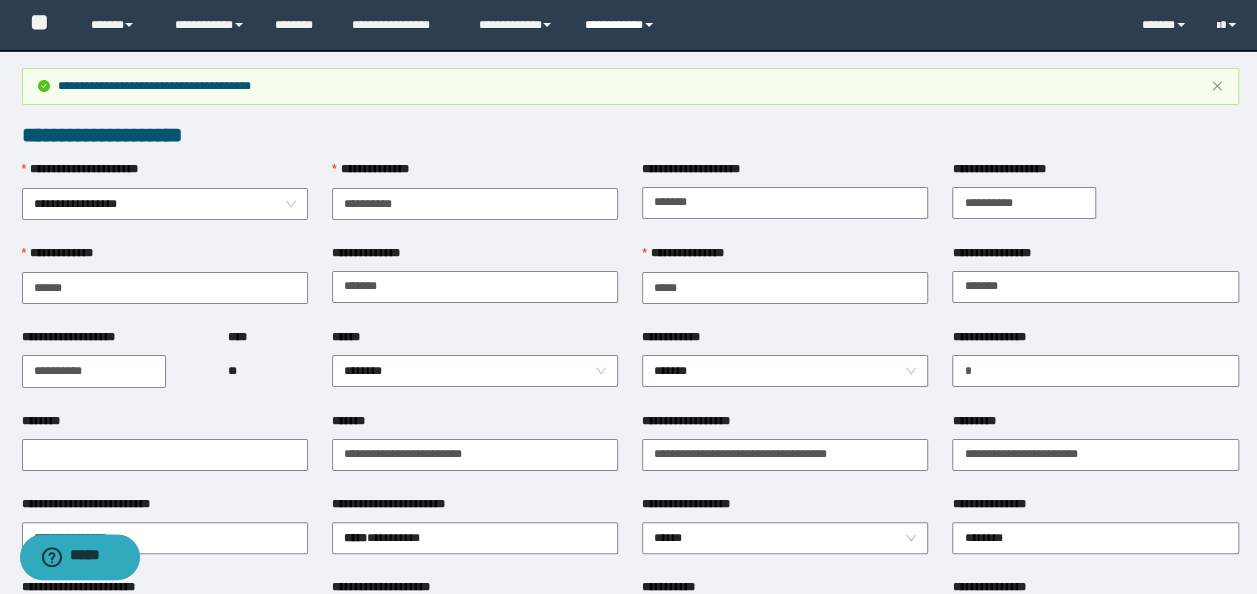 click on "**********" at bounding box center [622, 25] 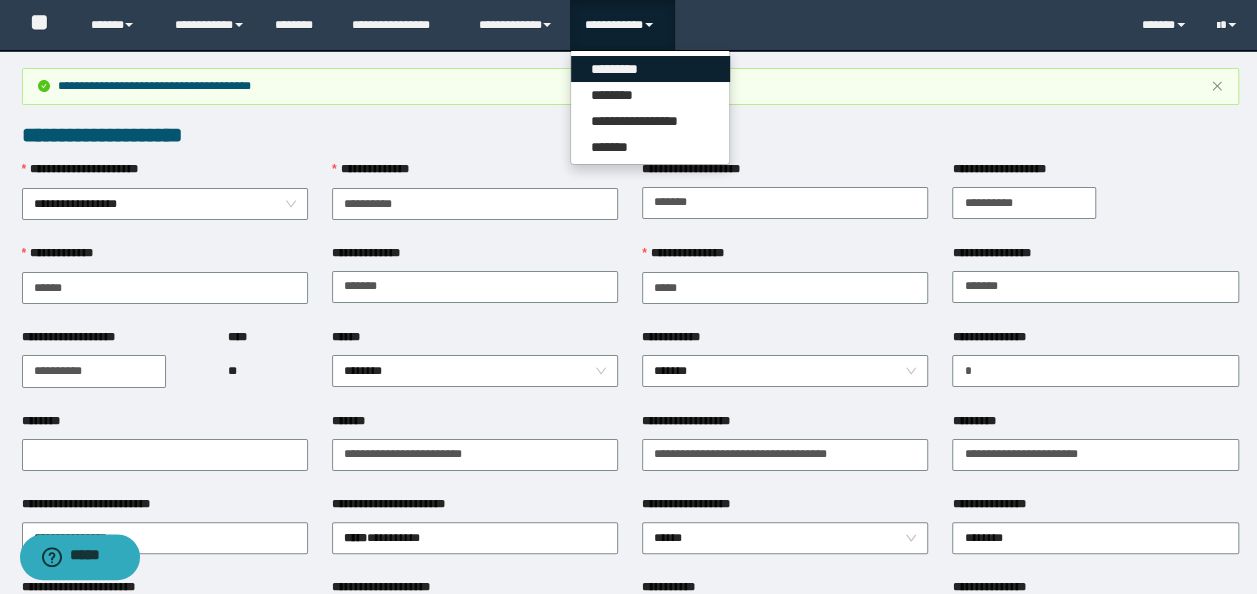 click on "*********" at bounding box center [650, 69] 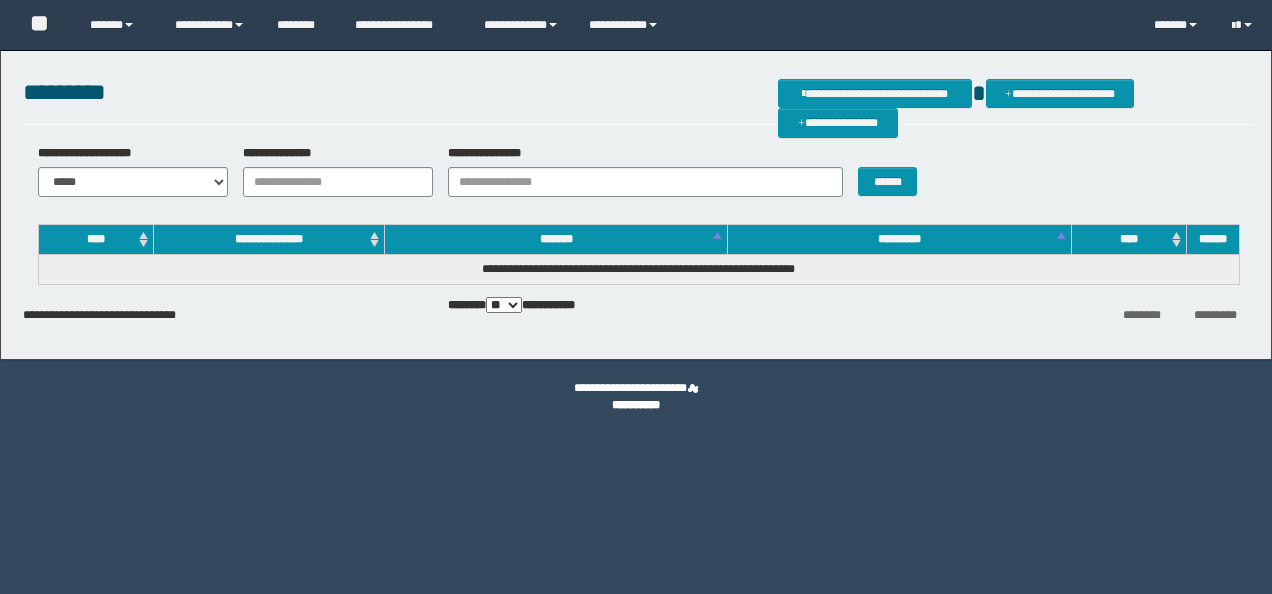 scroll, scrollTop: 0, scrollLeft: 0, axis: both 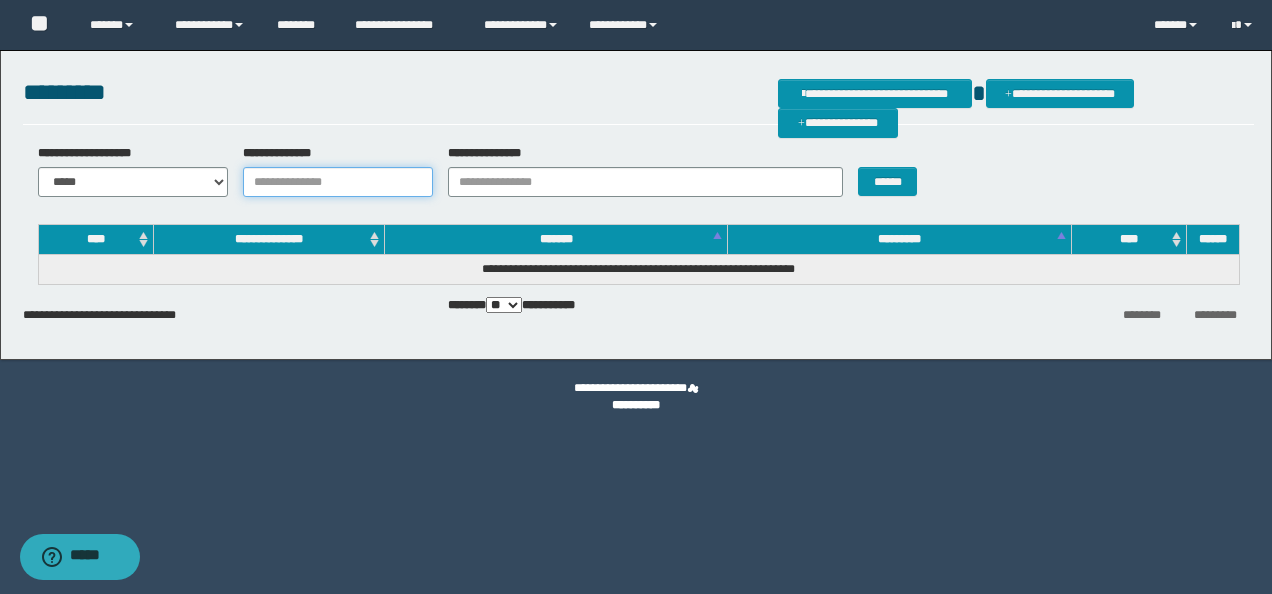 click on "**********" at bounding box center (338, 182) 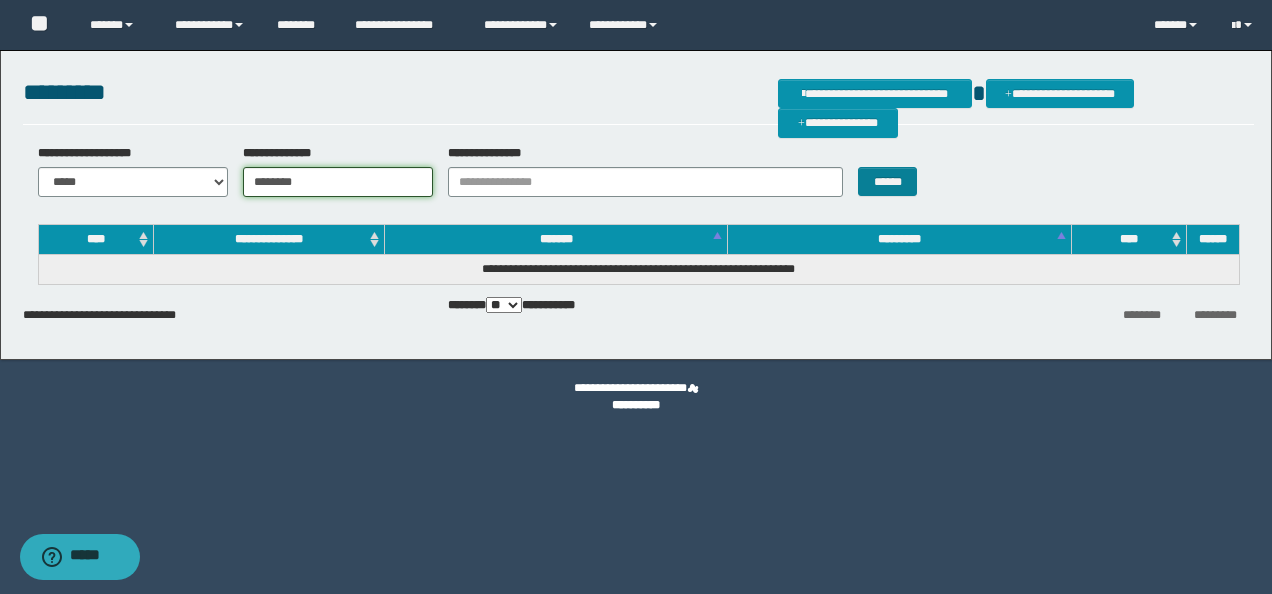 type on "********" 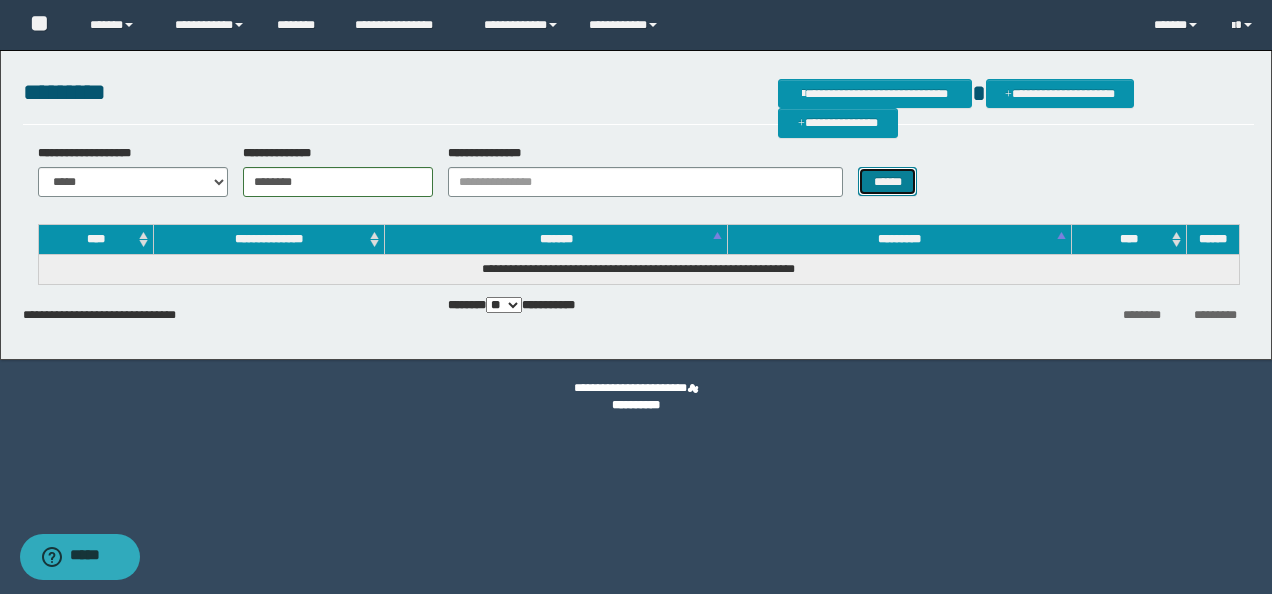 click on "******" at bounding box center [887, 181] 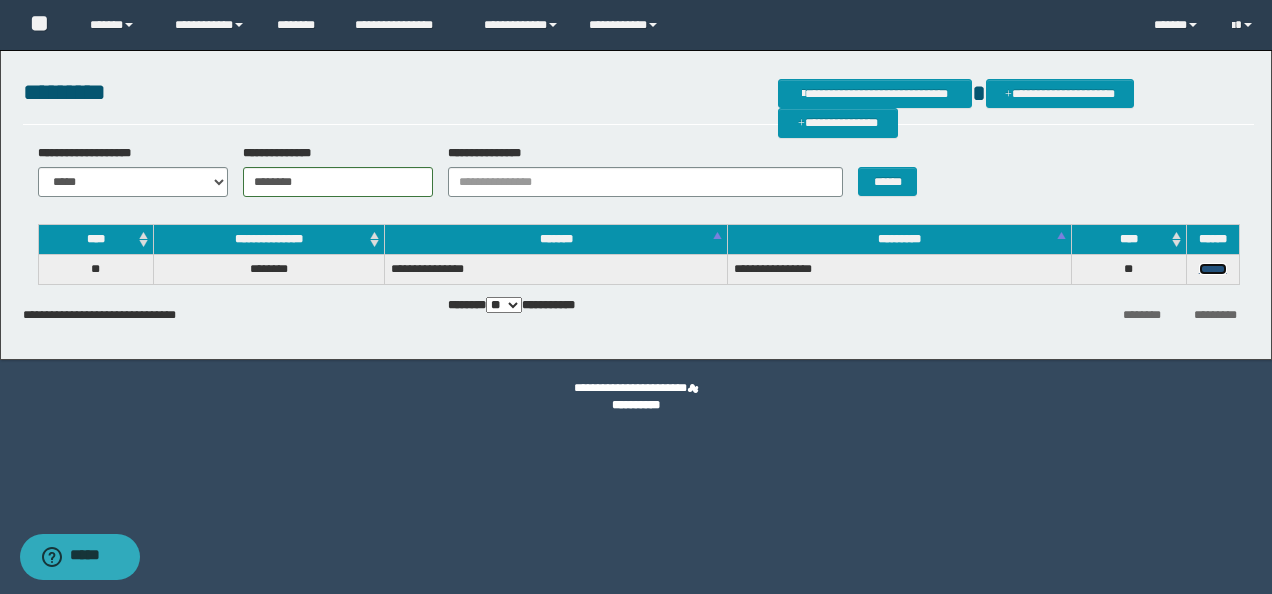 click on "******" at bounding box center (1213, 269) 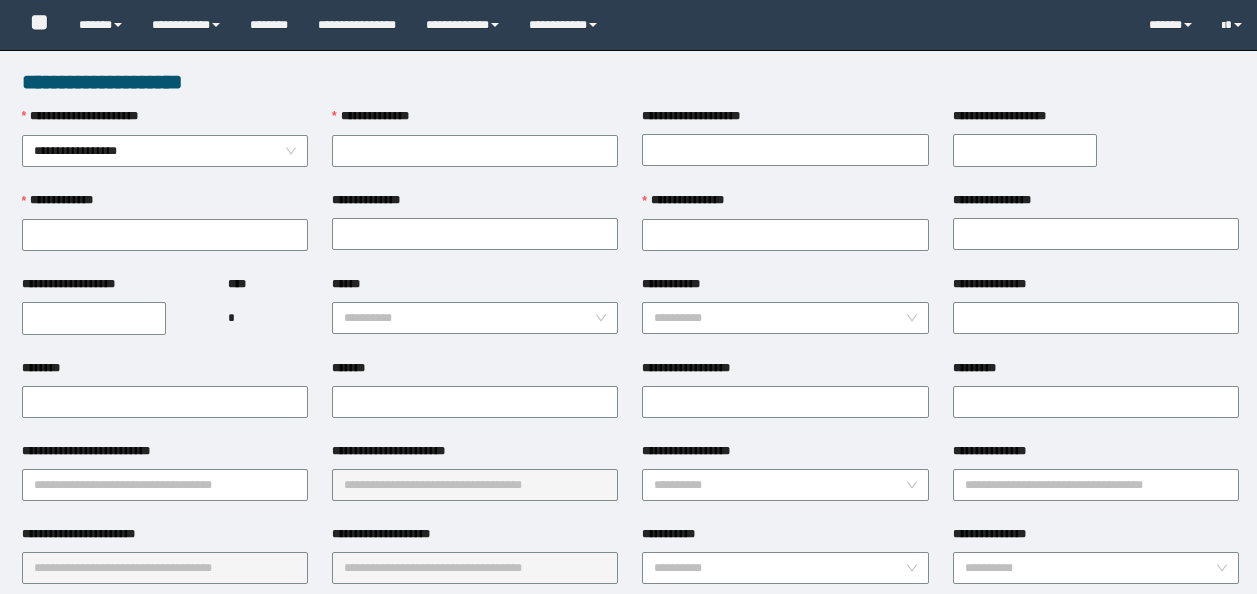 scroll, scrollTop: 0, scrollLeft: 0, axis: both 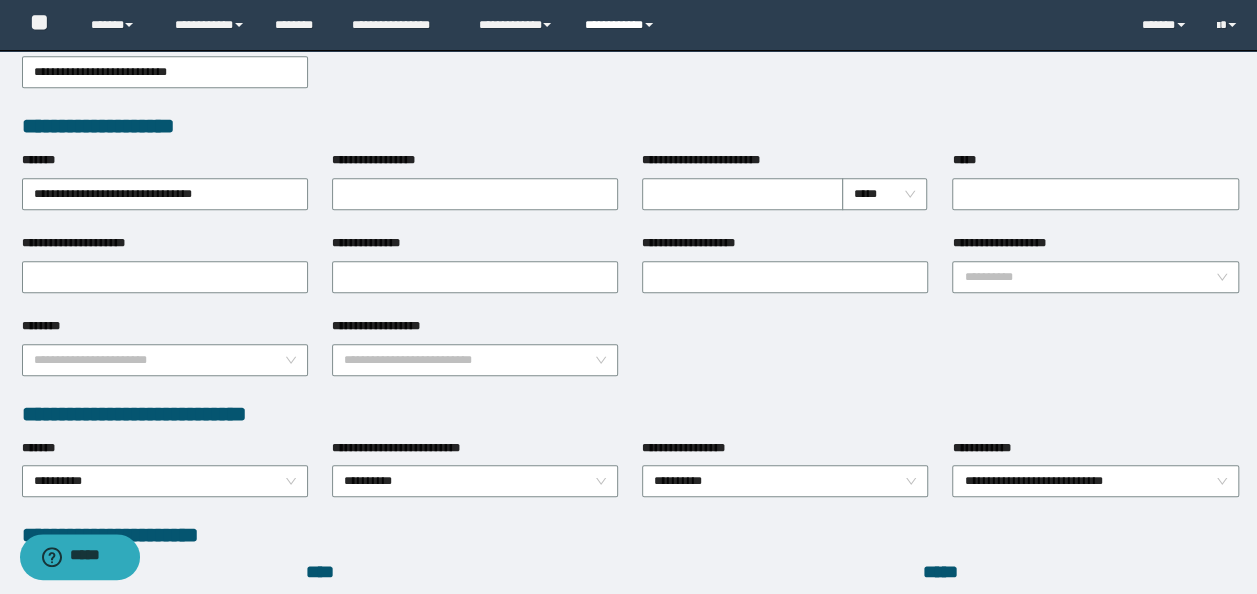 click on "**********" at bounding box center [622, 25] 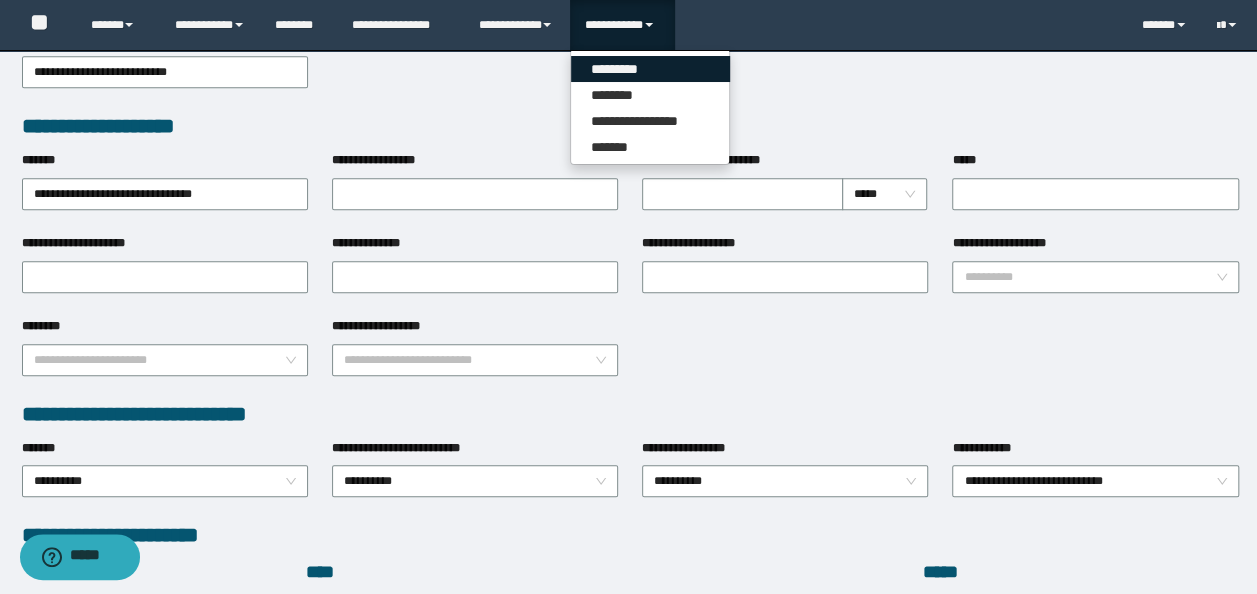 click on "*********" at bounding box center (650, 69) 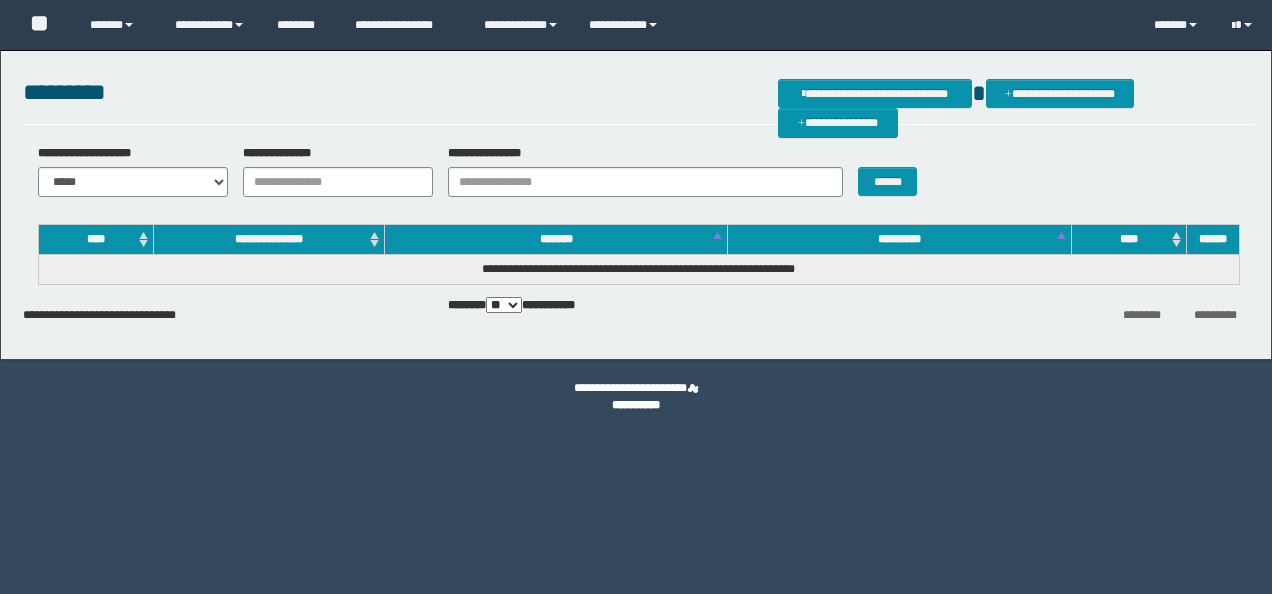 scroll, scrollTop: 0, scrollLeft: 0, axis: both 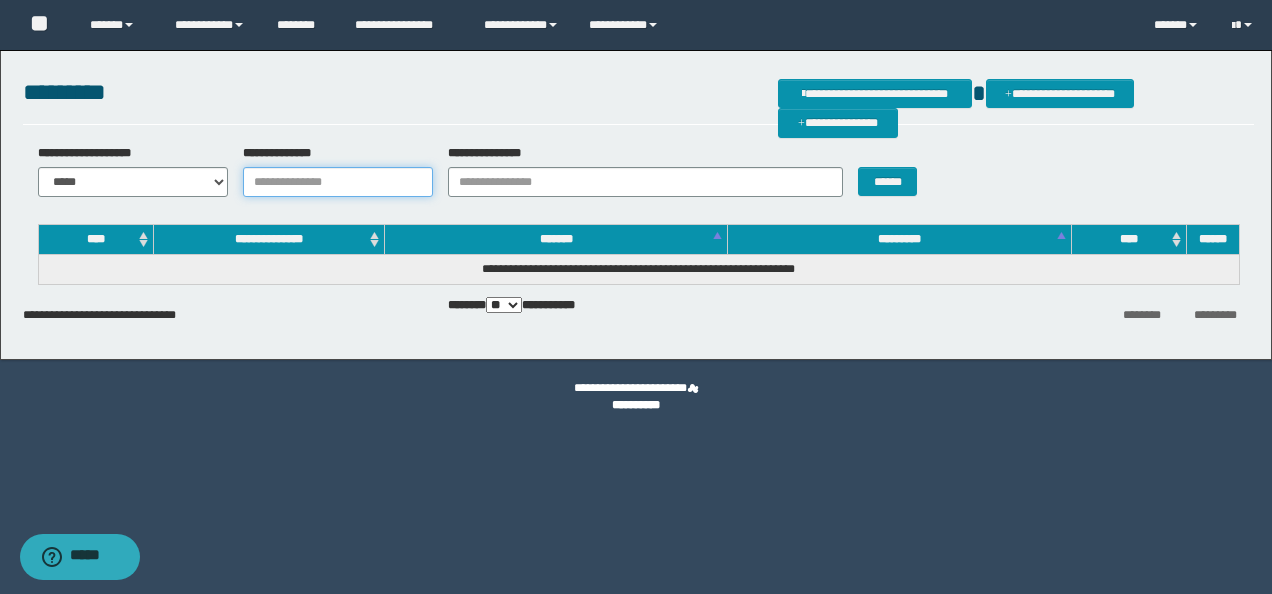 click on "**********" at bounding box center [338, 182] 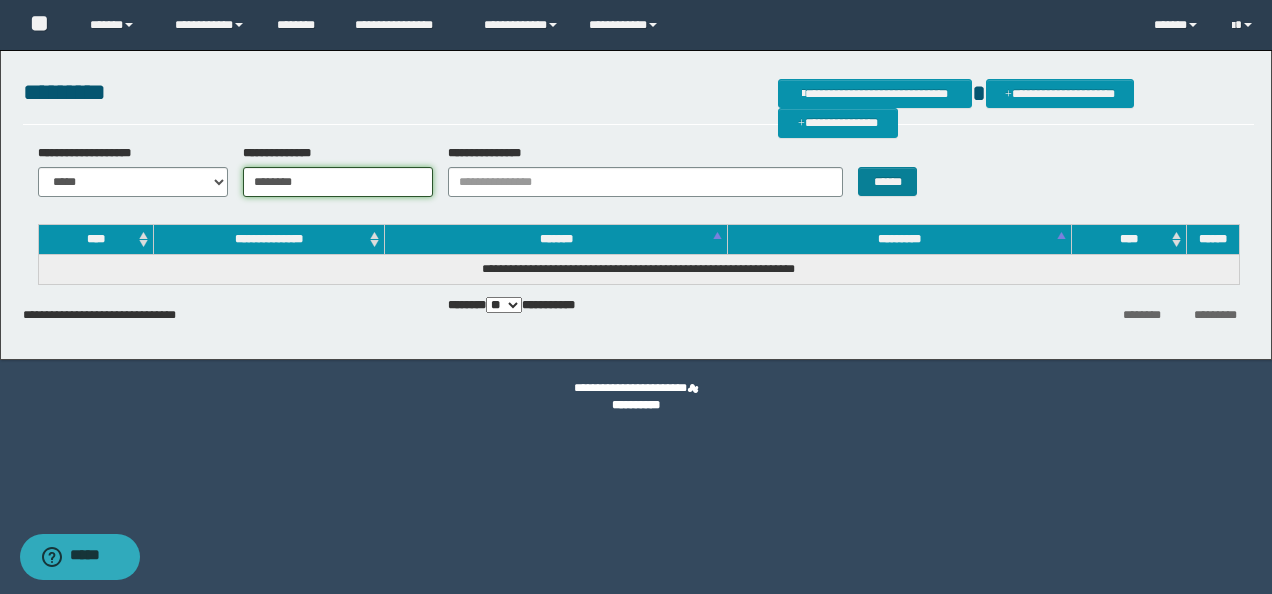 type on "********" 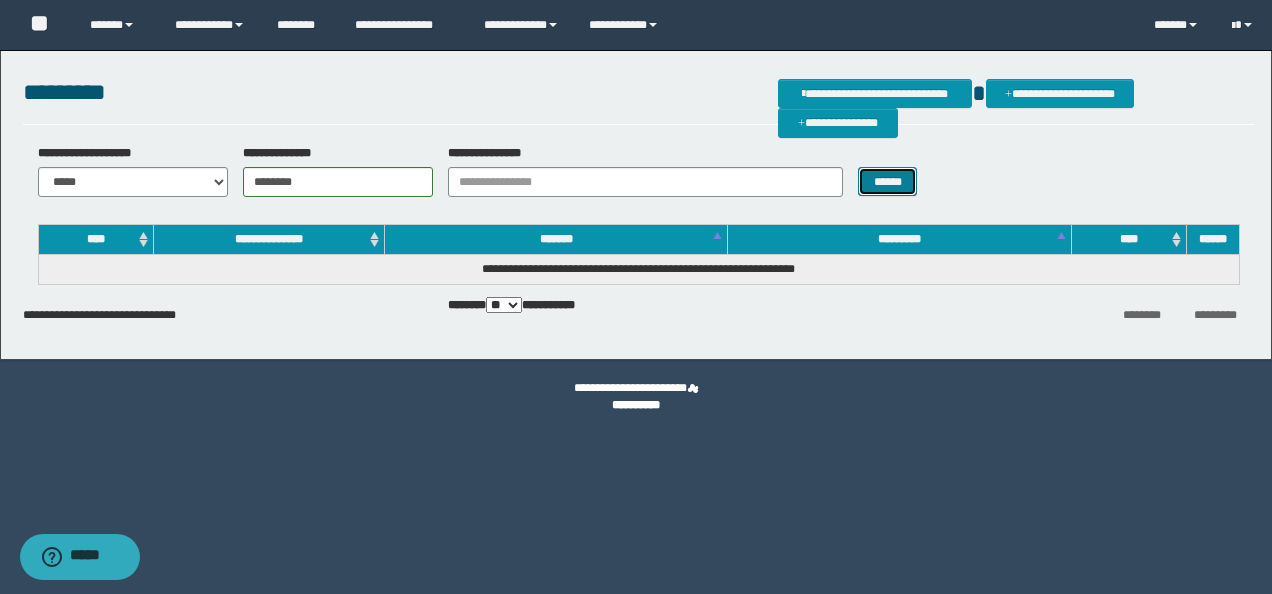 click on "******" at bounding box center (887, 181) 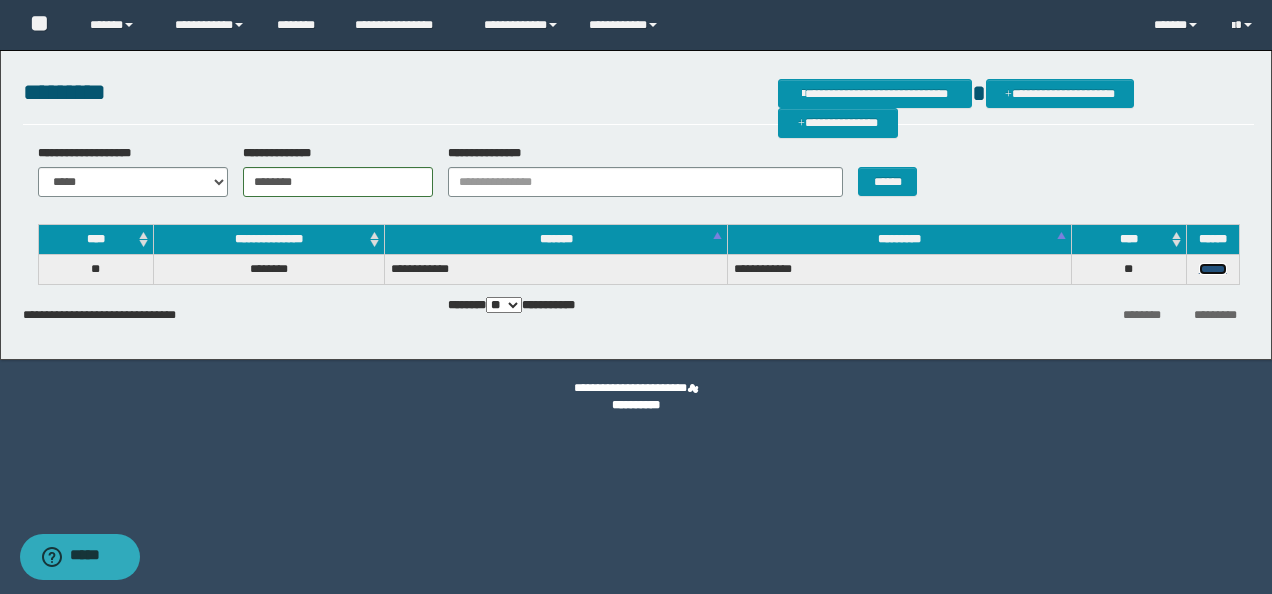 click on "******" at bounding box center (1213, 269) 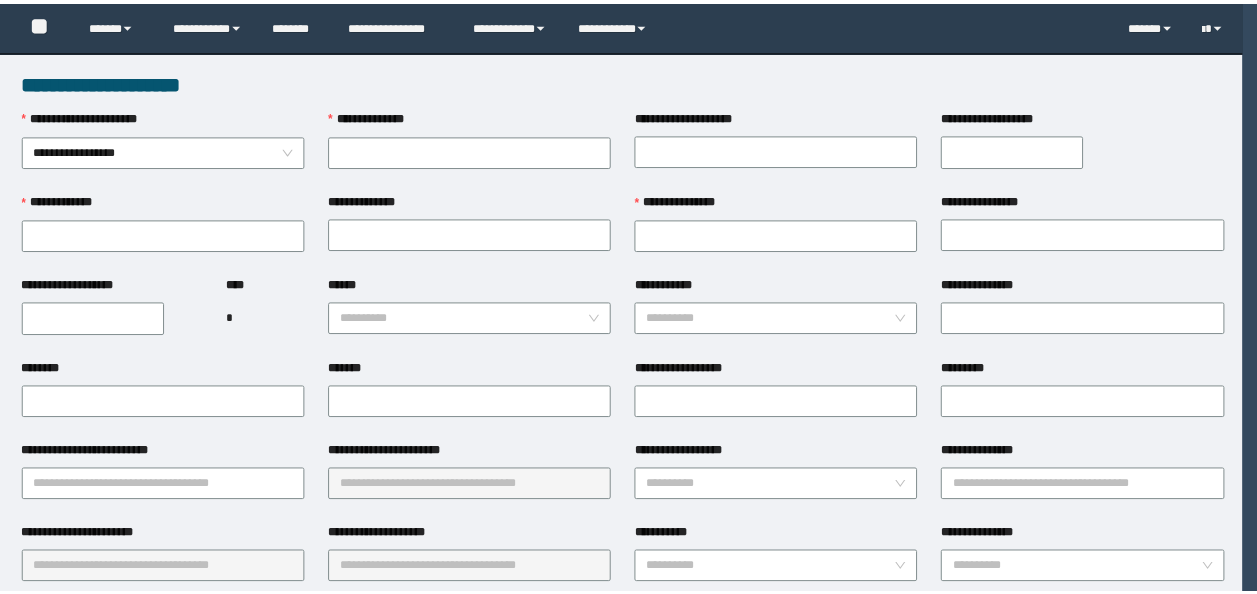 scroll, scrollTop: 0, scrollLeft: 0, axis: both 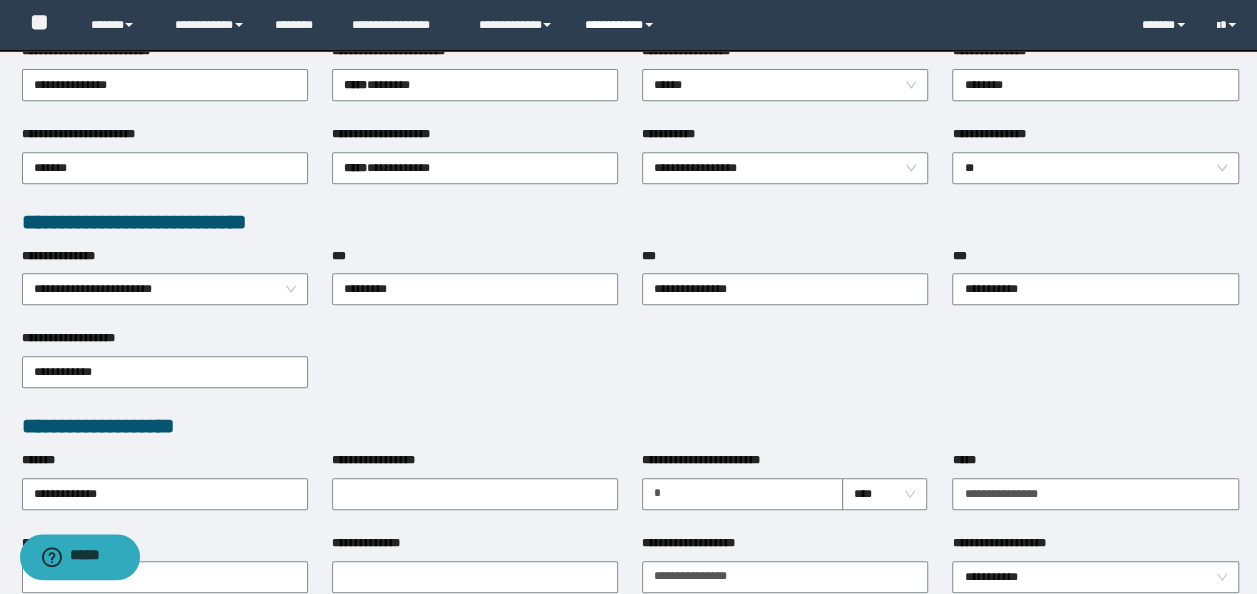 click on "**********" at bounding box center [622, 25] 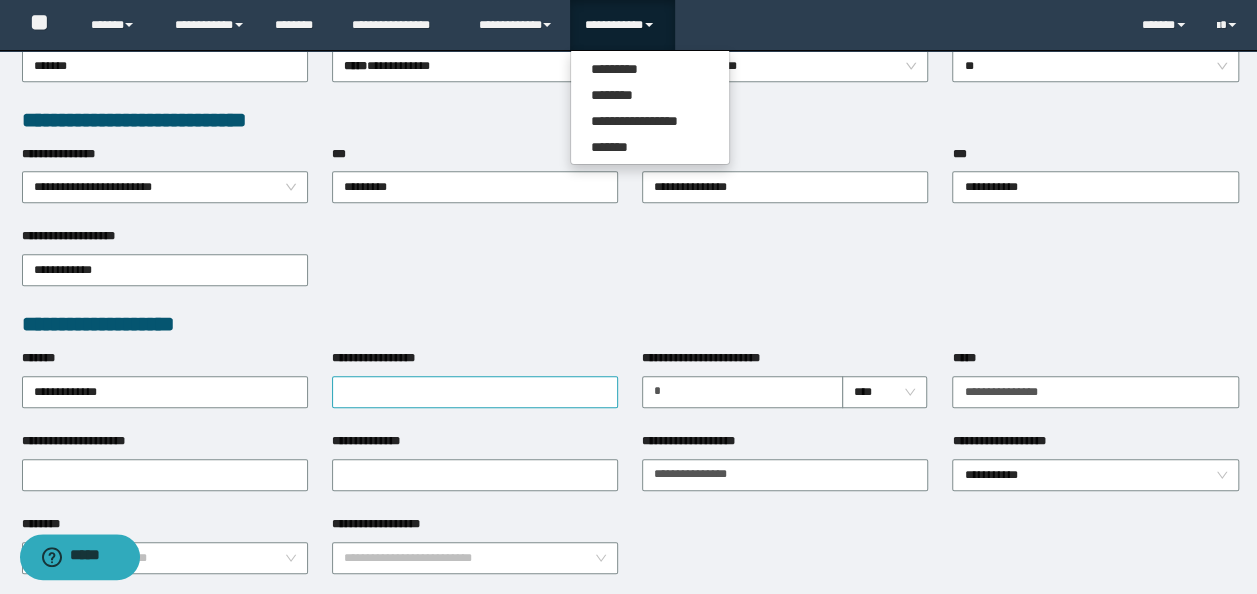 scroll, scrollTop: 400, scrollLeft: 0, axis: vertical 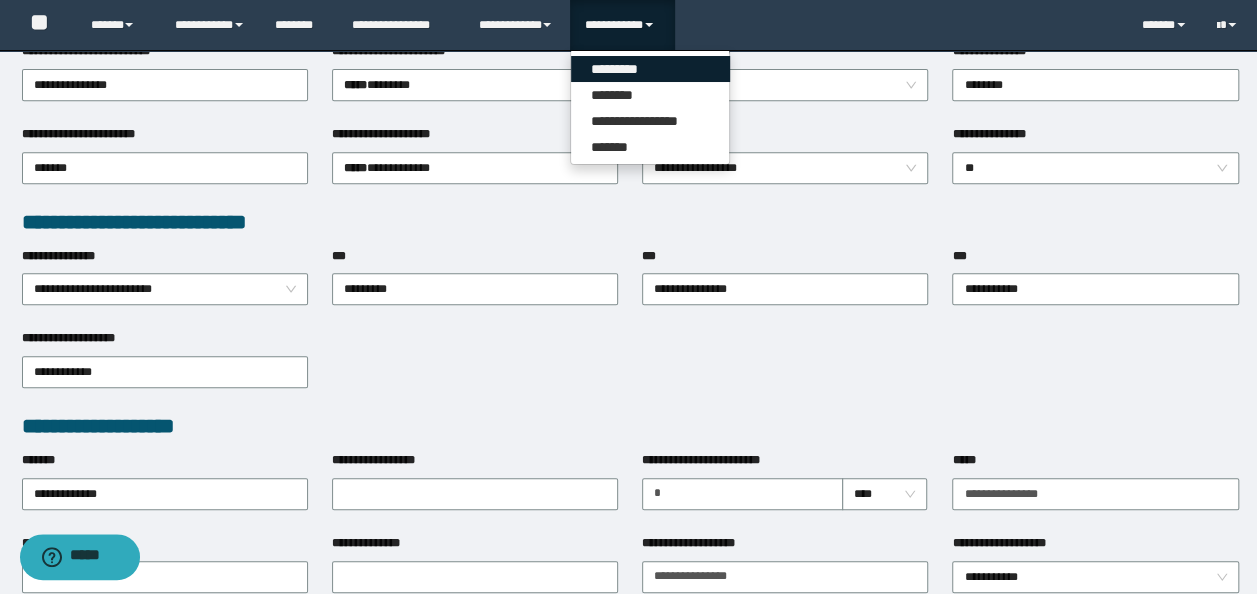 click on "*********" at bounding box center (650, 69) 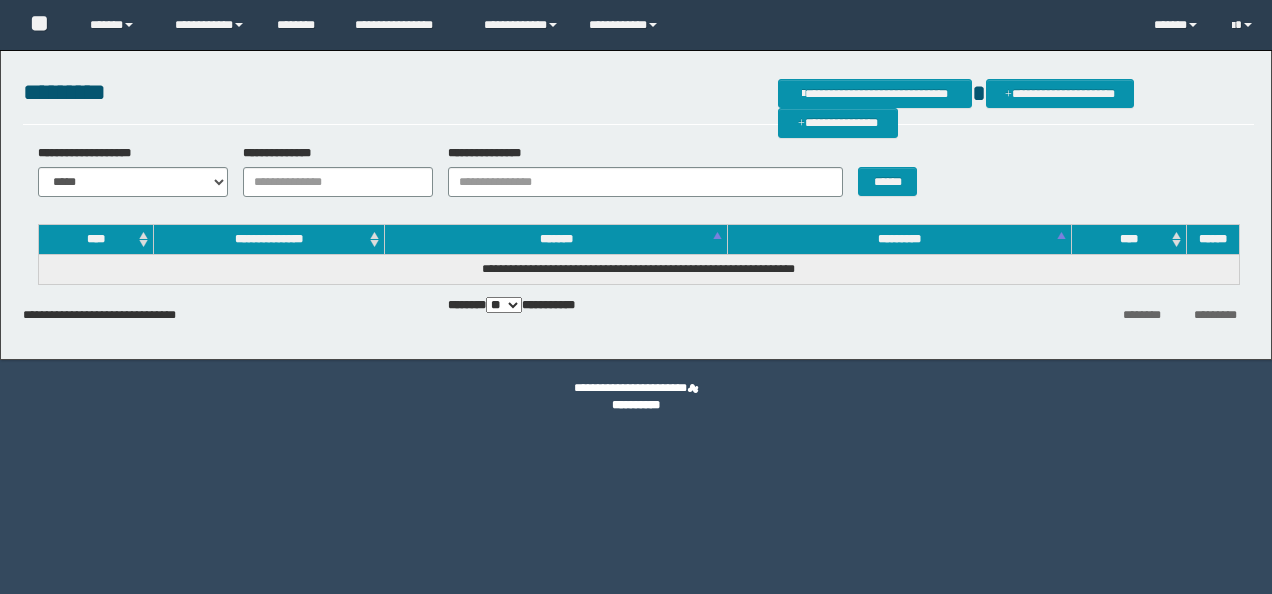 scroll, scrollTop: 0, scrollLeft: 0, axis: both 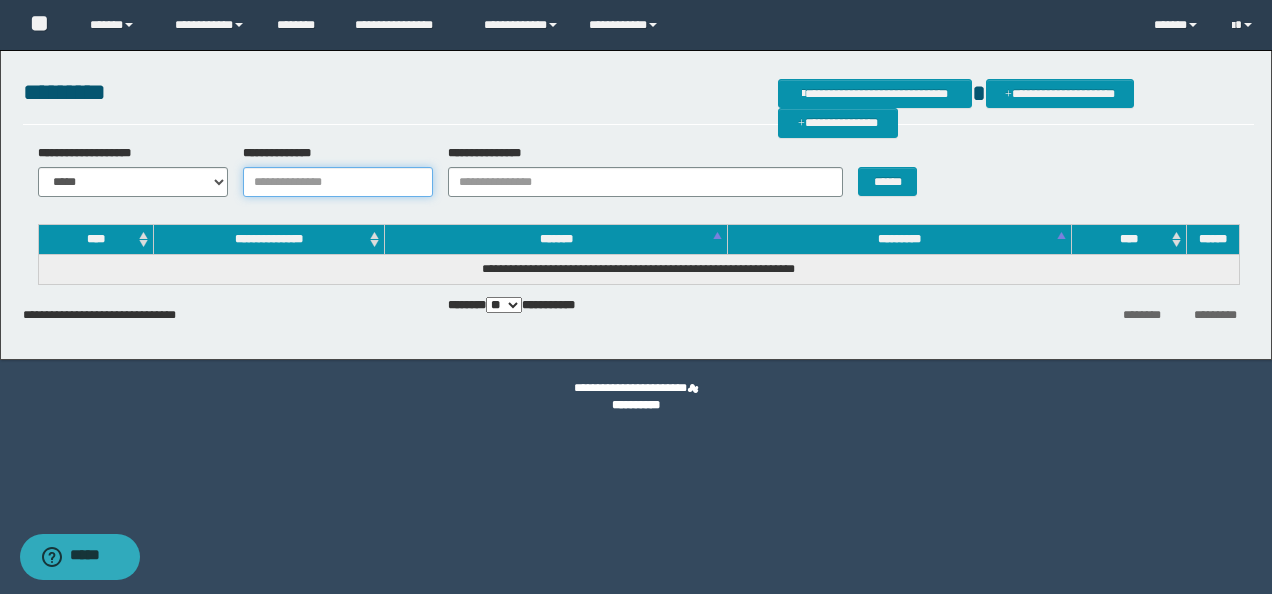 click on "**********" at bounding box center (338, 182) 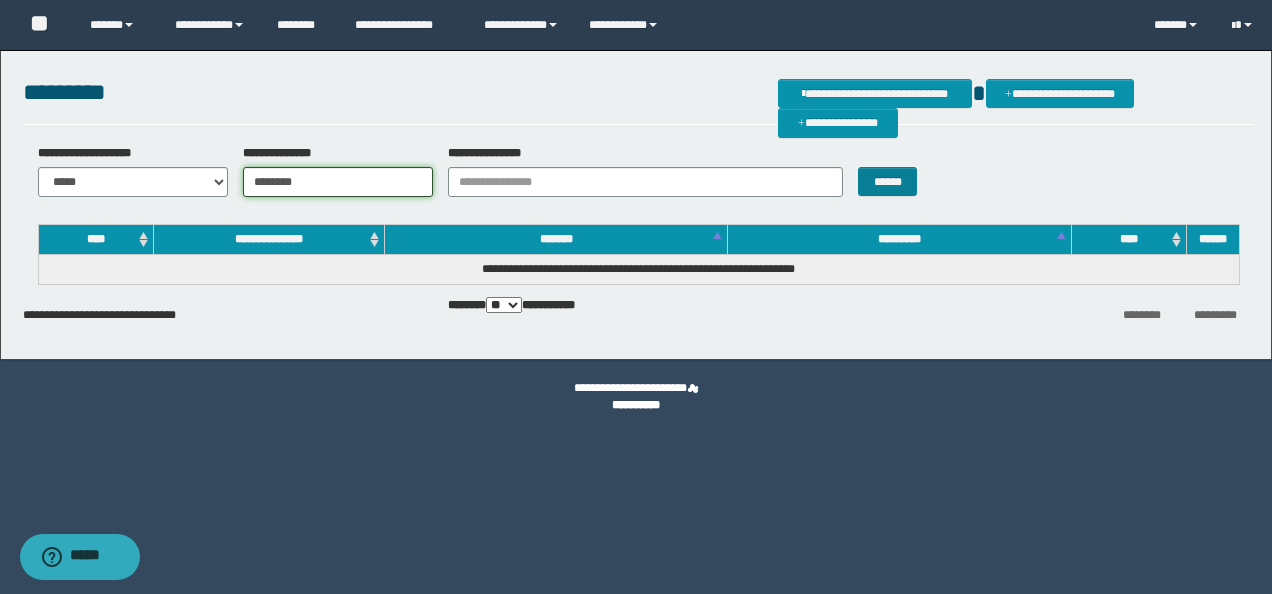 type on "********" 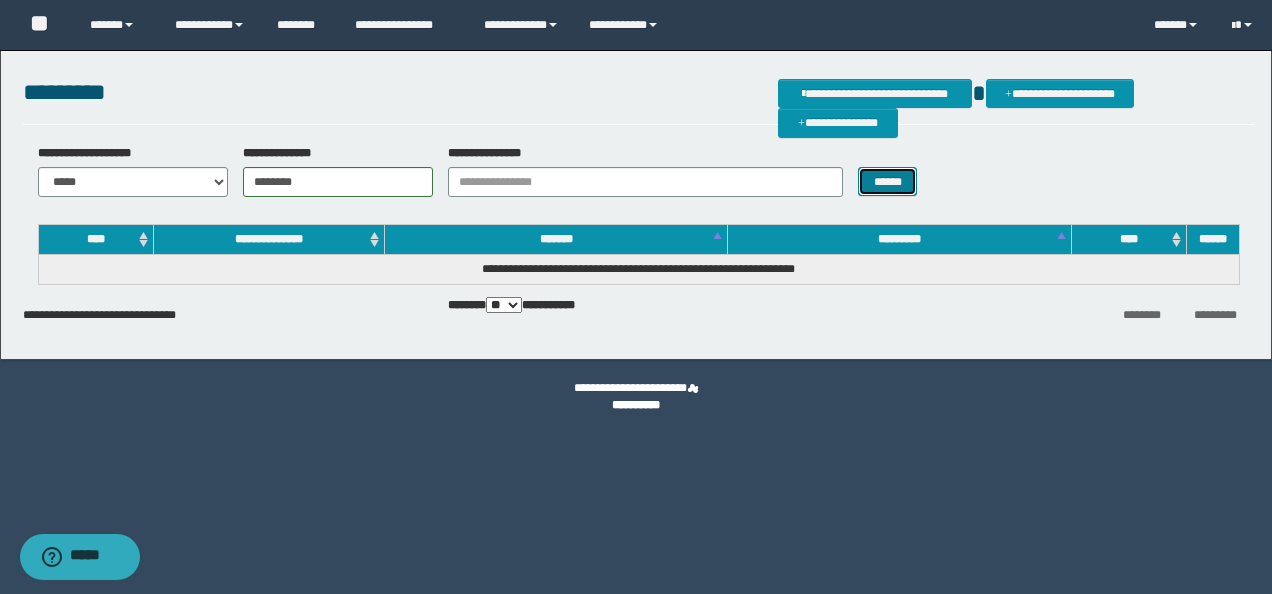 click on "******" at bounding box center [887, 181] 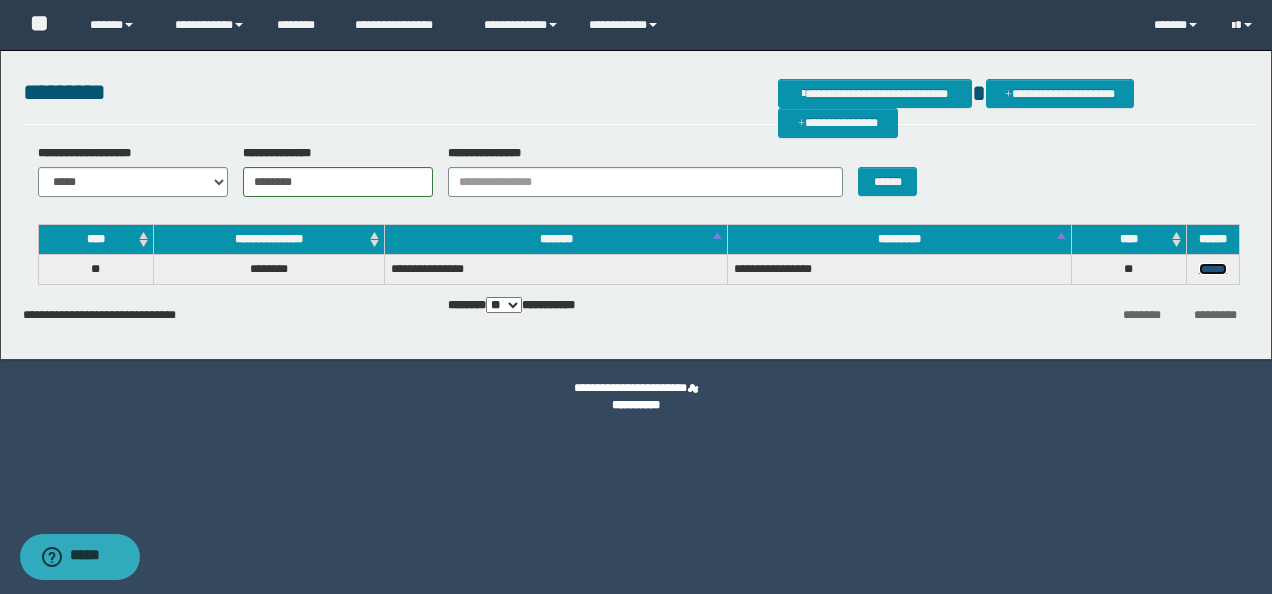 click on "******" at bounding box center (1213, 269) 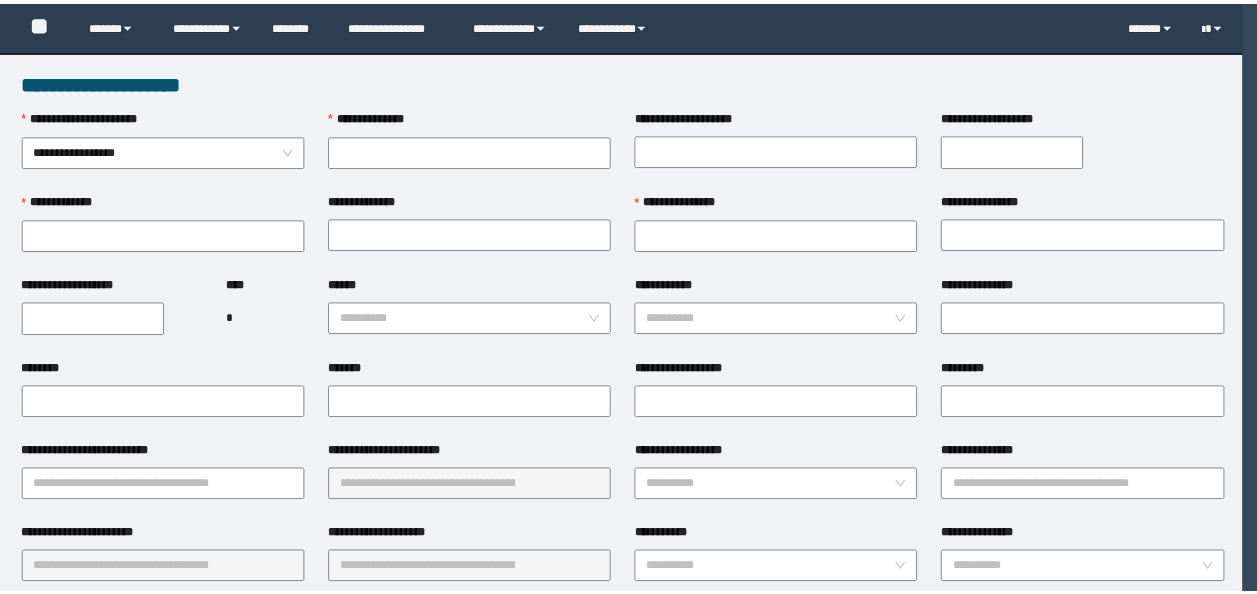 scroll, scrollTop: 0, scrollLeft: 0, axis: both 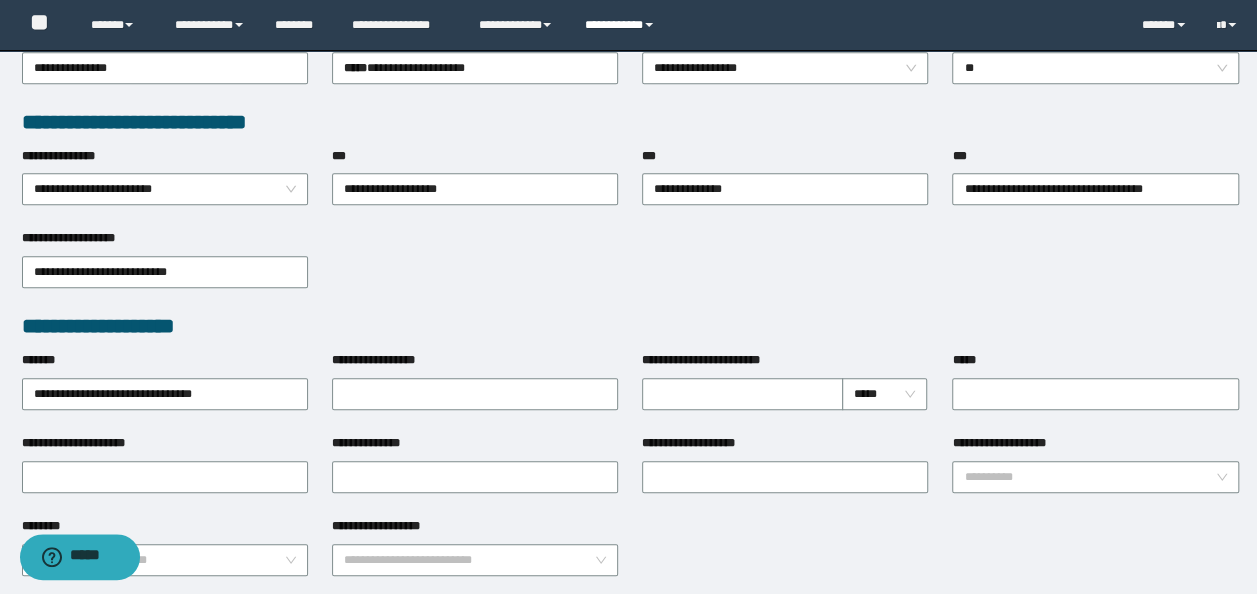 click on "**********" at bounding box center [622, 25] 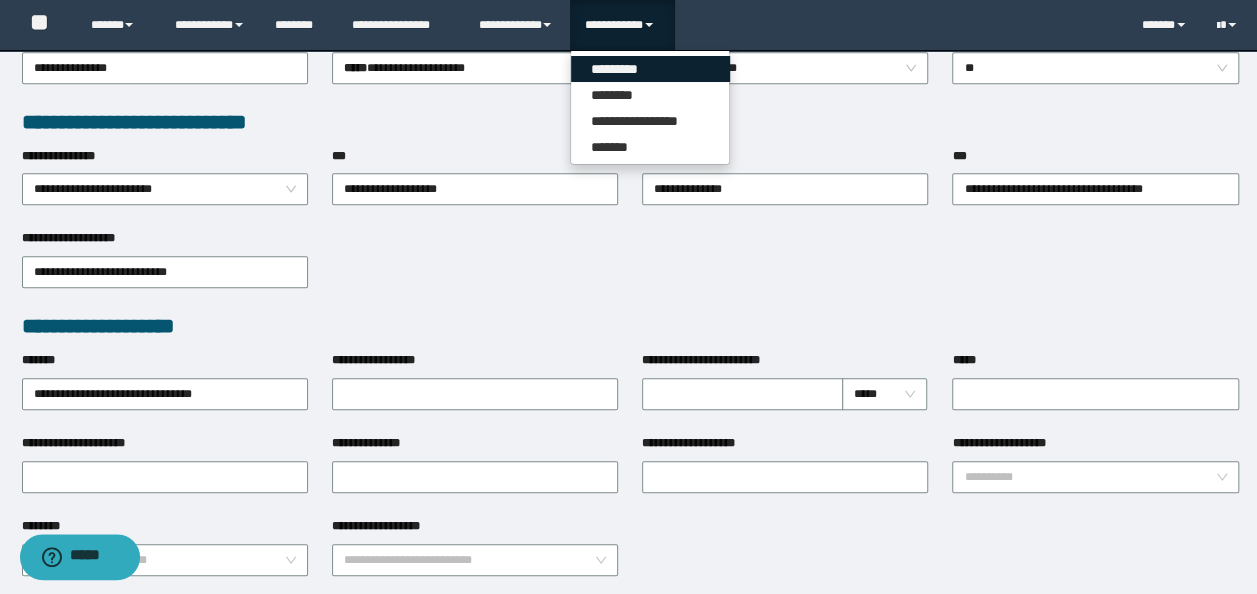 click on "*********" at bounding box center [650, 69] 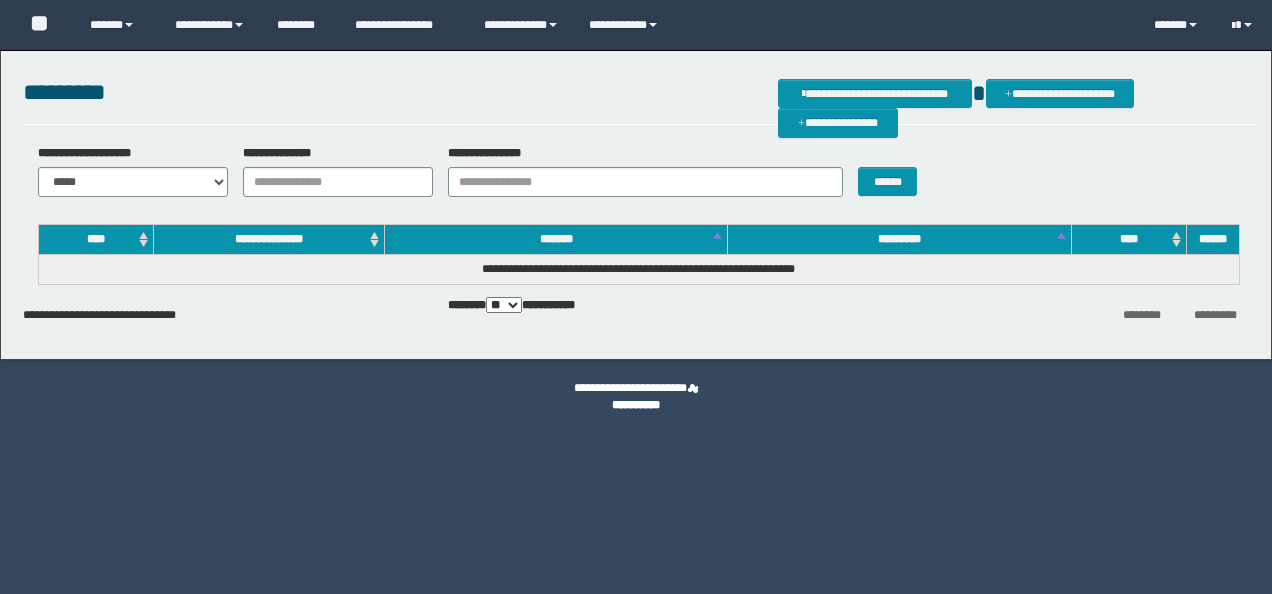 scroll, scrollTop: 0, scrollLeft: 0, axis: both 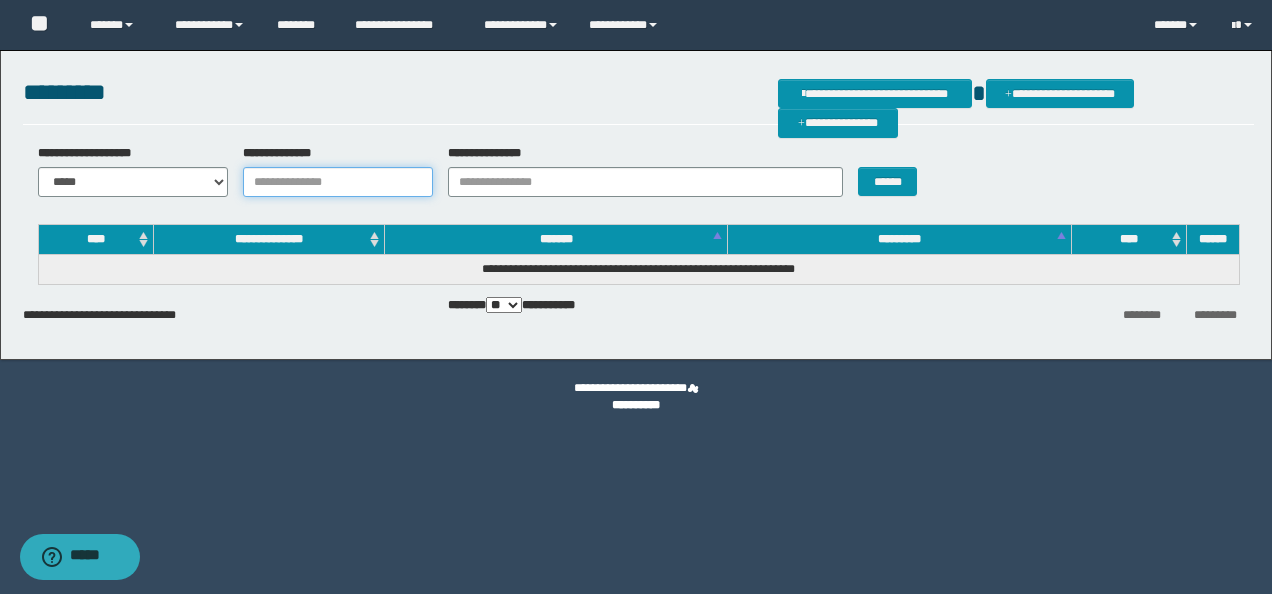 click on "**********" at bounding box center (338, 182) 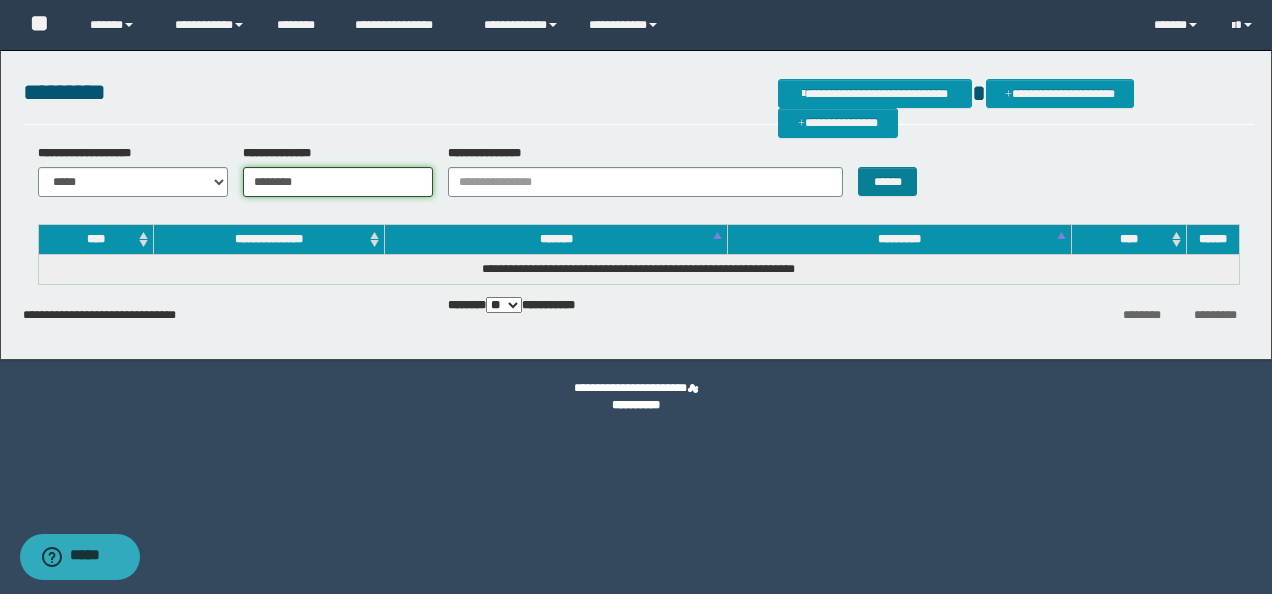 type on "********" 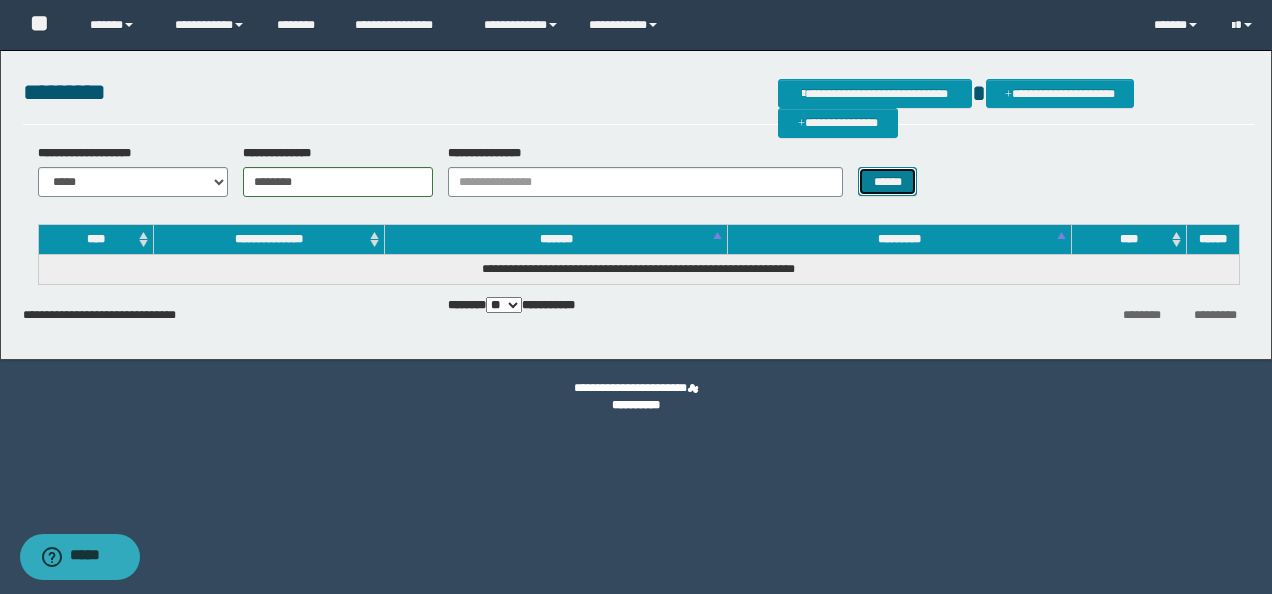 click on "******" at bounding box center (887, 181) 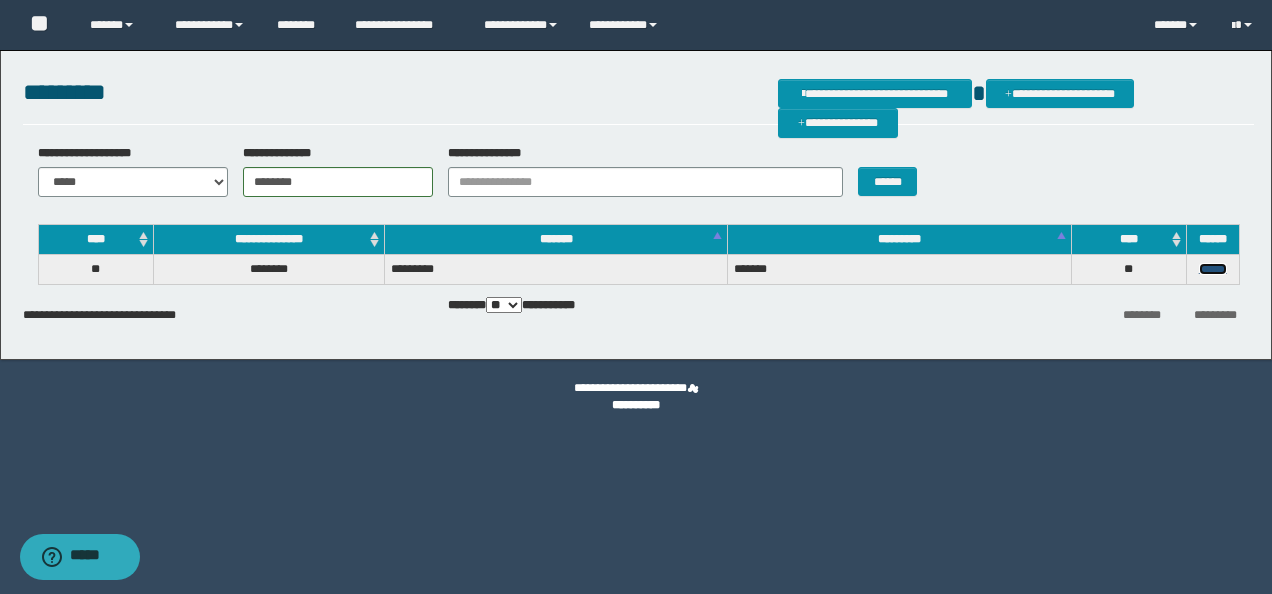 click on "******" at bounding box center [1213, 269] 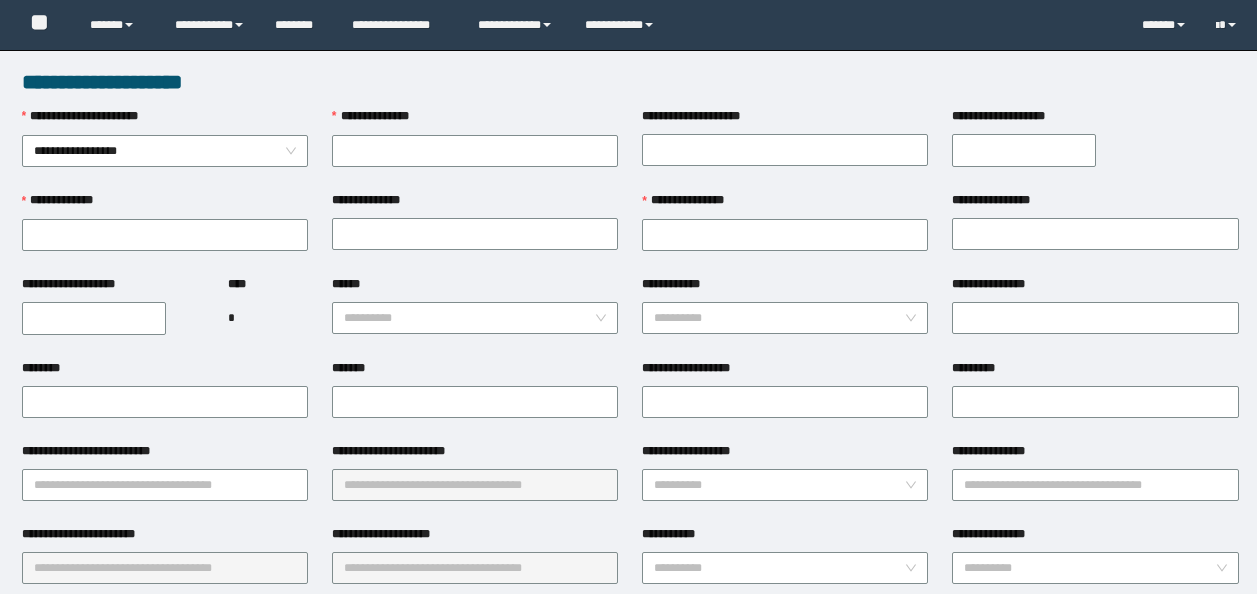 scroll, scrollTop: 0, scrollLeft: 0, axis: both 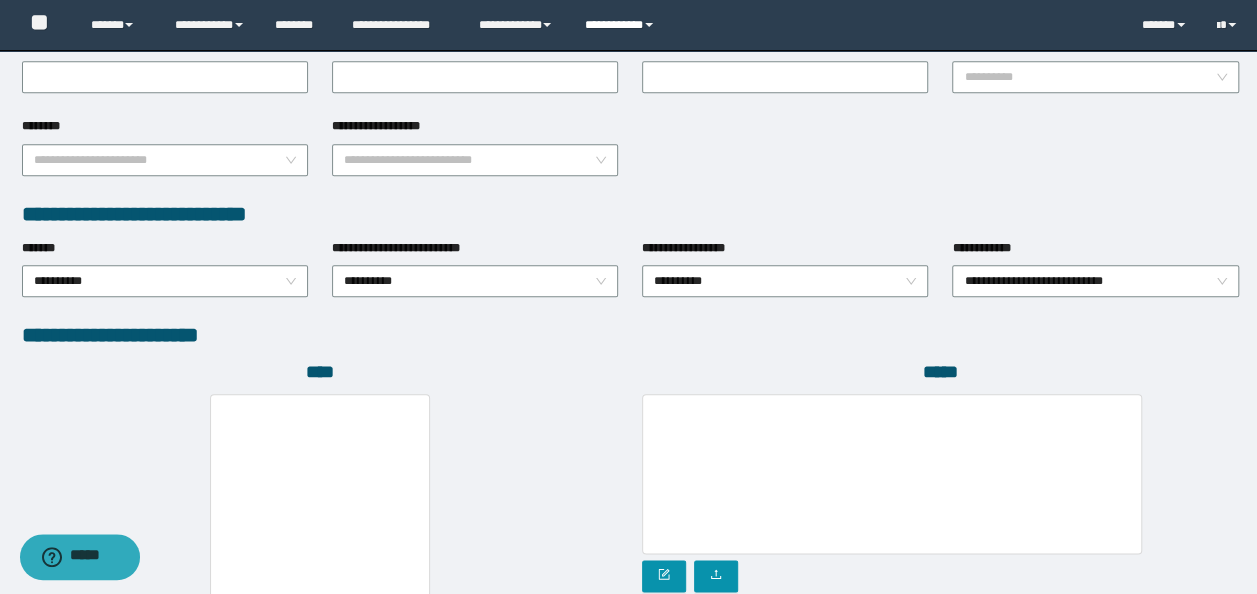 click on "**********" at bounding box center [622, 25] 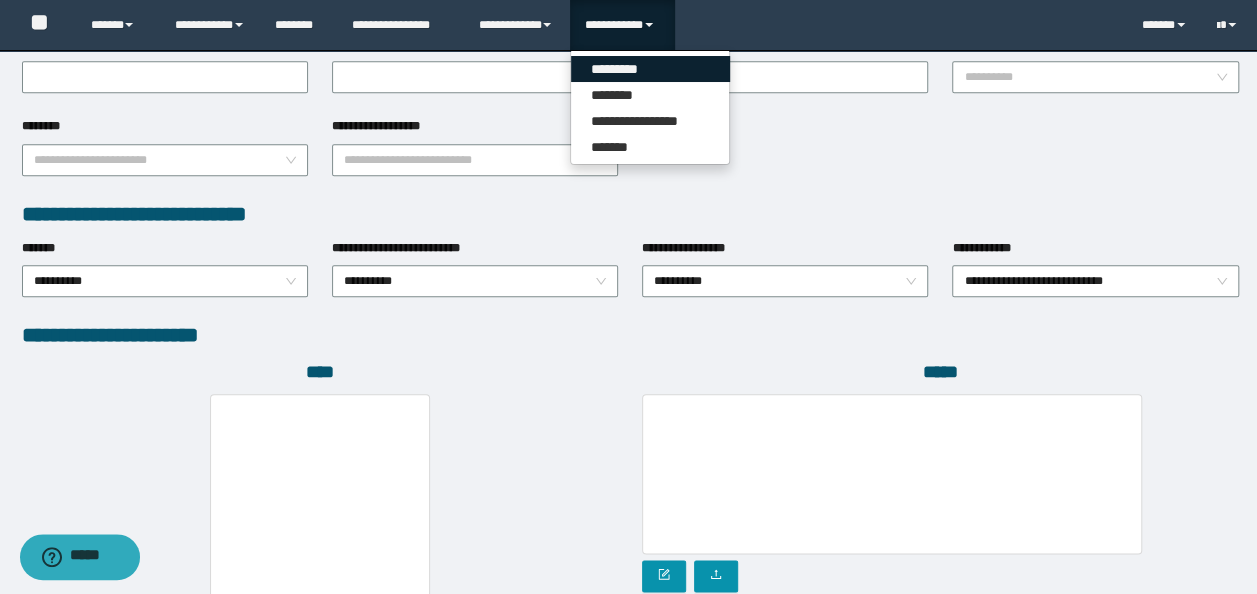 click on "*********" at bounding box center (650, 69) 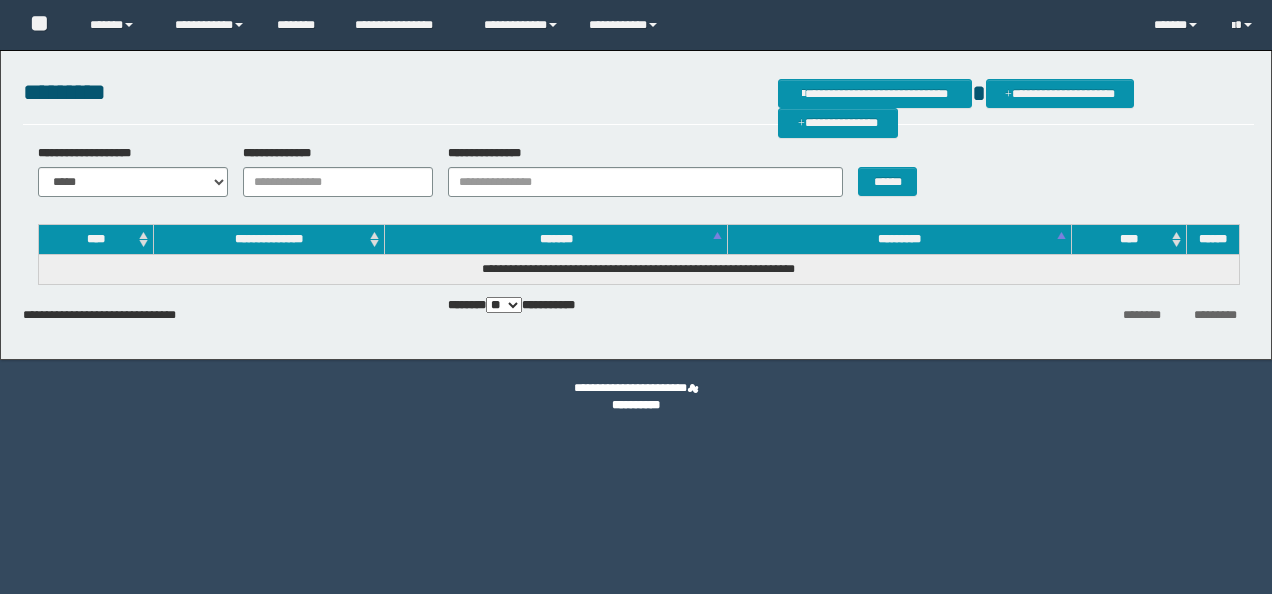 scroll, scrollTop: 0, scrollLeft: 0, axis: both 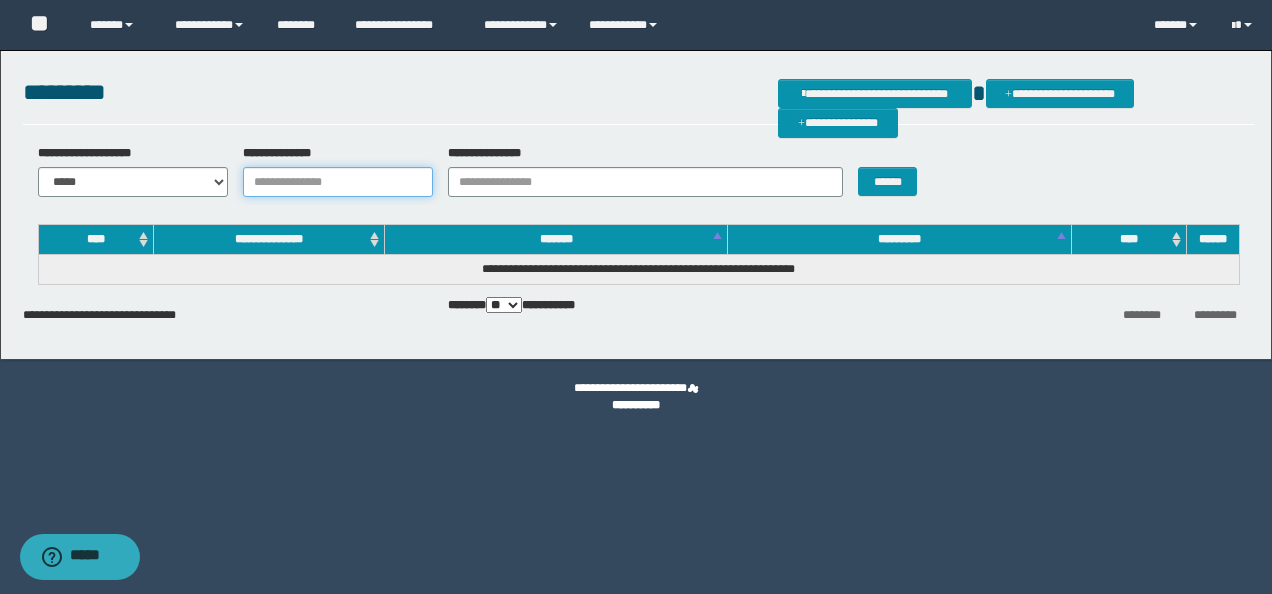click on "**********" at bounding box center (338, 182) 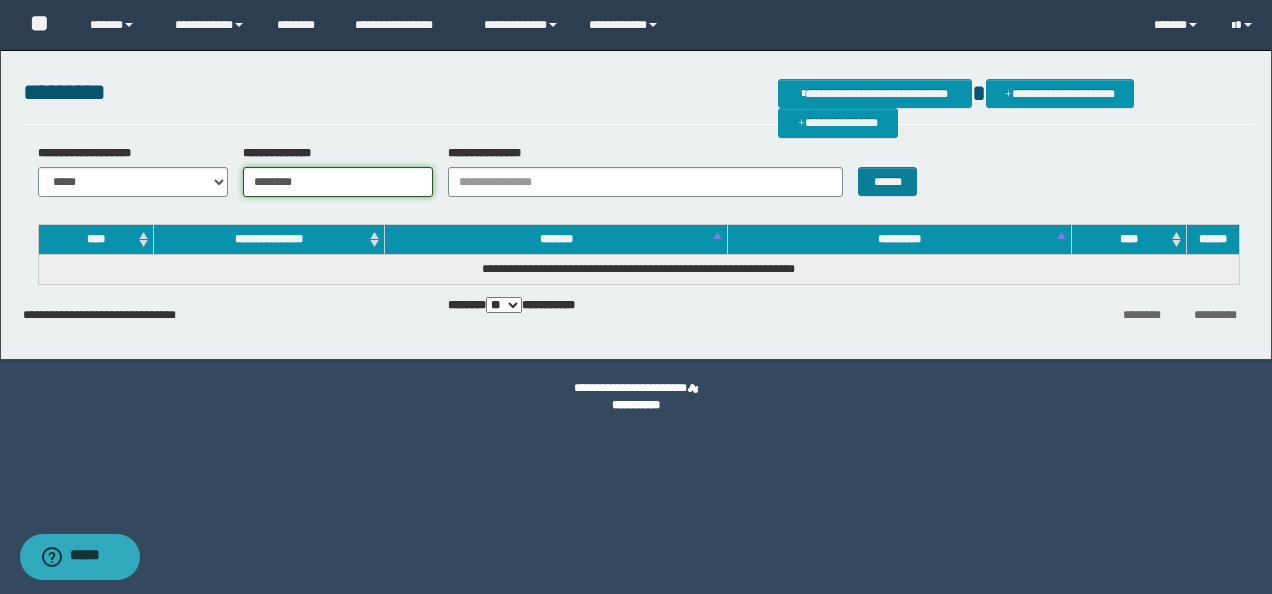 type on "********" 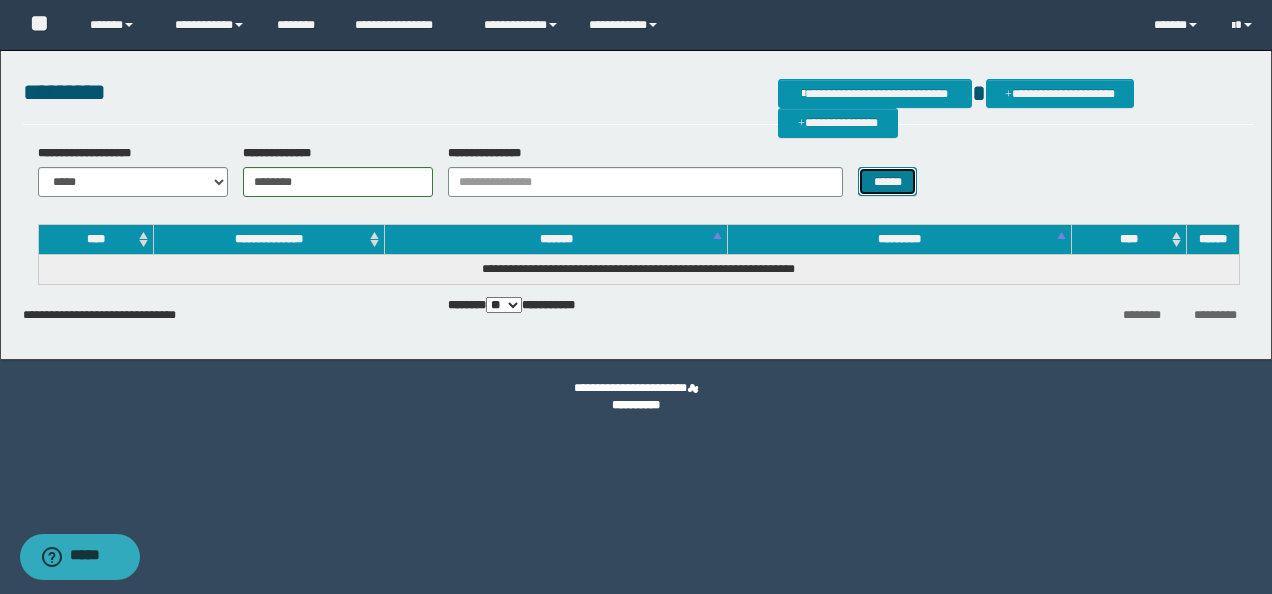 click on "******" at bounding box center (887, 181) 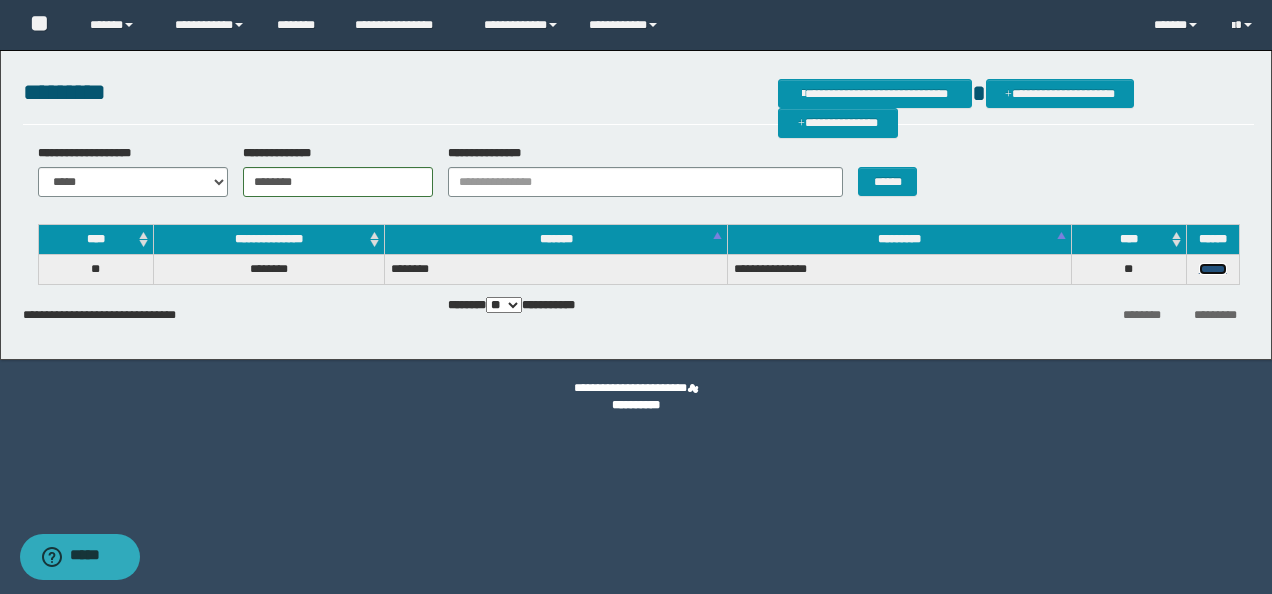 click on "******" at bounding box center [1213, 269] 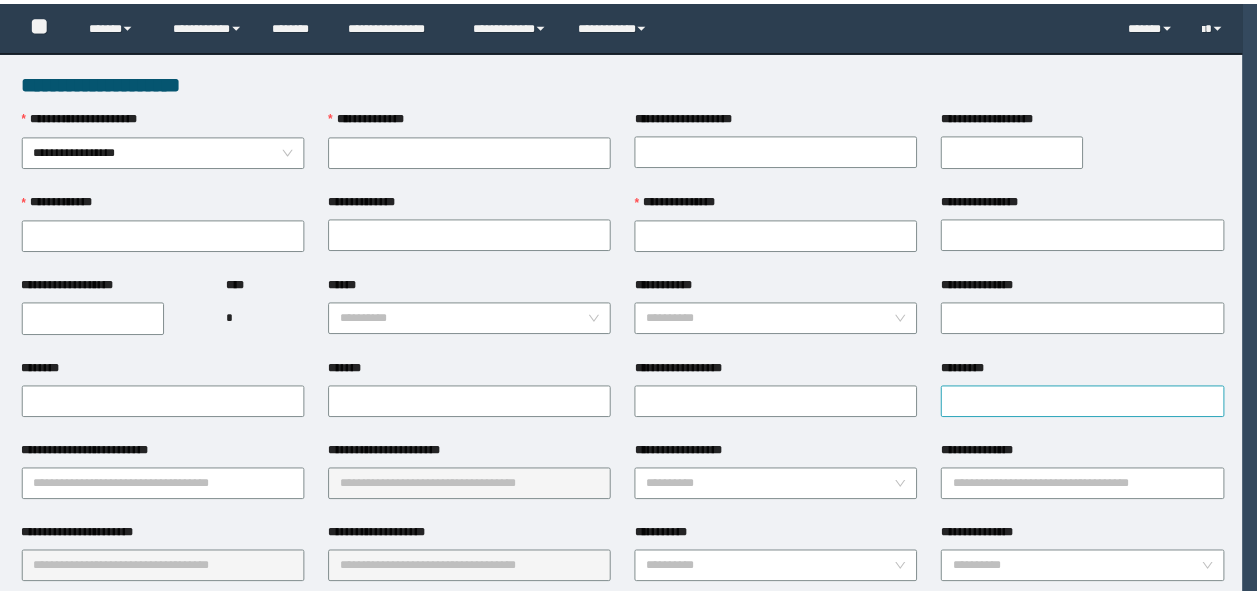 scroll, scrollTop: 0, scrollLeft: 0, axis: both 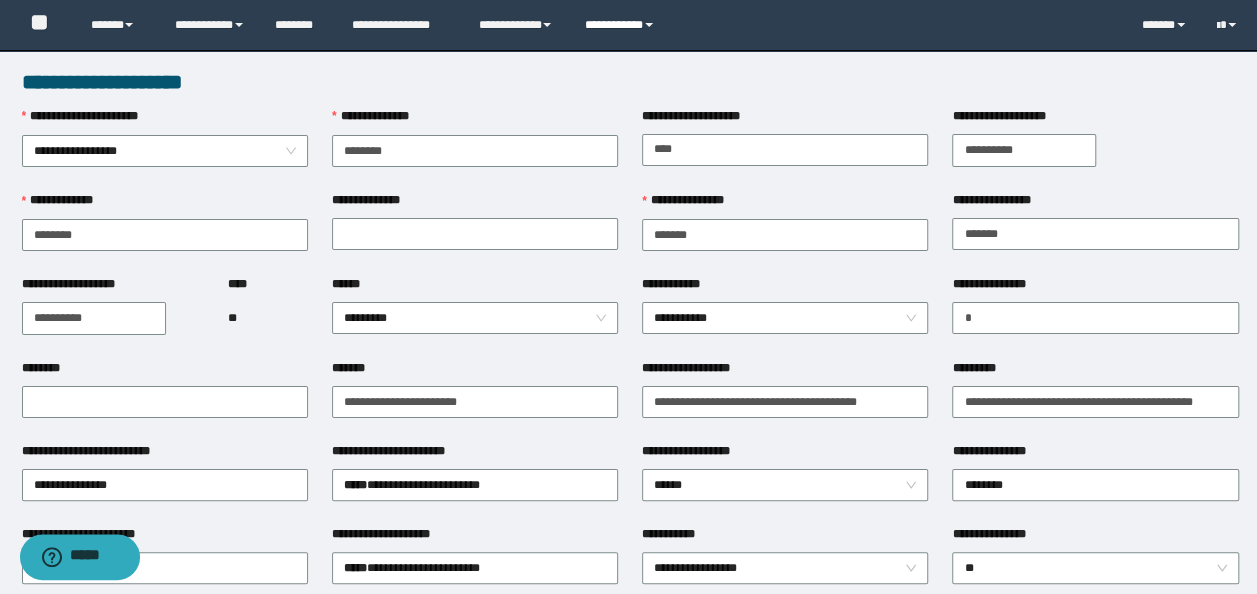 click on "**********" at bounding box center [622, 25] 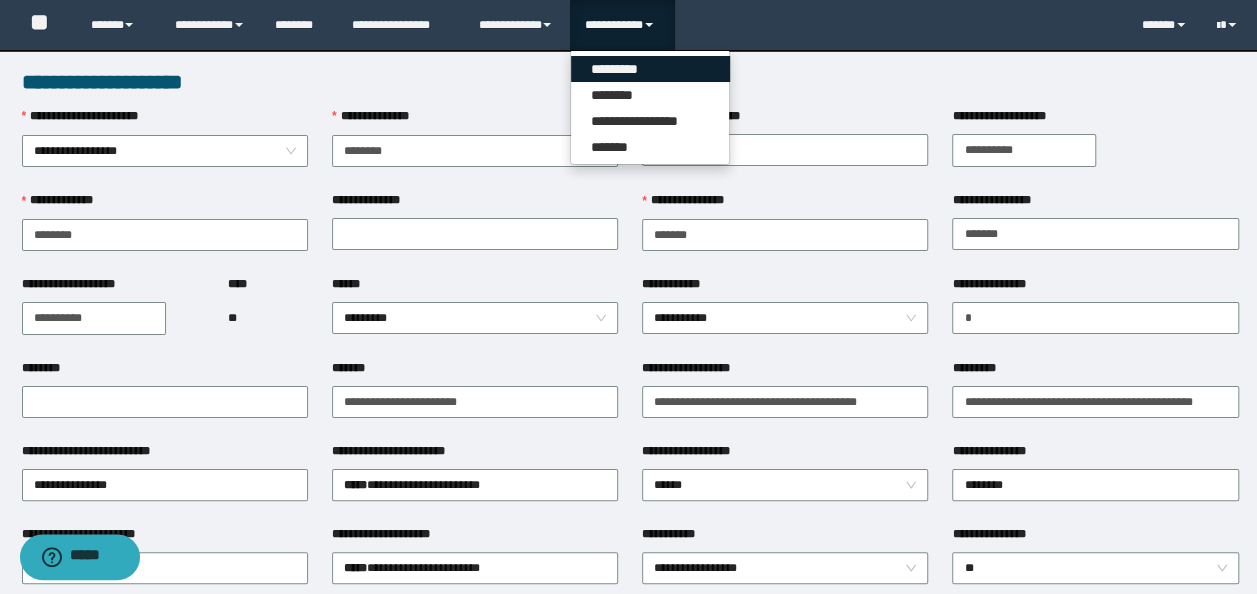click on "*********" at bounding box center [650, 69] 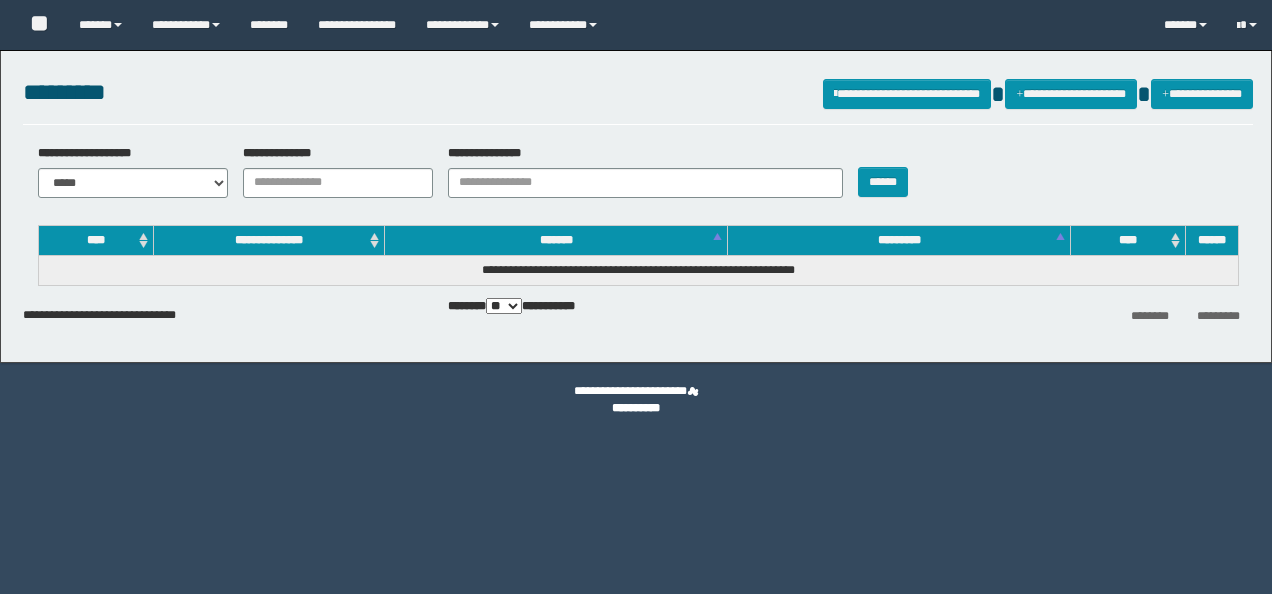 scroll, scrollTop: 0, scrollLeft: 0, axis: both 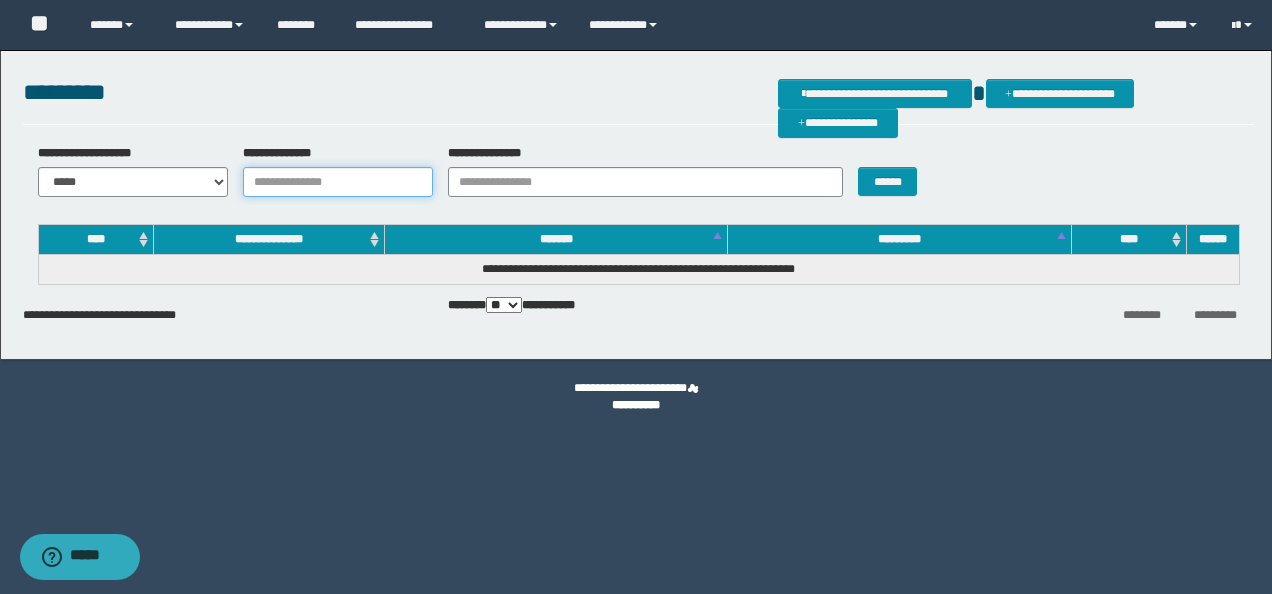 click on "**********" at bounding box center [338, 182] 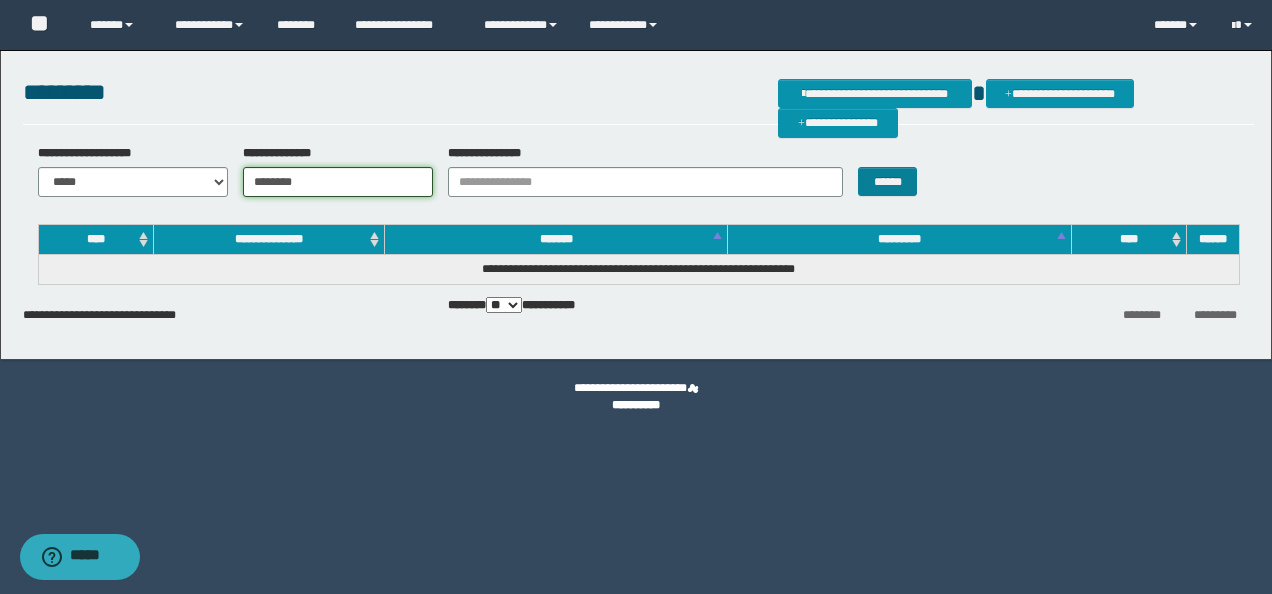 type on "********" 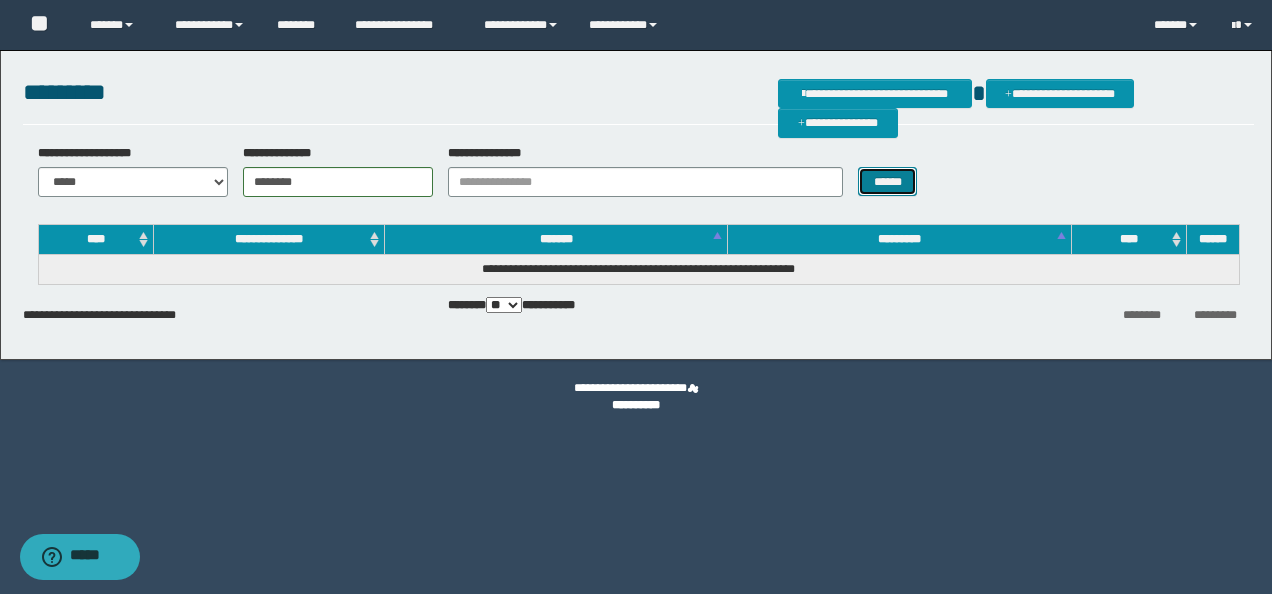 click on "******" at bounding box center (887, 181) 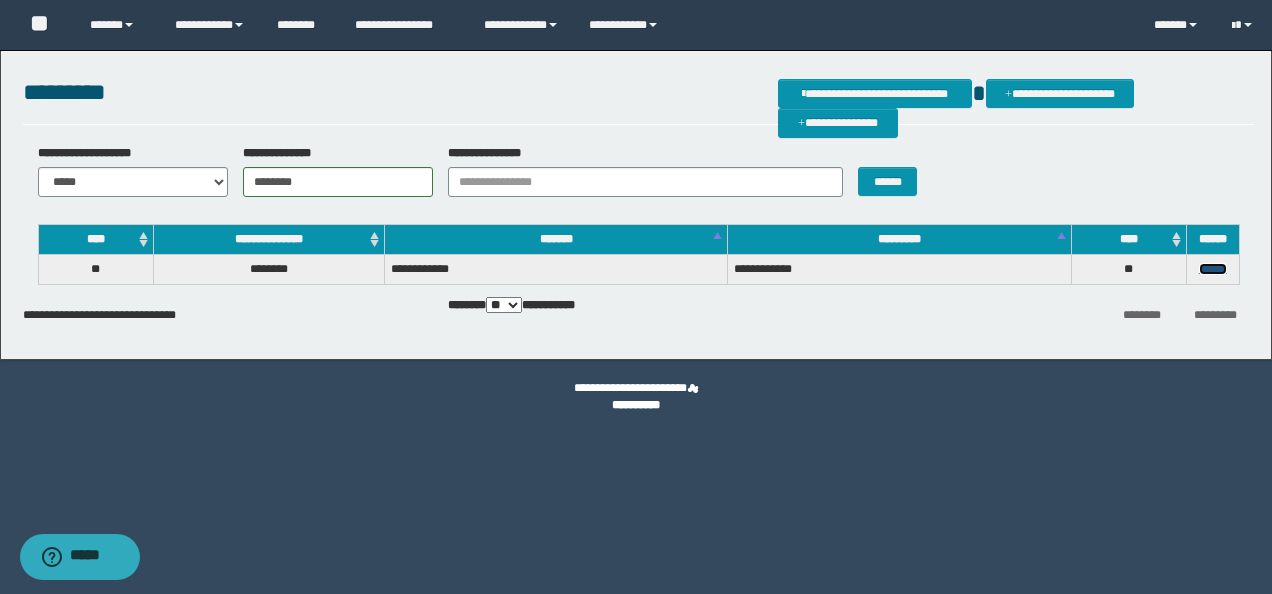 click on "******" at bounding box center (1213, 269) 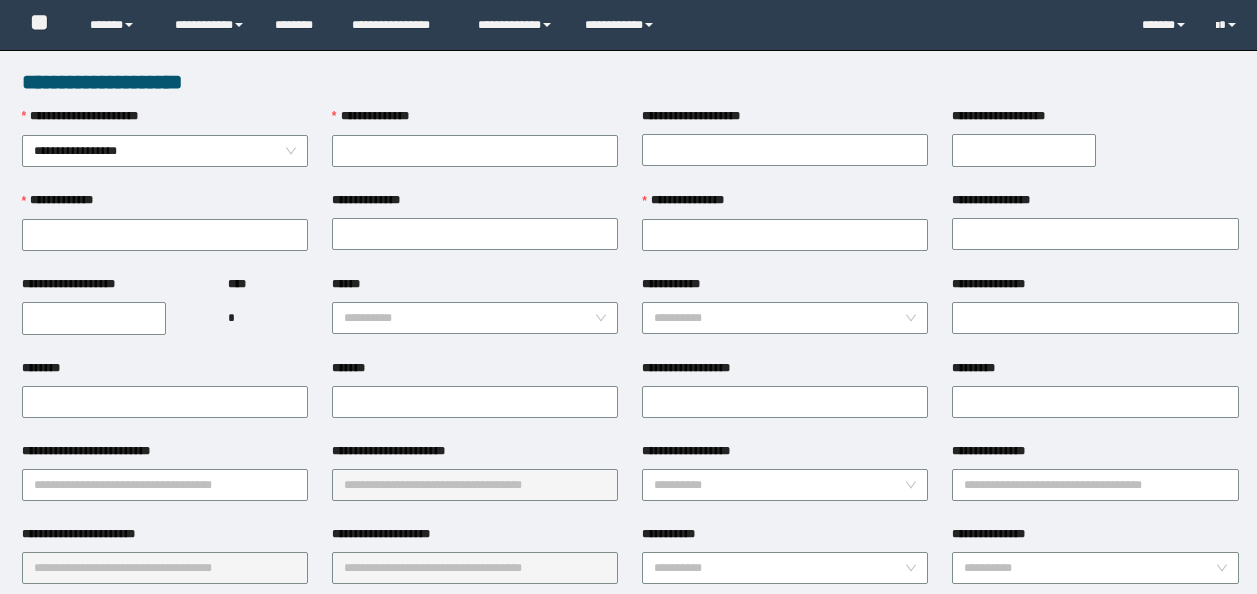 scroll, scrollTop: 0, scrollLeft: 0, axis: both 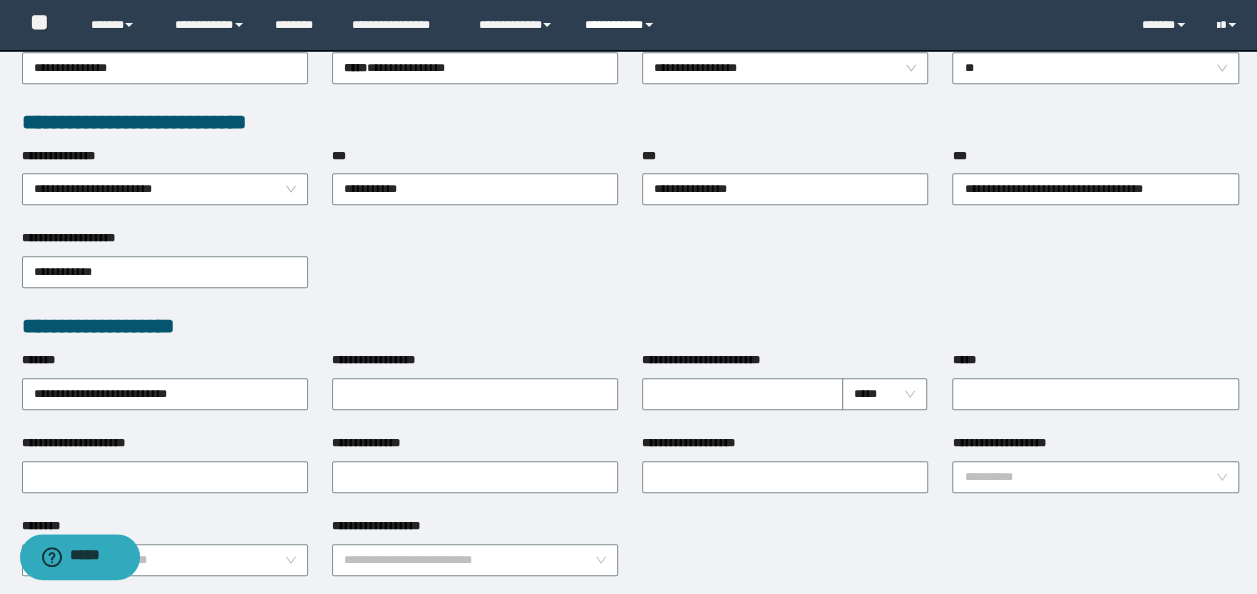 click on "**********" at bounding box center [622, 25] 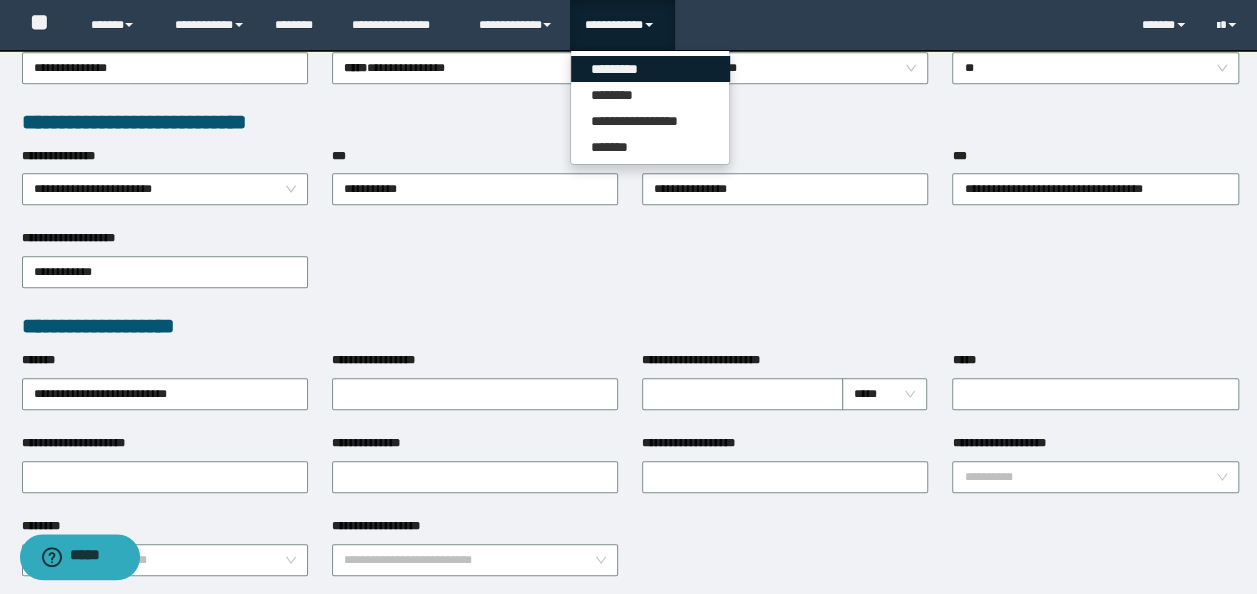 click on "*********" at bounding box center (650, 69) 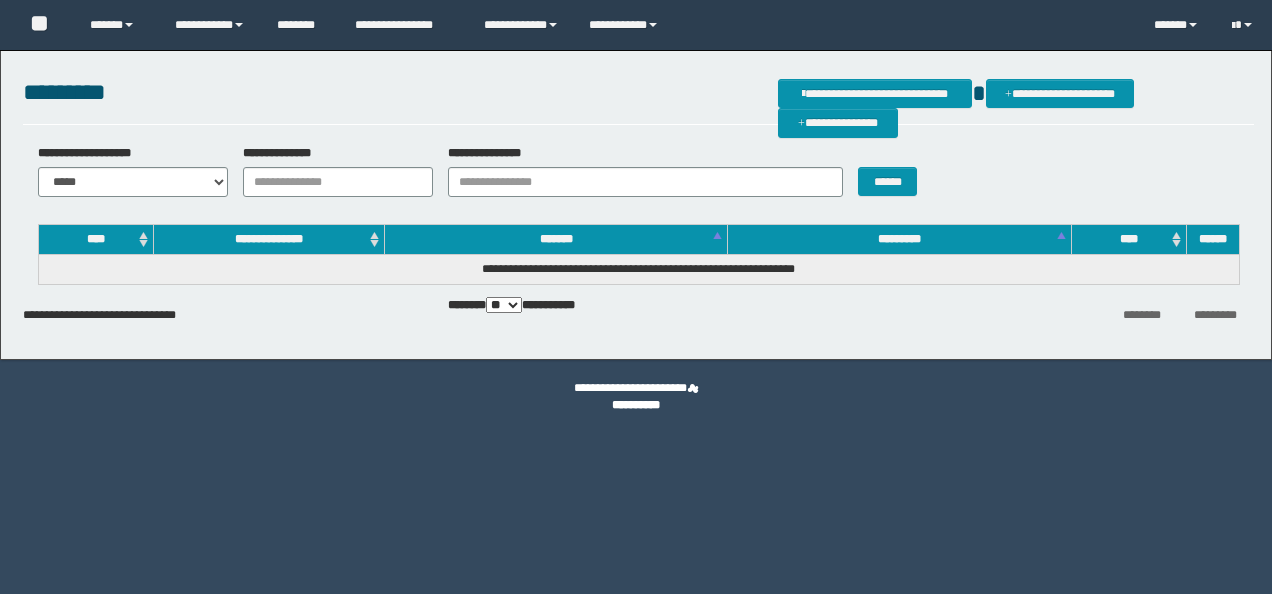 scroll, scrollTop: 0, scrollLeft: 0, axis: both 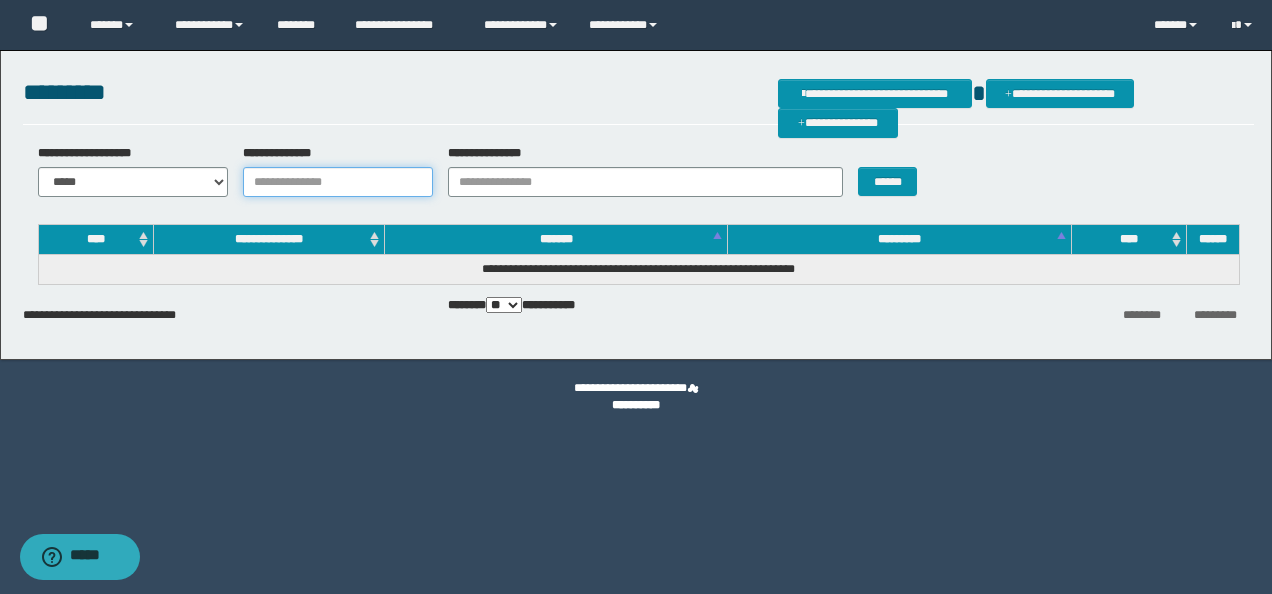 click on "**********" at bounding box center (338, 182) 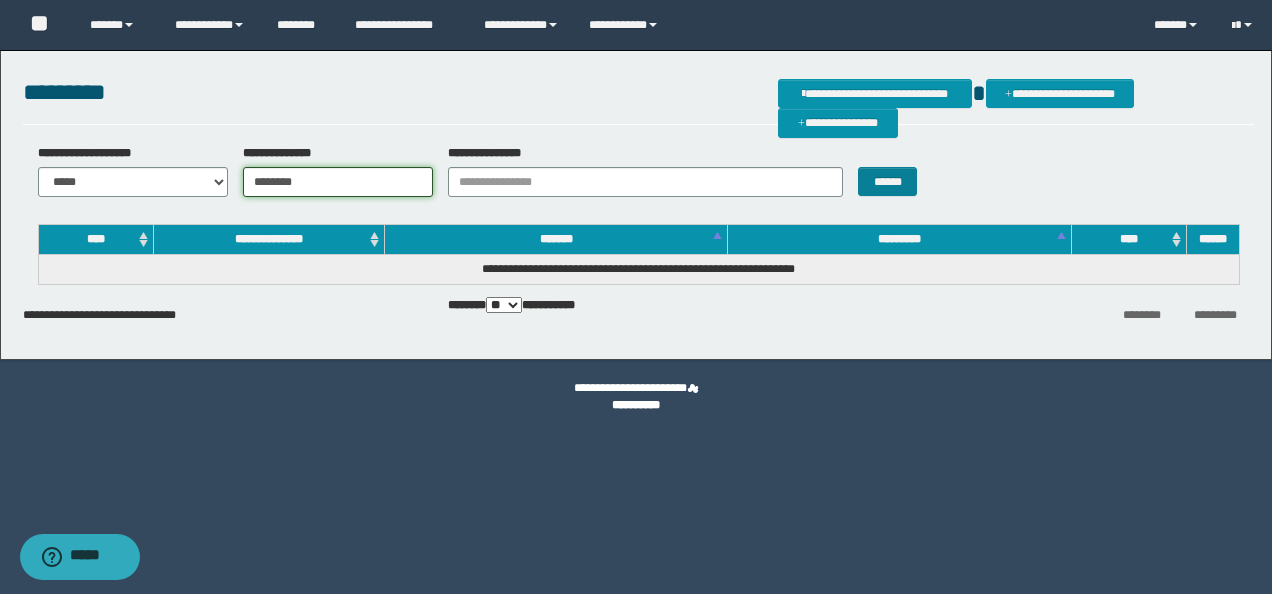 type on "********" 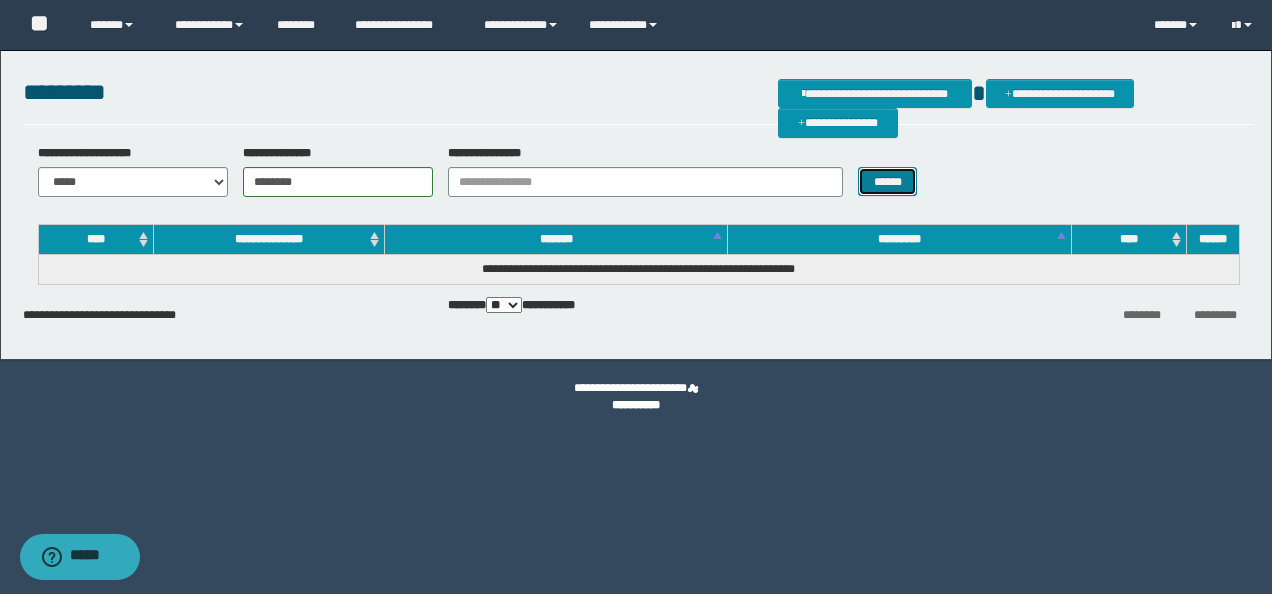 click on "******" at bounding box center (887, 181) 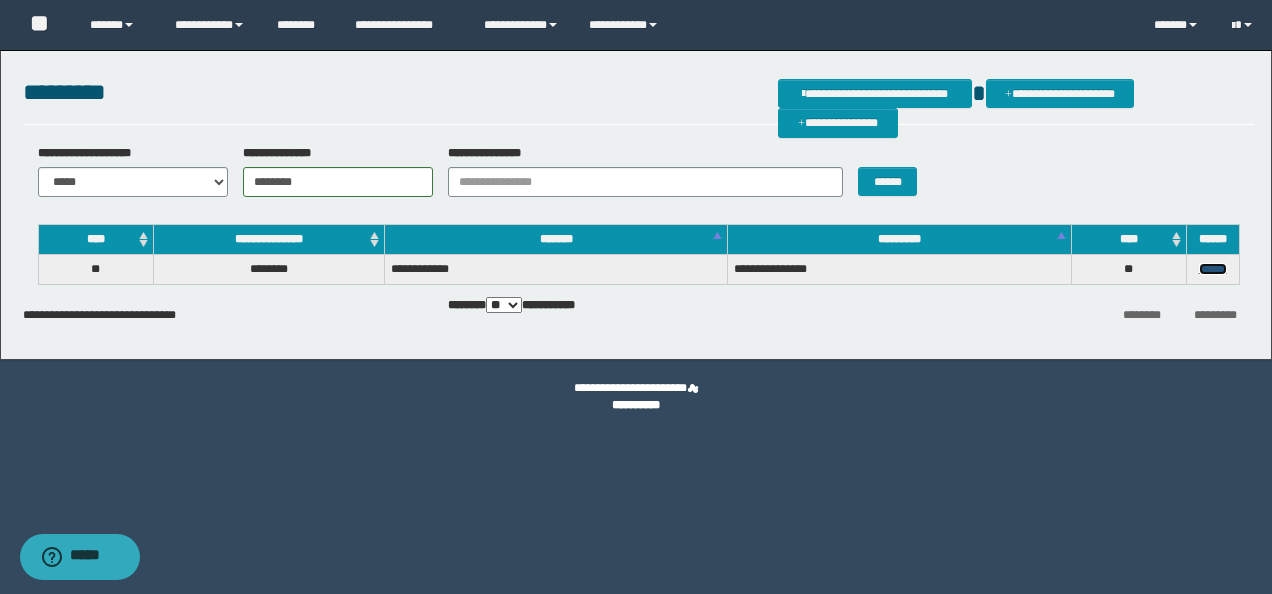 click on "******" at bounding box center [1213, 269] 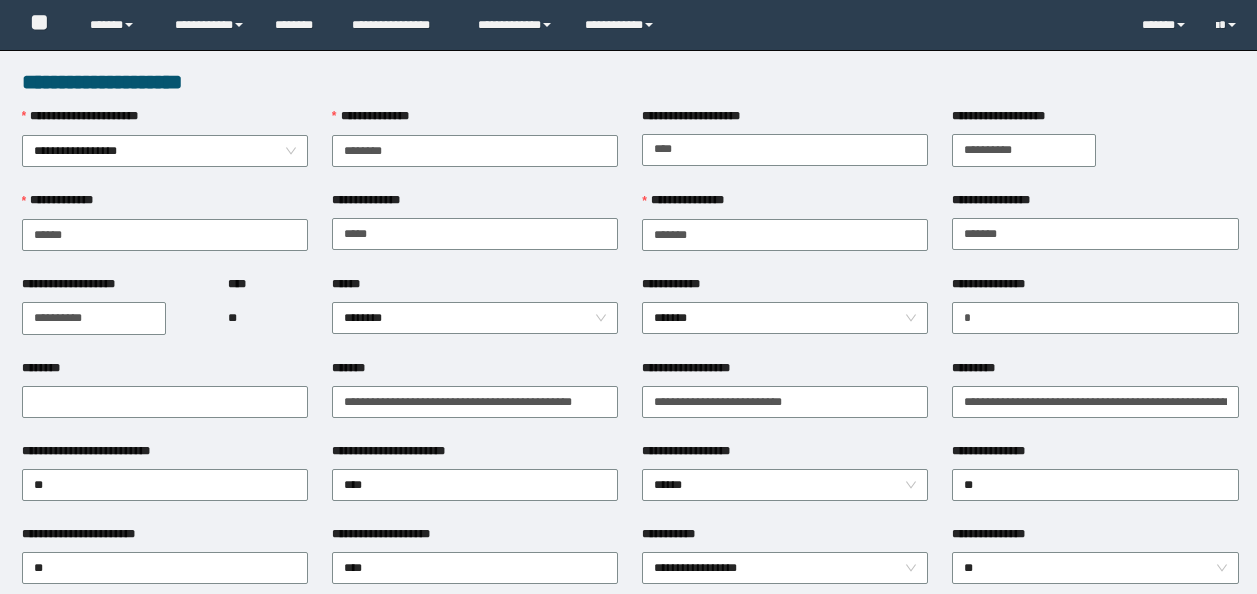 scroll, scrollTop: 0, scrollLeft: 0, axis: both 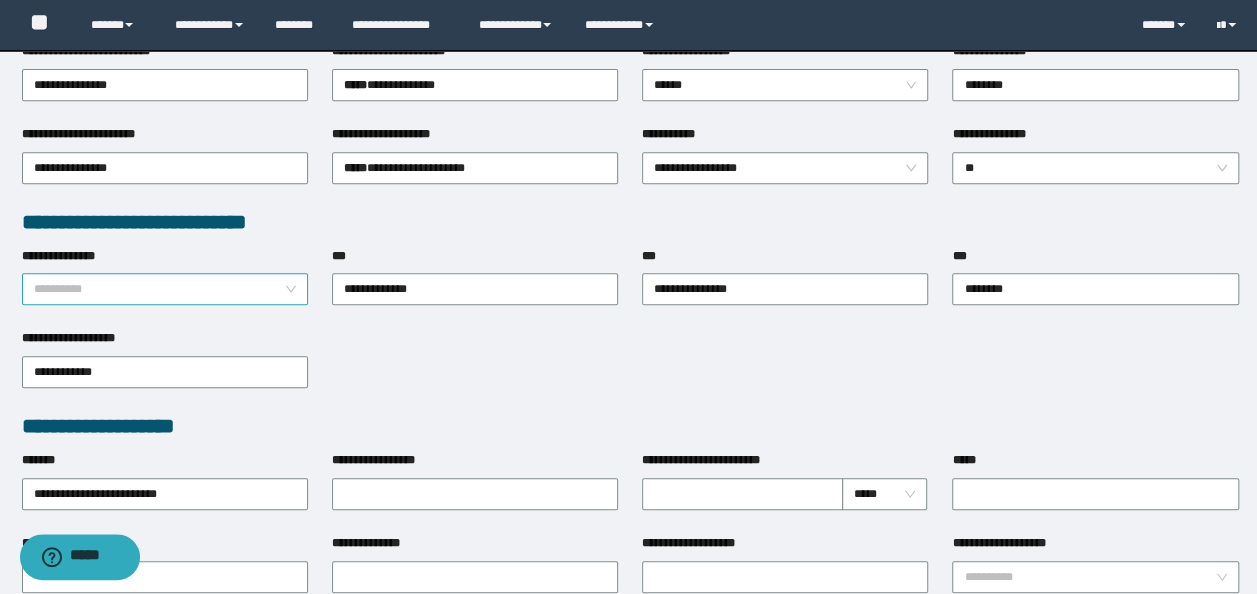 click on "**********" at bounding box center (165, 289) 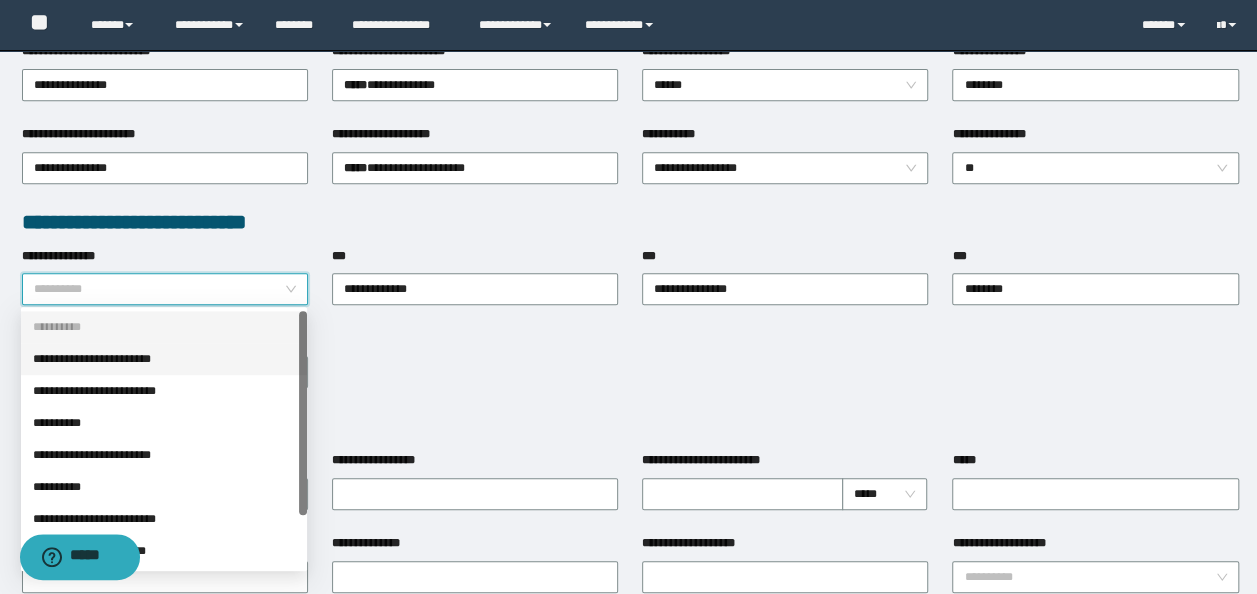 click on "**********" at bounding box center [164, 359] 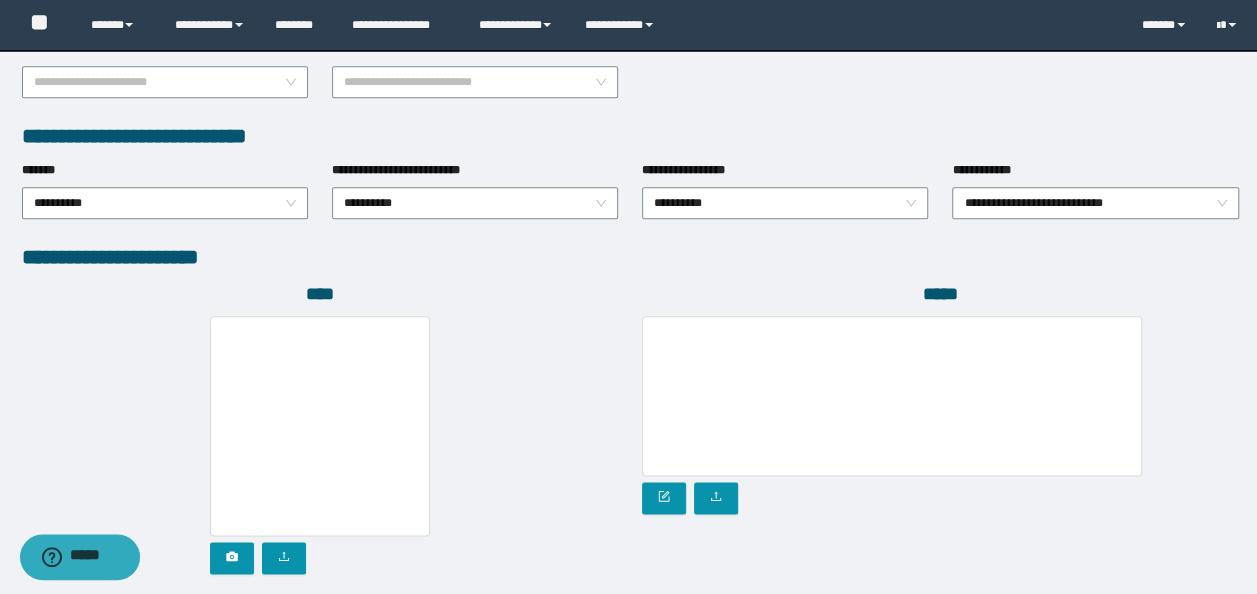 scroll, scrollTop: 1100, scrollLeft: 0, axis: vertical 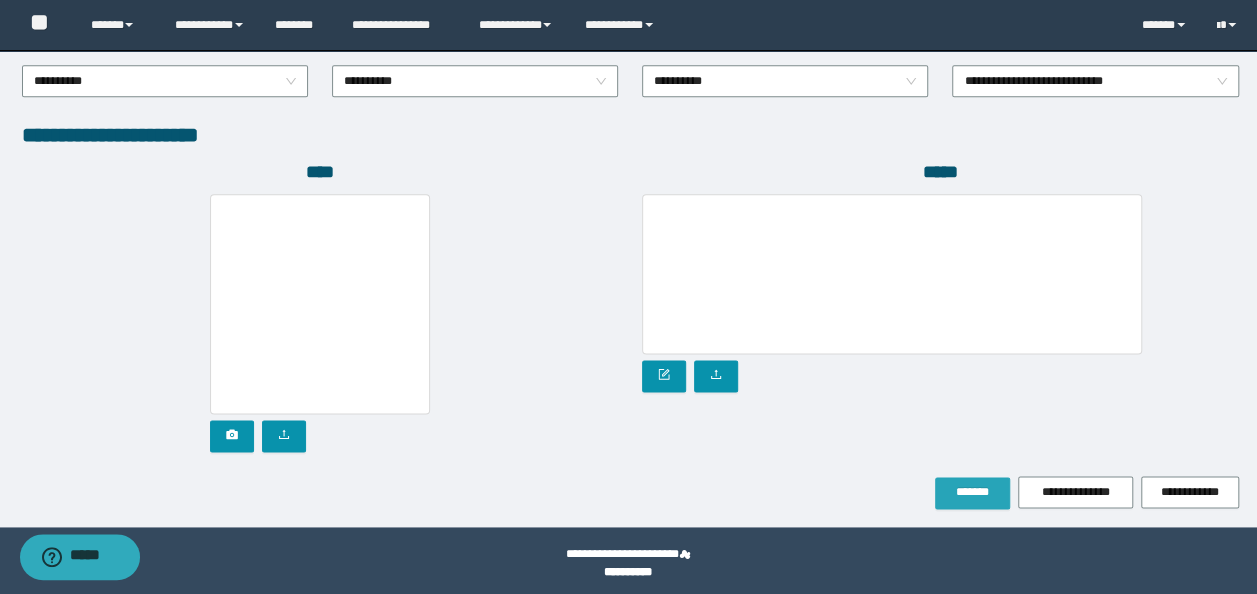 click on "*******" at bounding box center [972, 492] 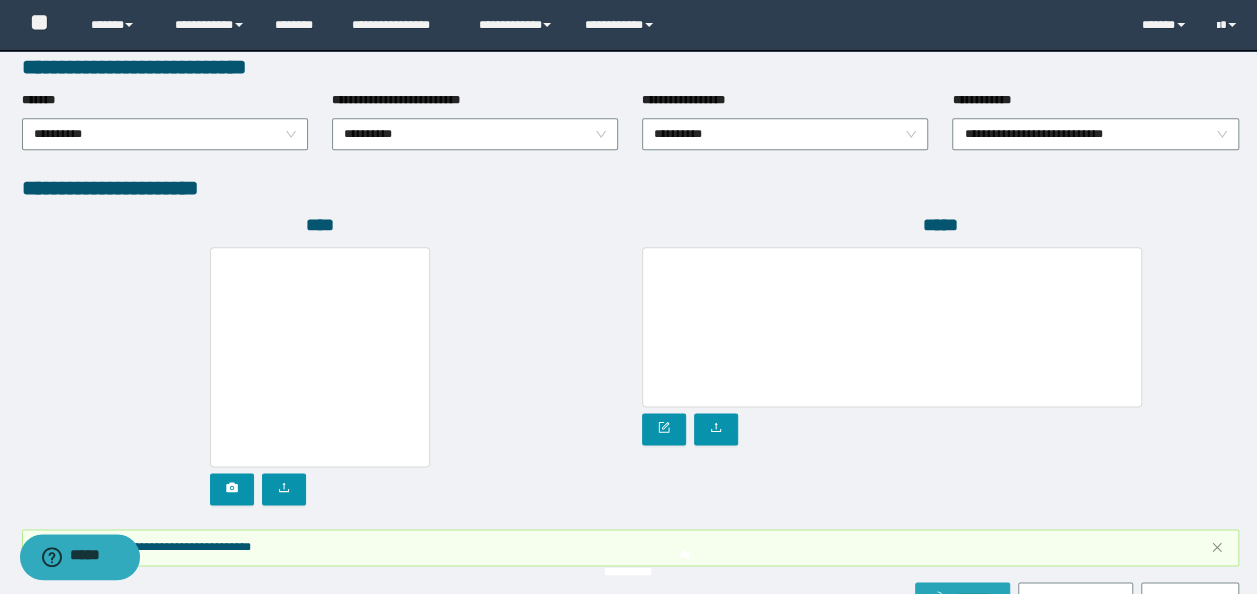 scroll, scrollTop: 1152, scrollLeft: 0, axis: vertical 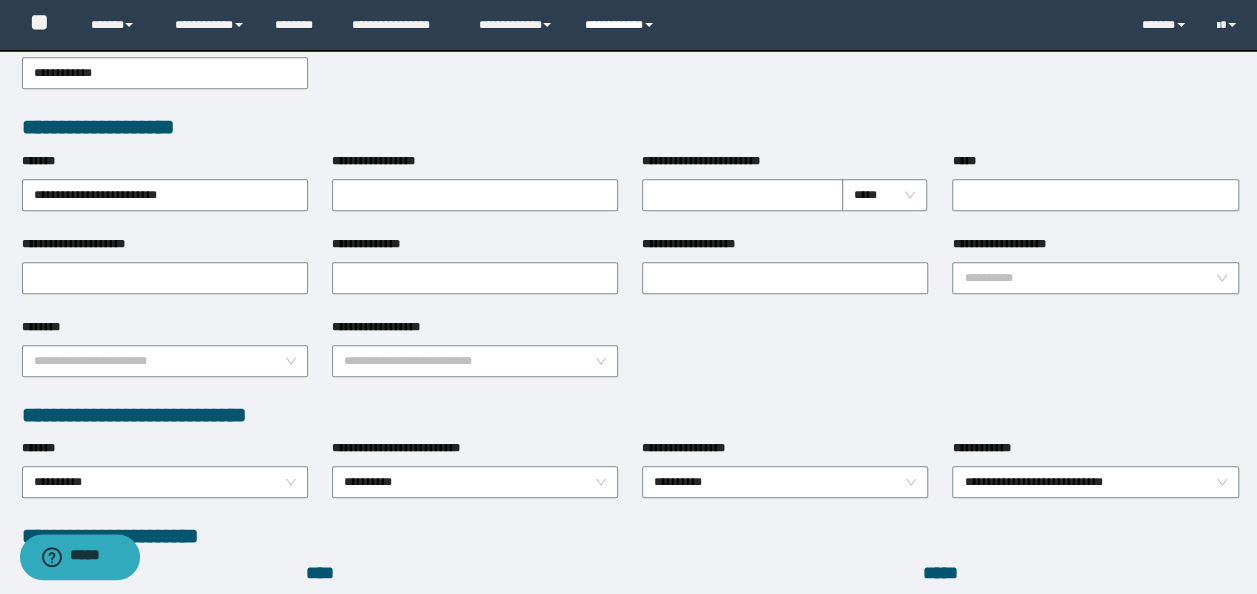 click on "**********" at bounding box center (622, 25) 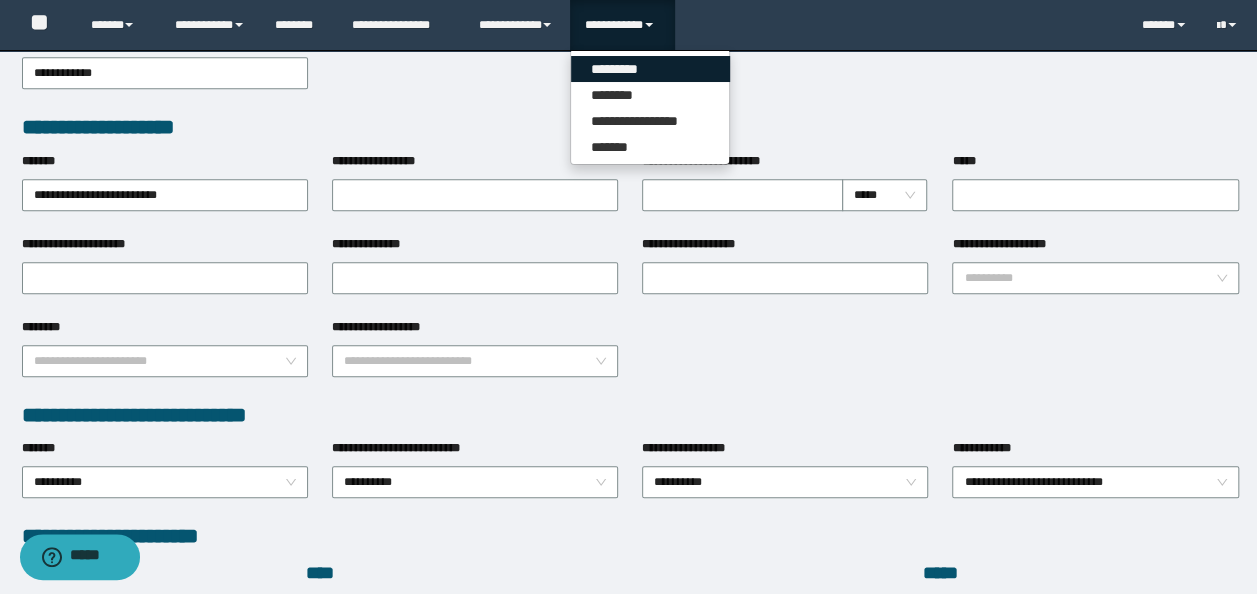 click on "*********" at bounding box center (650, 69) 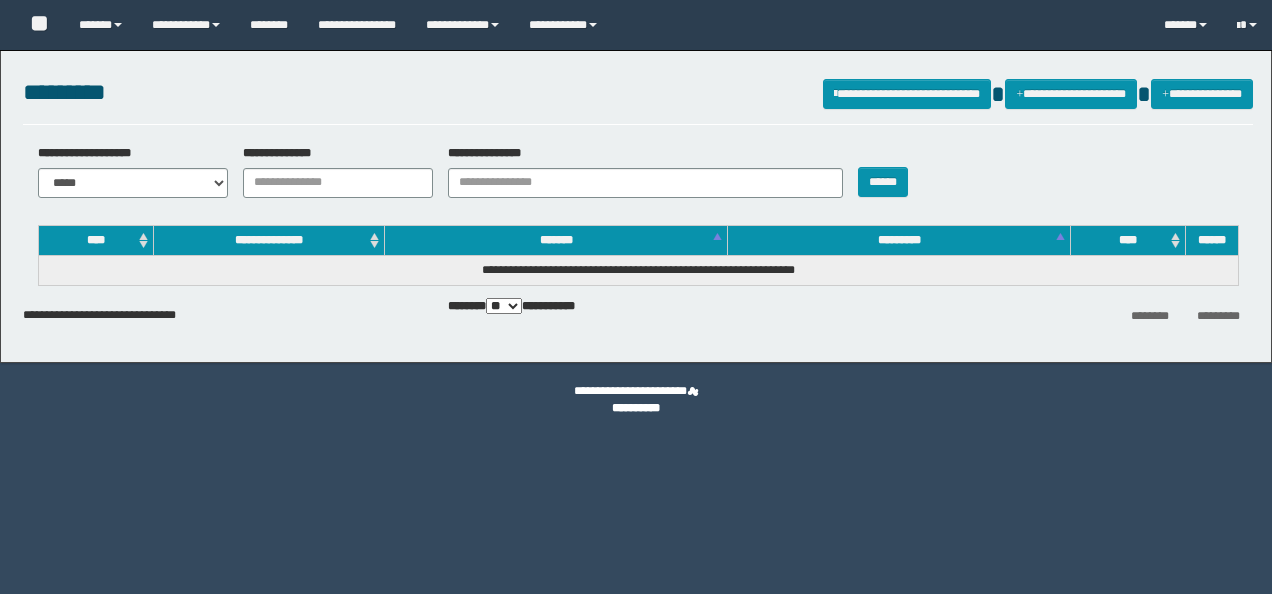 scroll, scrollTop: 0, scrollLeft: 0, axis: both 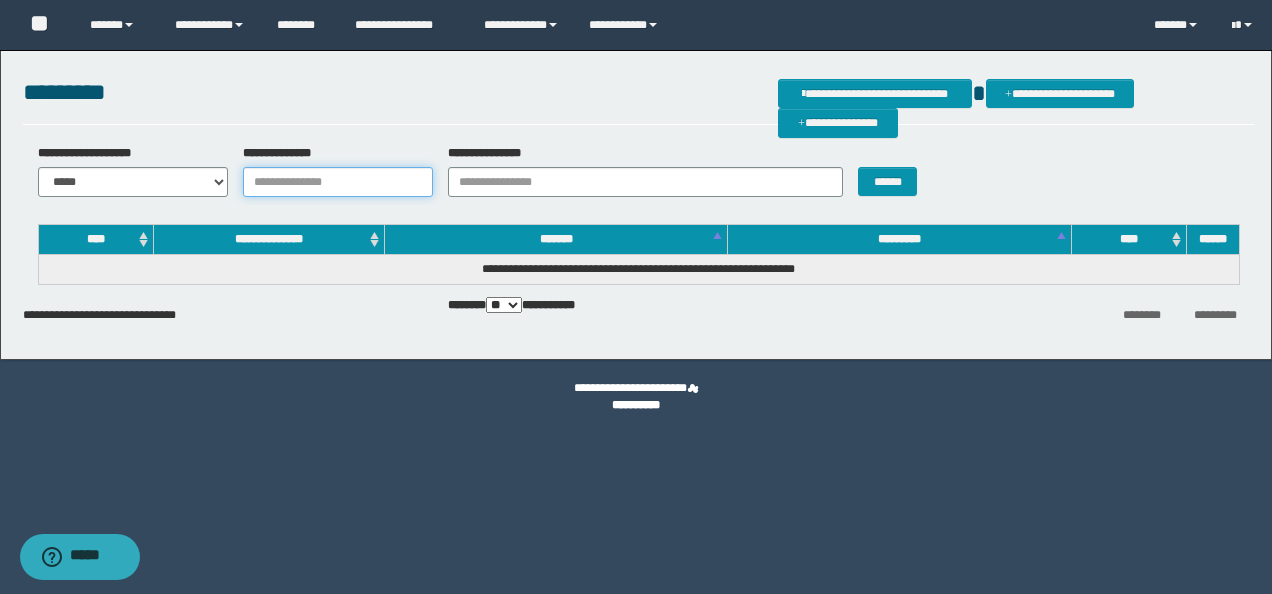 click on "**********" at bounding box center (338, 182) 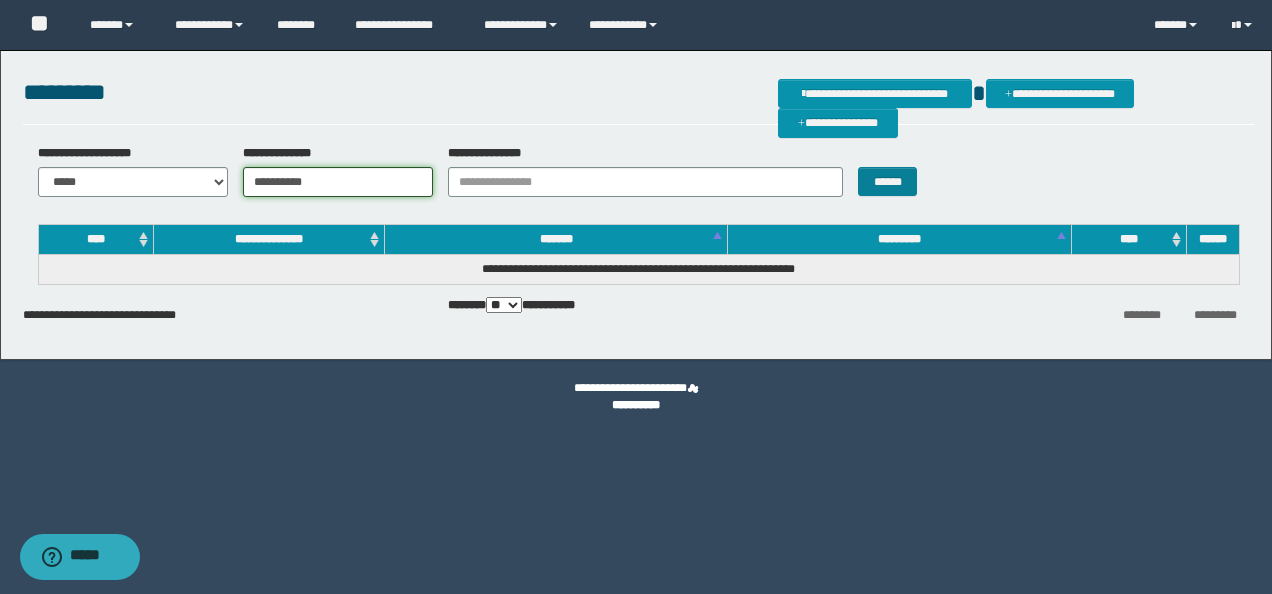 type on "**********" 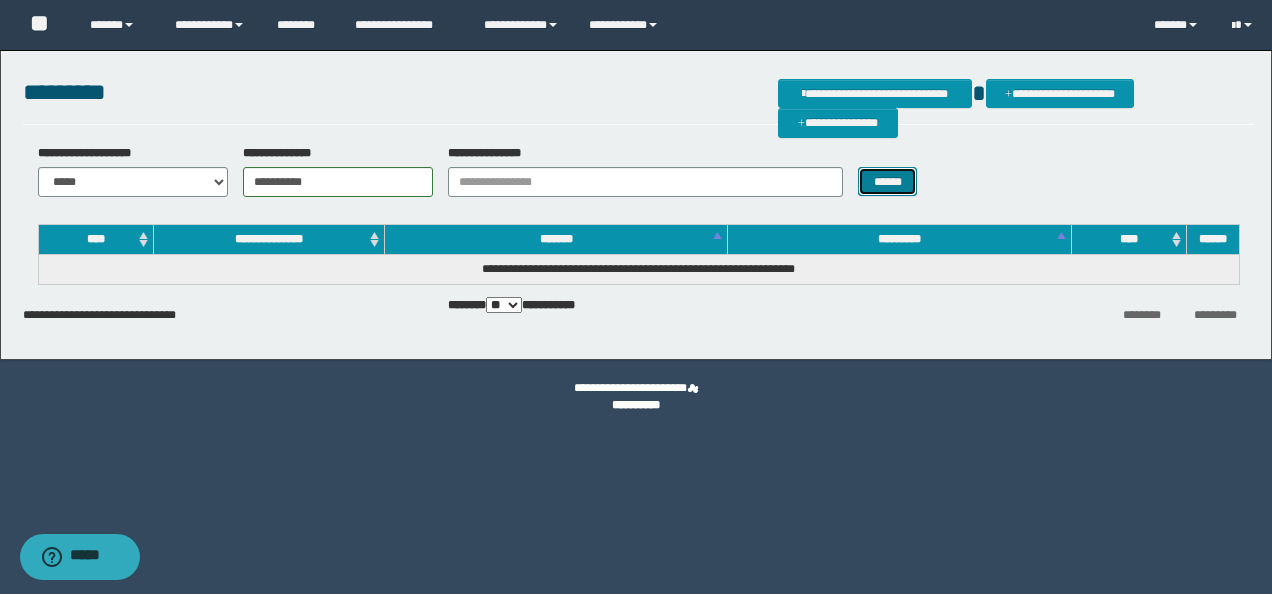 click on "******" at bounding box center (887, 181) 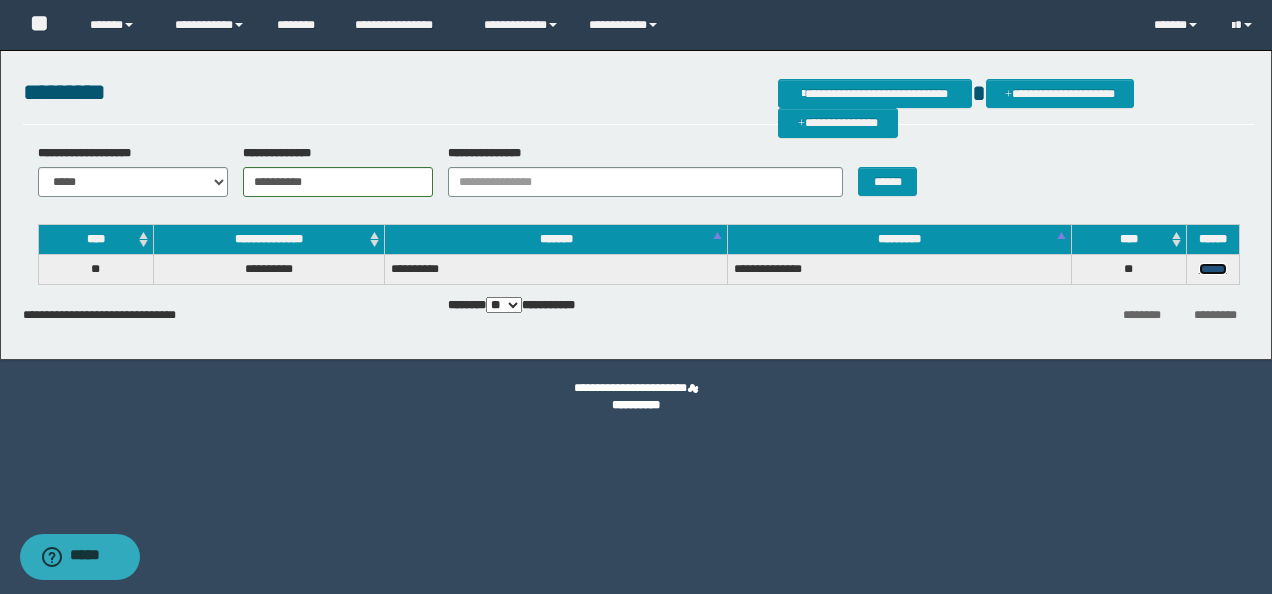 click on "******" at bounding box center (1213, 269) 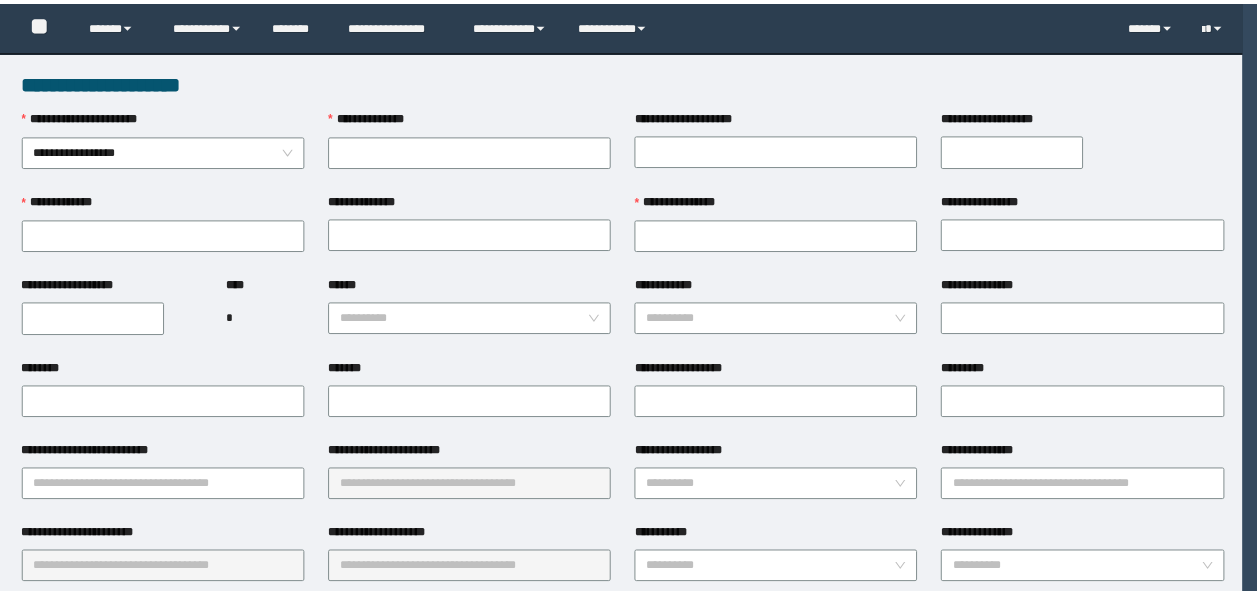 scroll, scrollTop: 0, scrollLeft: 0, axis: both 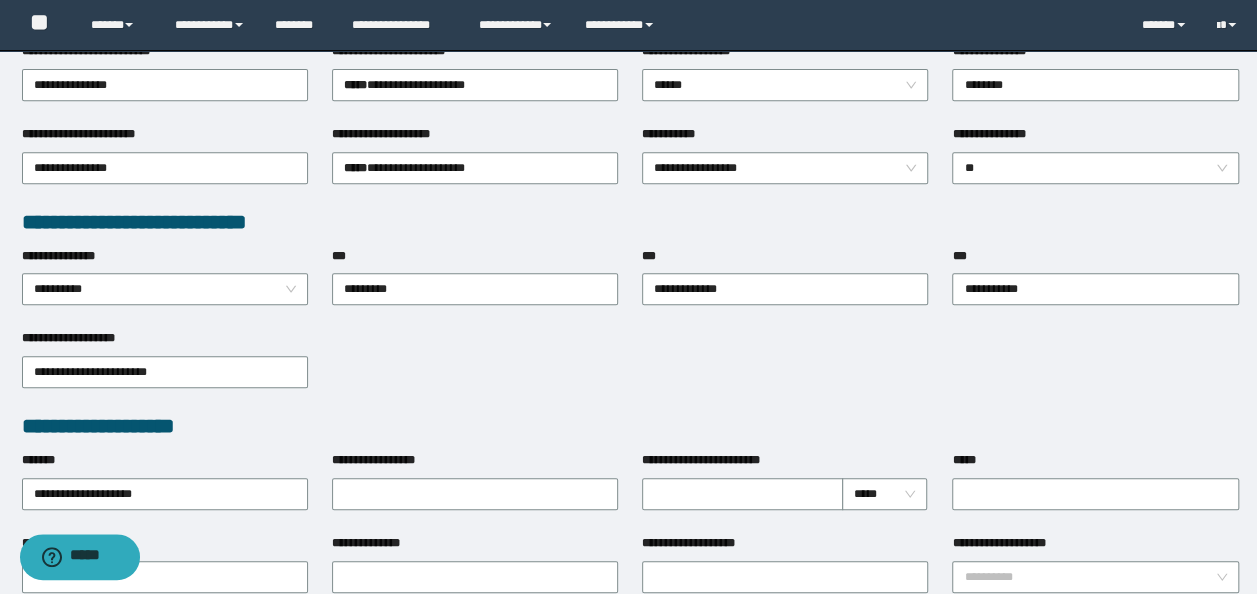 type on "**********" 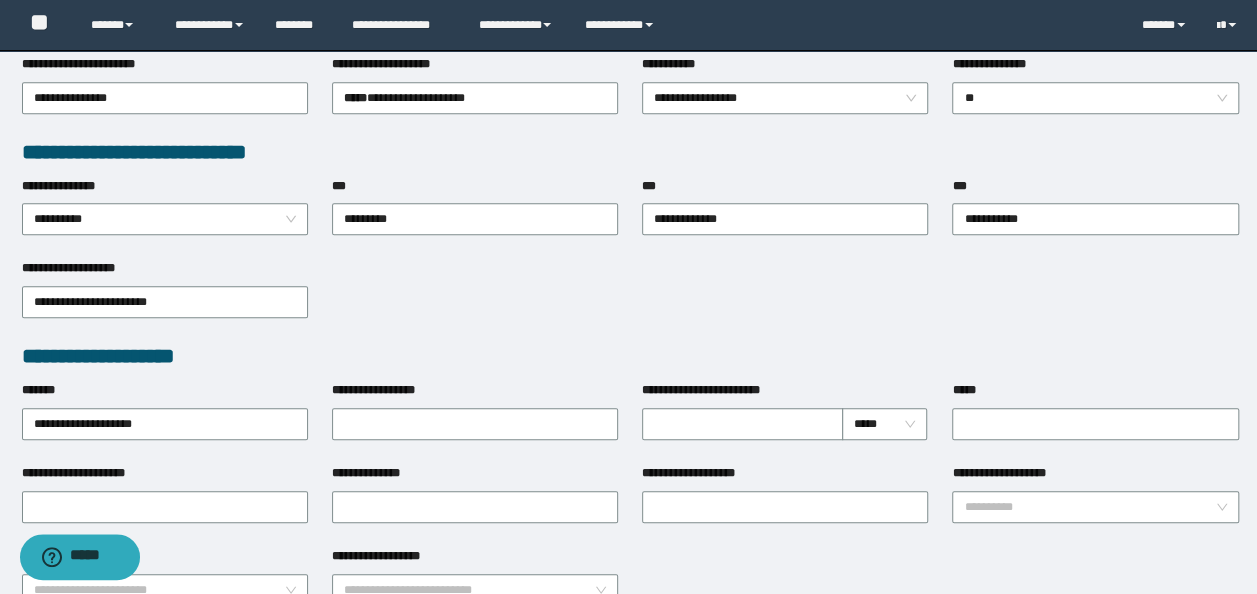 scroll, scrollTop: 500, scrollLeft: 0, axis: vertical 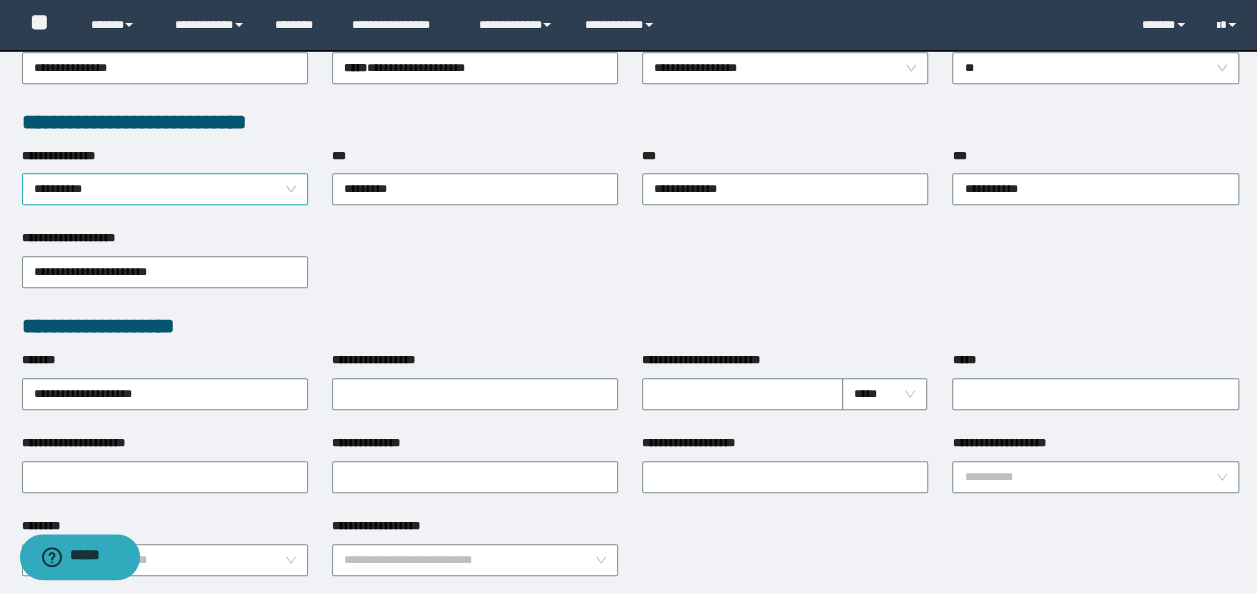 click on "**********" at bounding box center [165, 189] 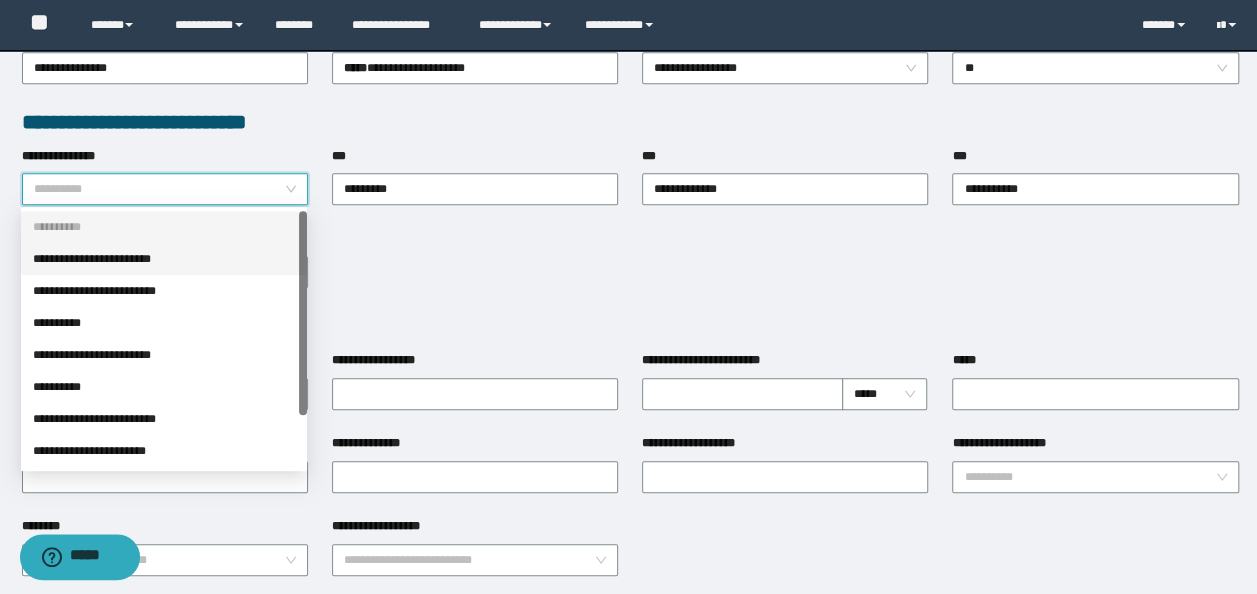 click on "**********" at bounding box center [164, 259] 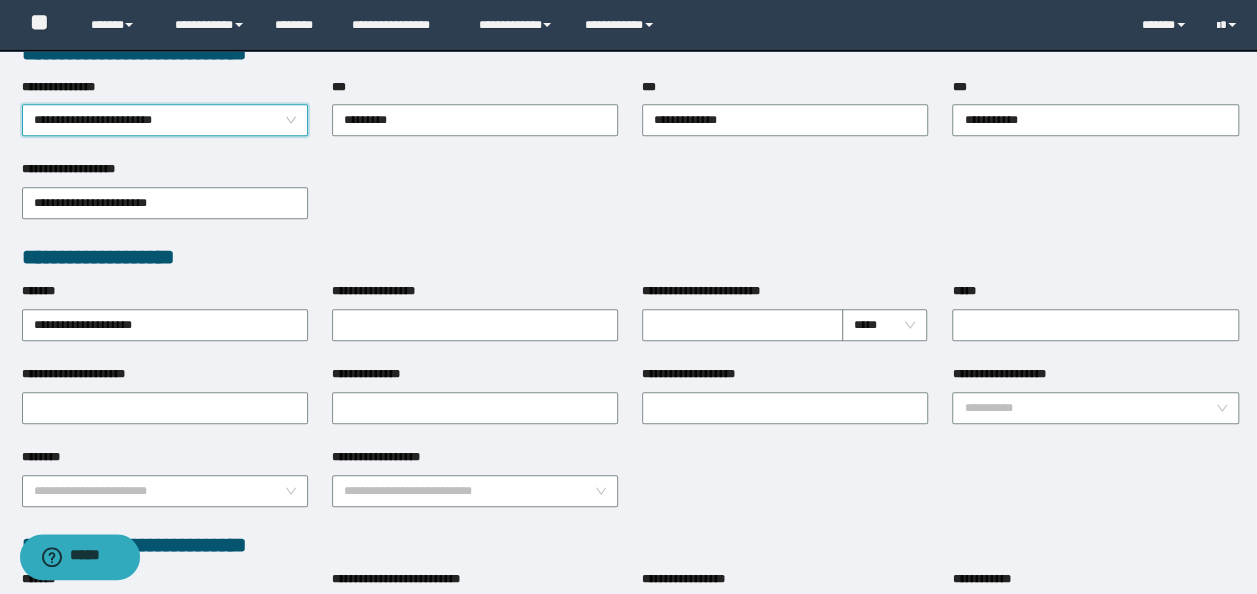 scroll, scrollTop: 600, scrollLeft: 0, axis: vertical 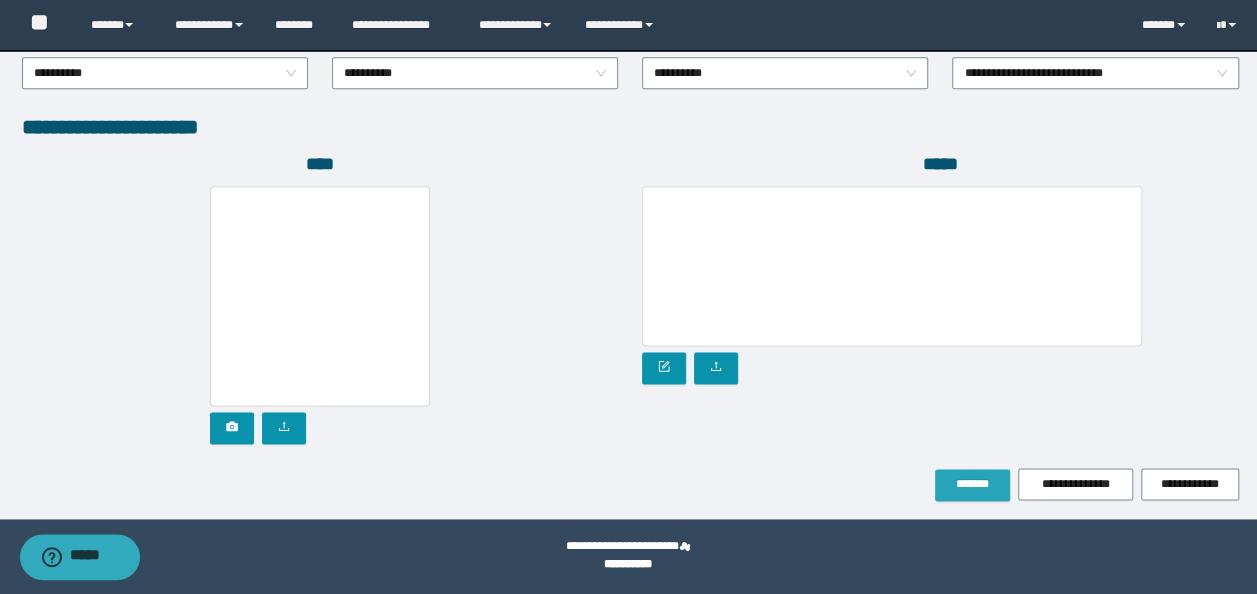 click on "*******" at bounding box center [972, 484] 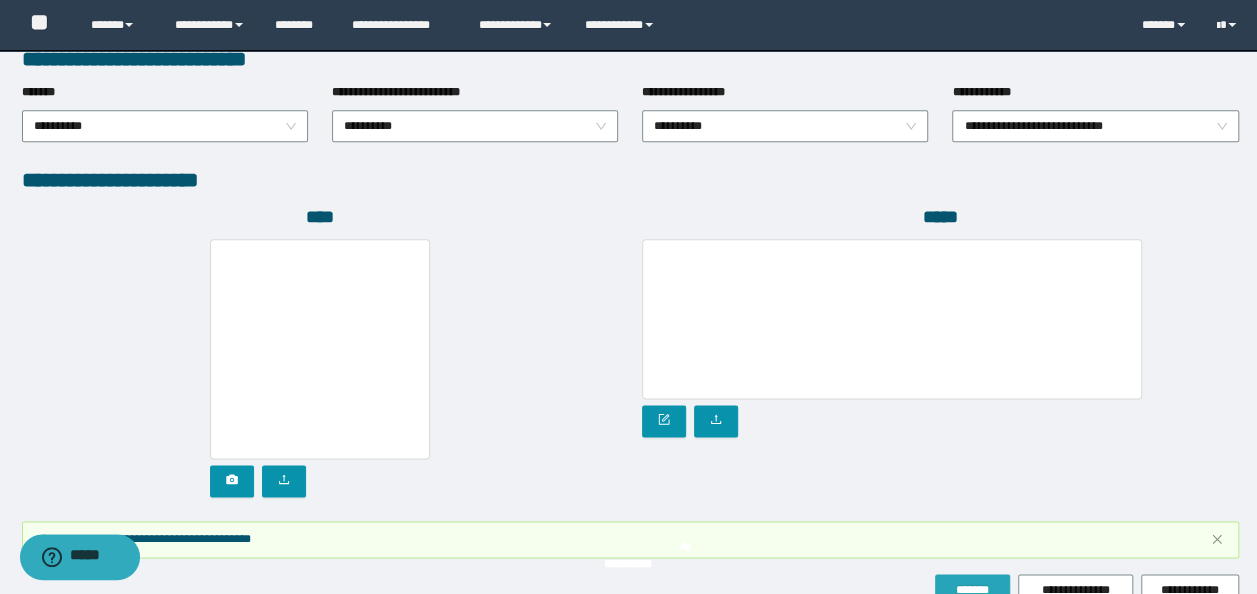 scroll, scrollTop: 1160, scrollLeft: 0, axis: vertical 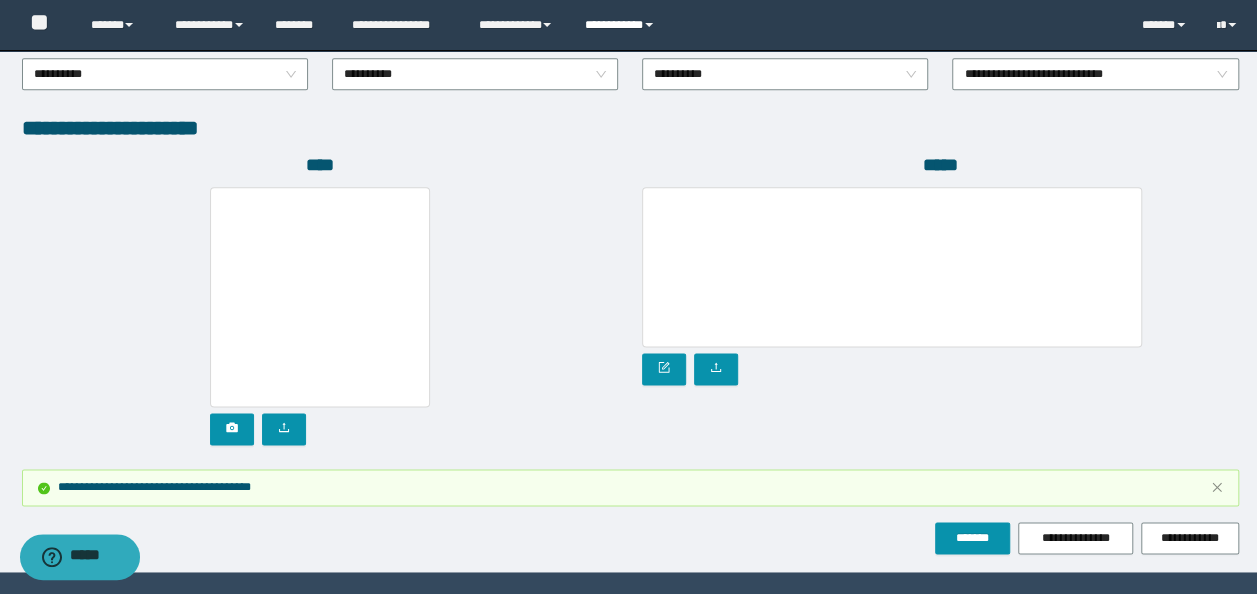 click on "**********" at bounding box center (622, 25) 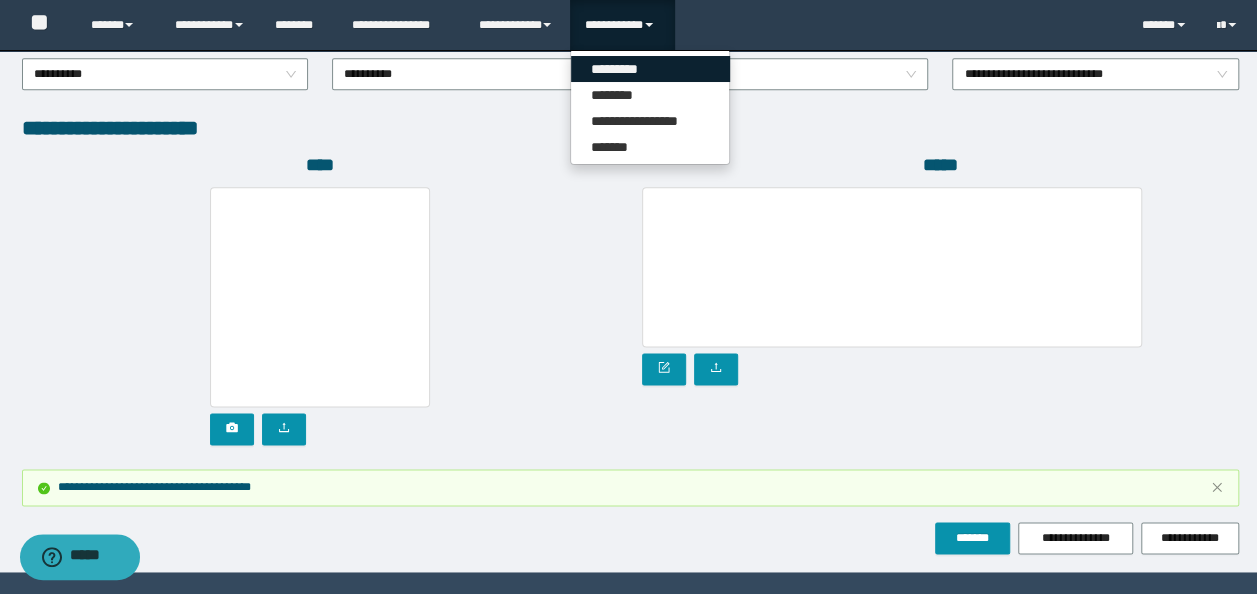 click on "*********" at bounding box center (650, 69) 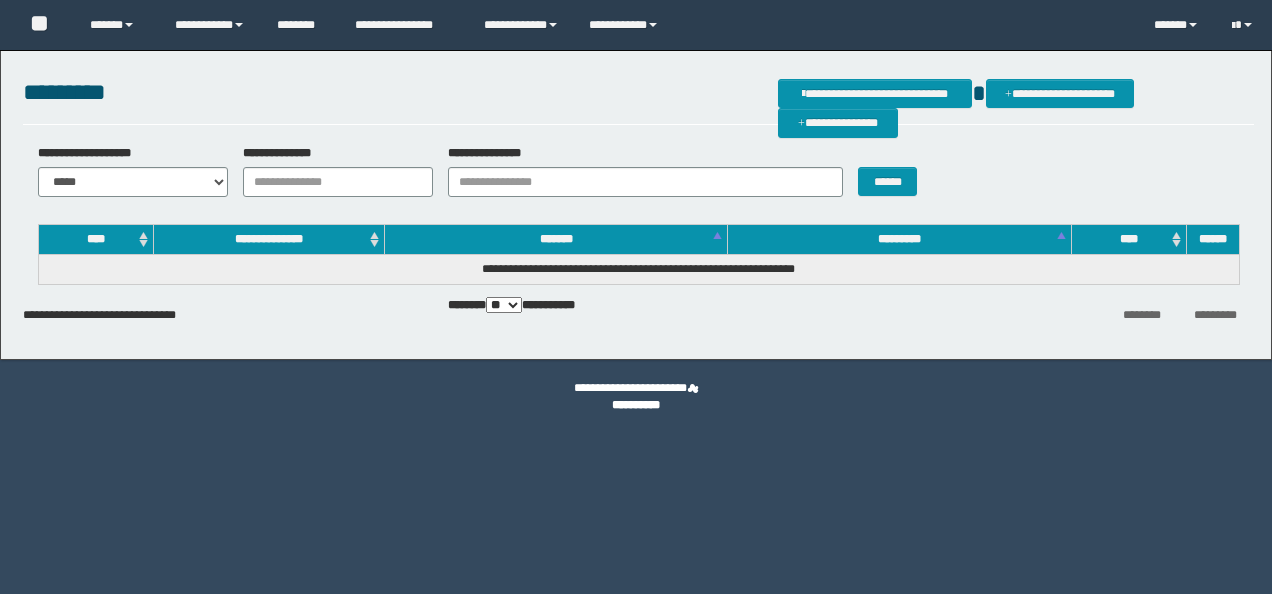 scroll, scrollTop: 0, scrollLeft: 0, axis: both 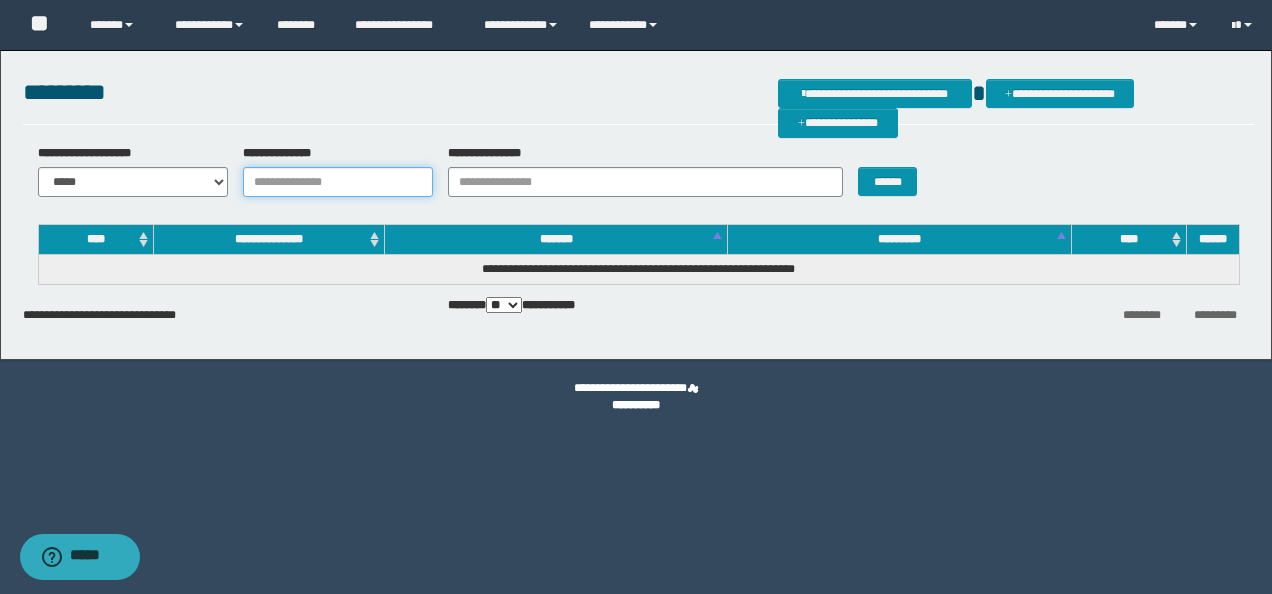click on "**********" at bounding box center (338, 182) 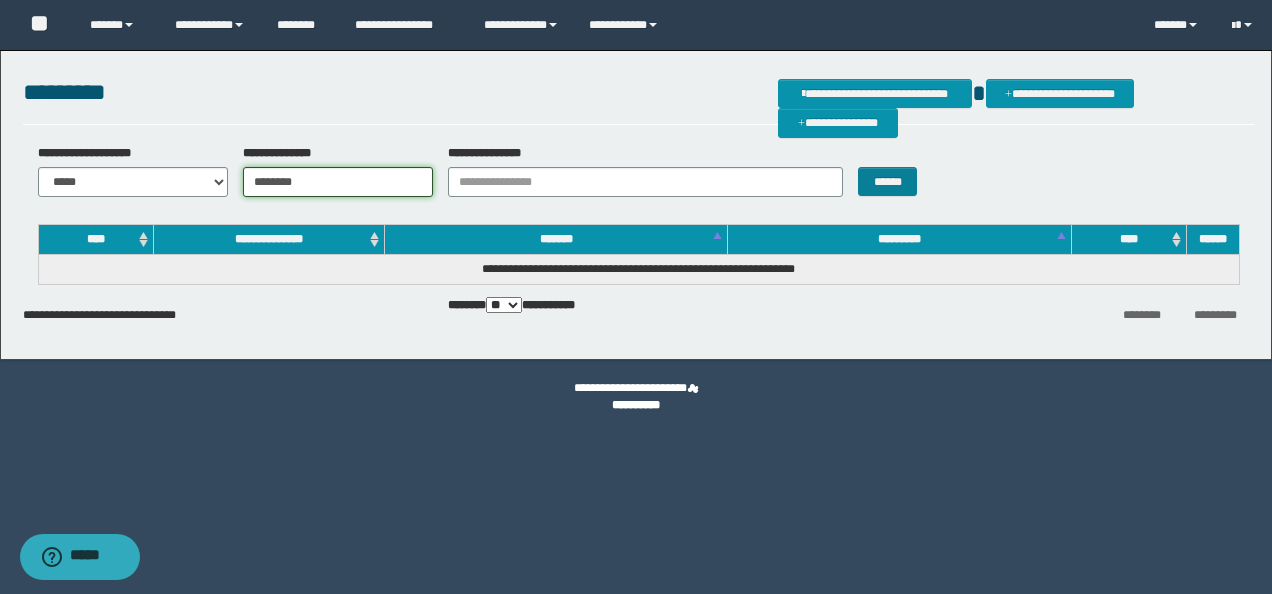 type on "********" 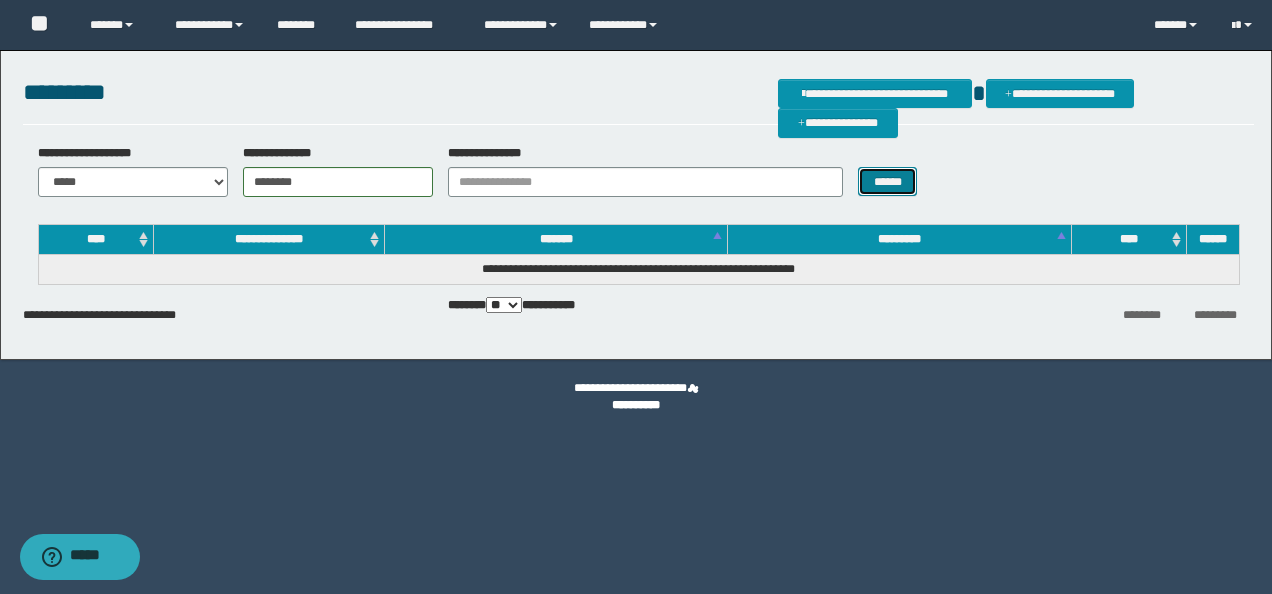click on "******" at bounding box center (887, 181) 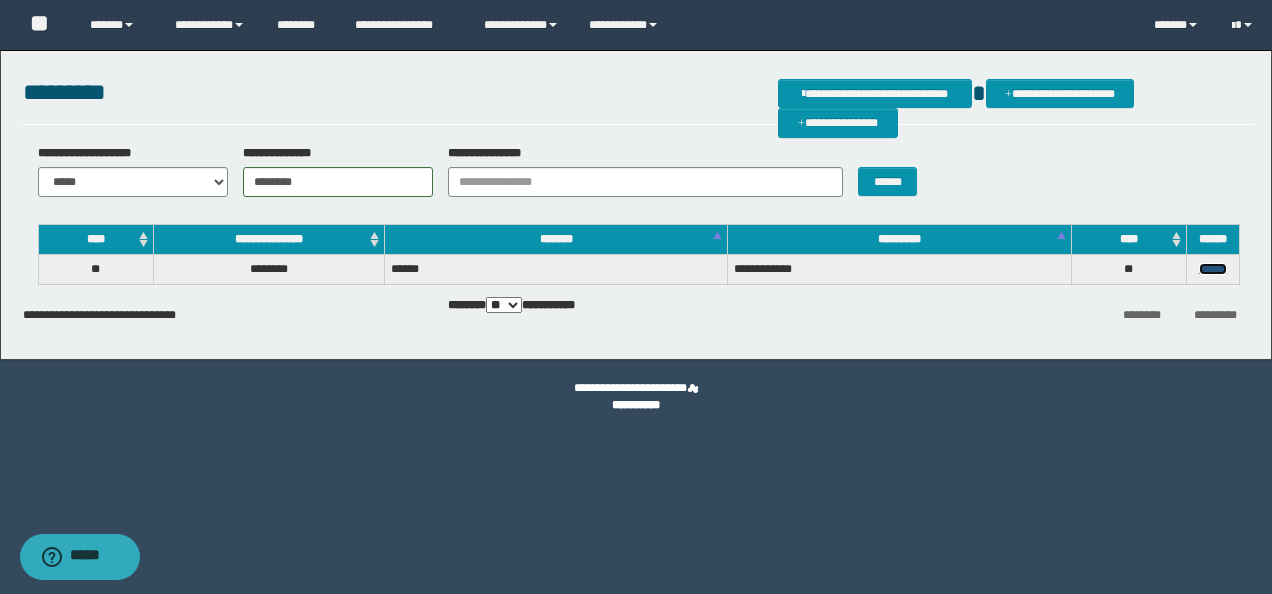 click on "******" at bounding box center (1213, 269) 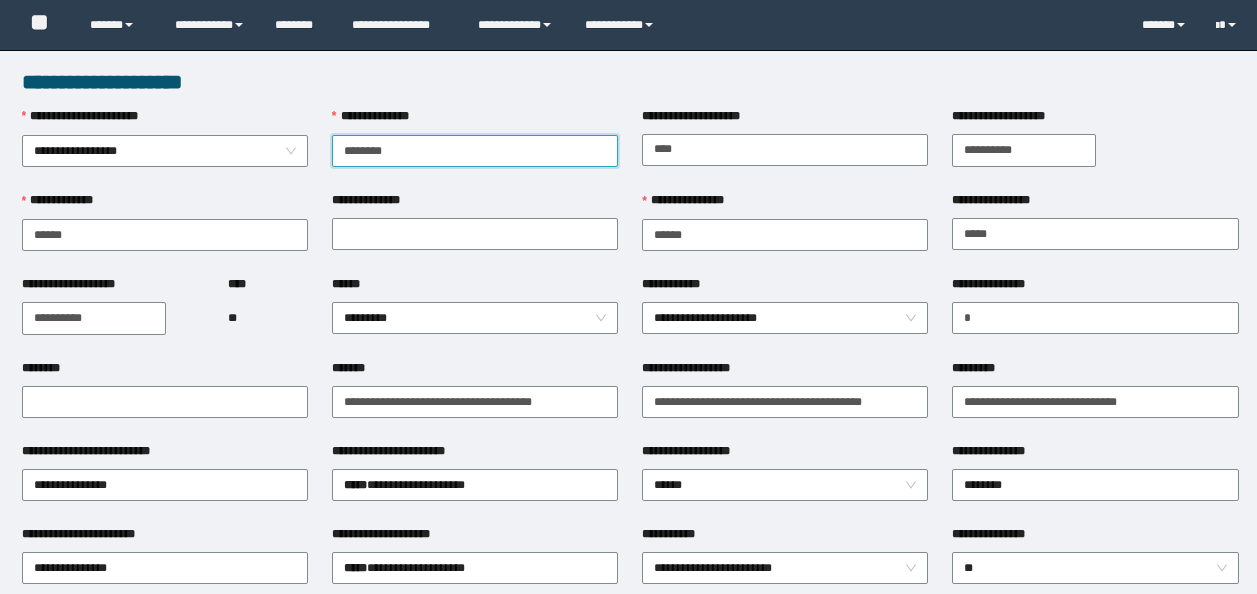 scroll, scrollTop: 0, scrollLeft: 0, axis: both 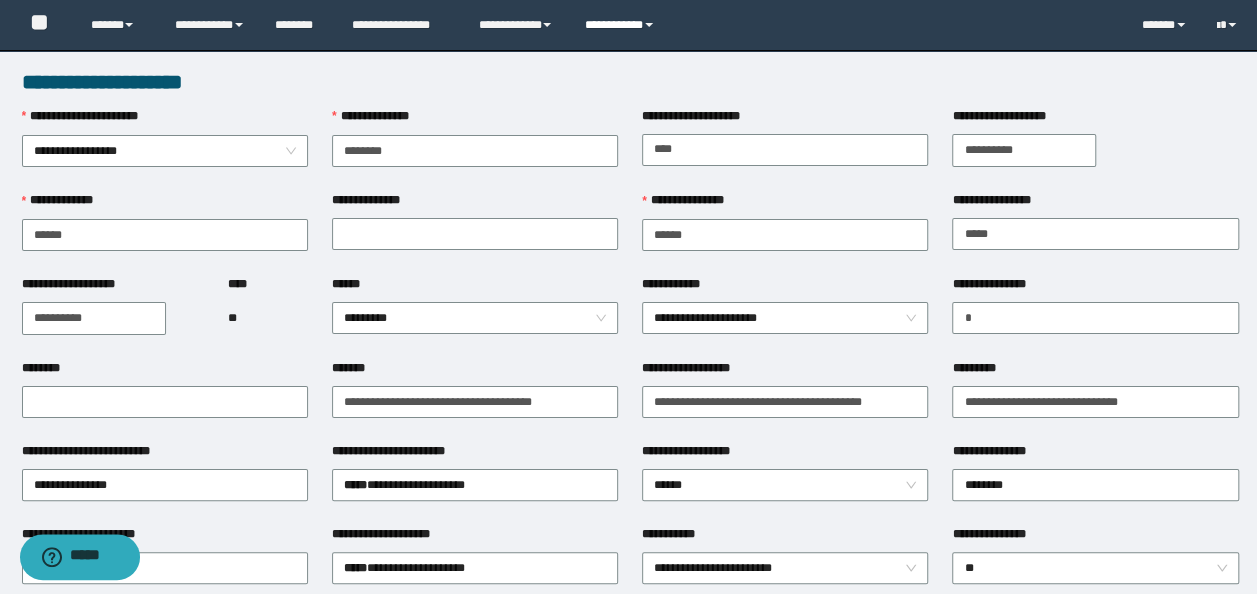 click on "**********" at bounding box center (622, 25) 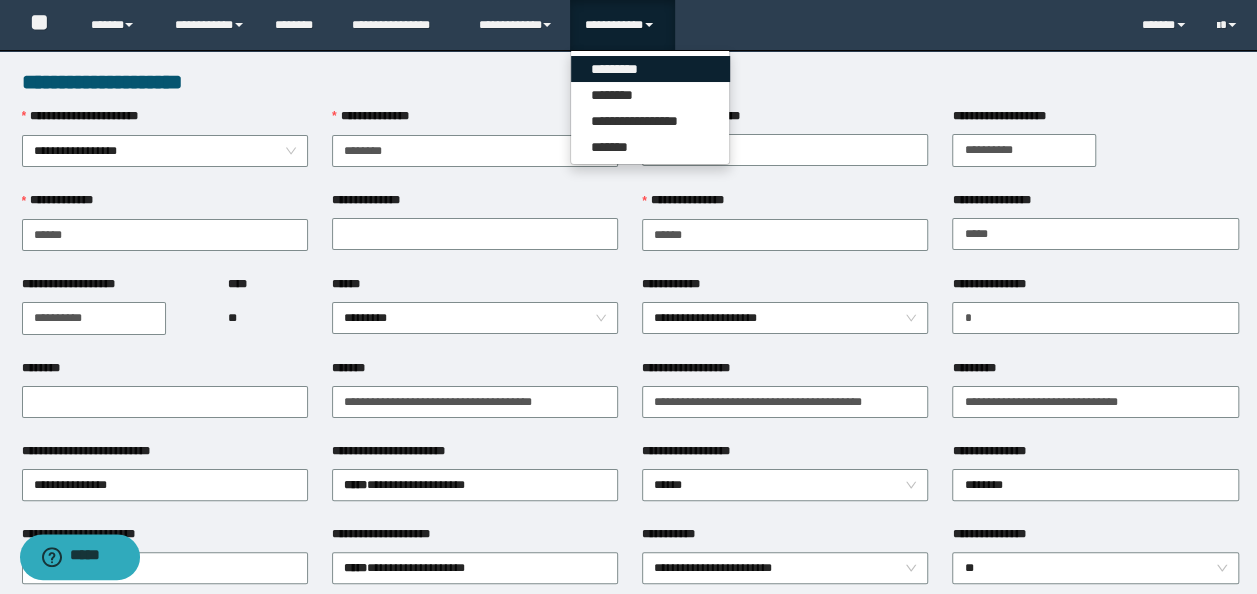 click on "*********" at bounding box center (650, 69) 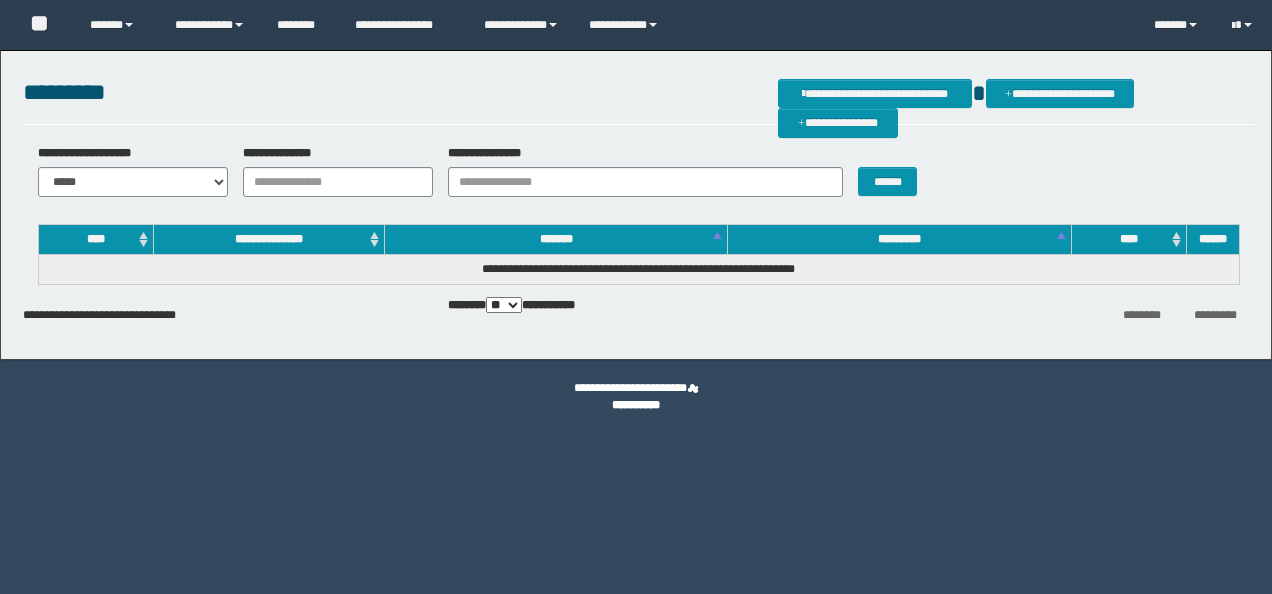 scroll, scrollTop: 0, scrollLeft: 0, axis: both 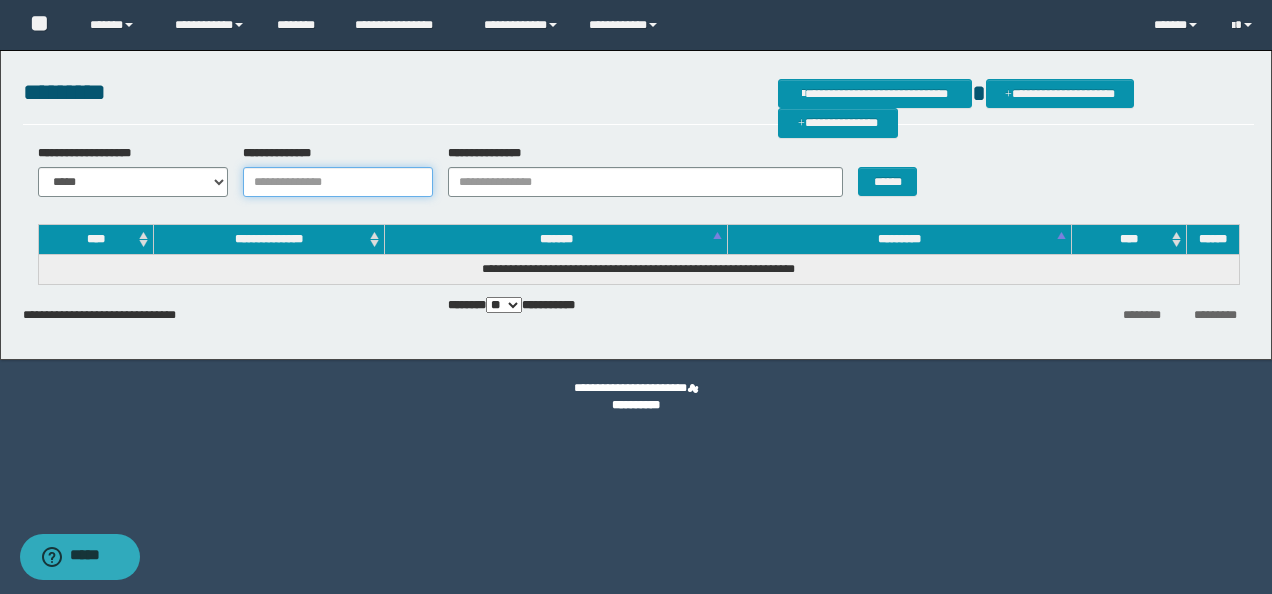 click on "**********" at bounding box center (338, 182) 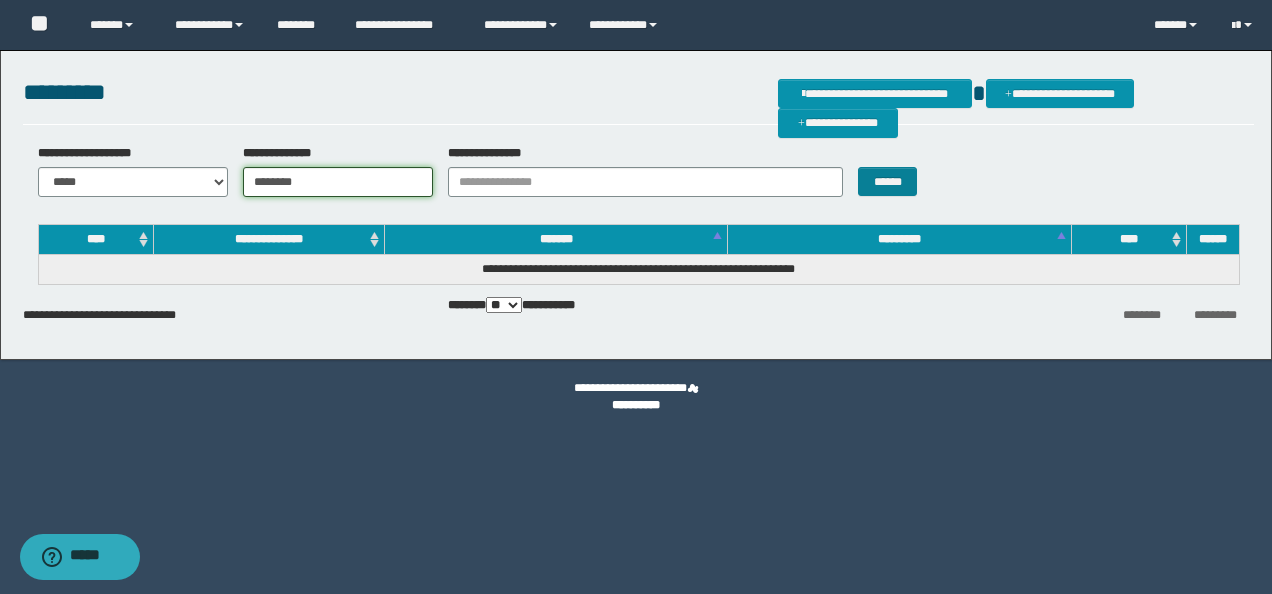 type on "********" 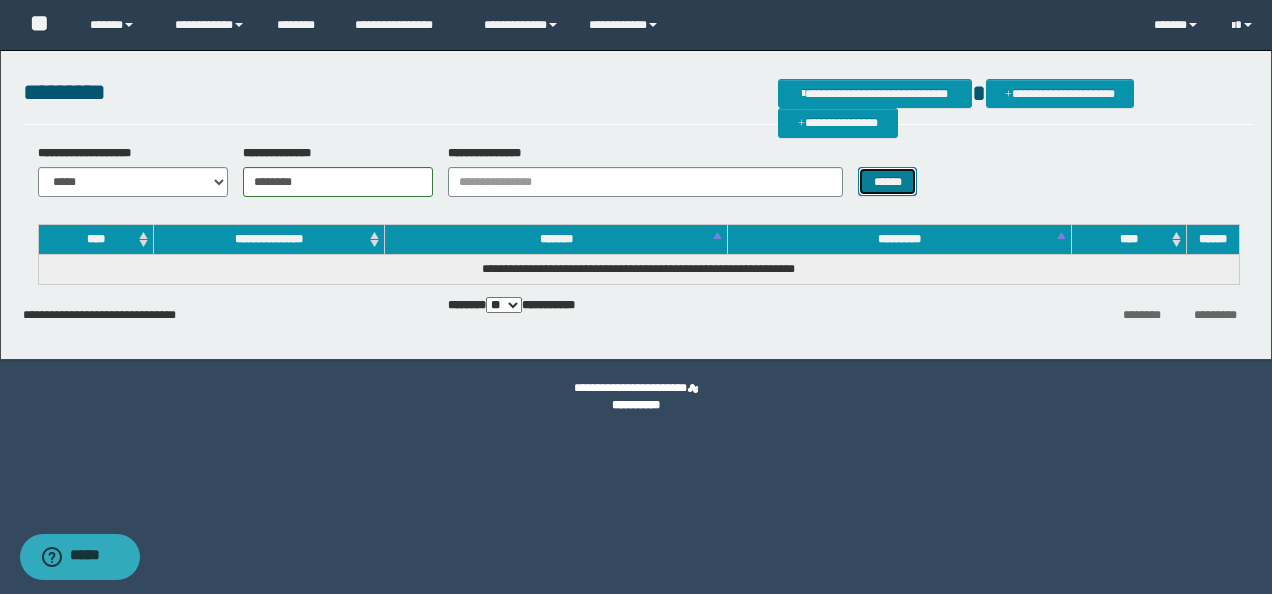 click on "******" at bounding box center [887, 181] 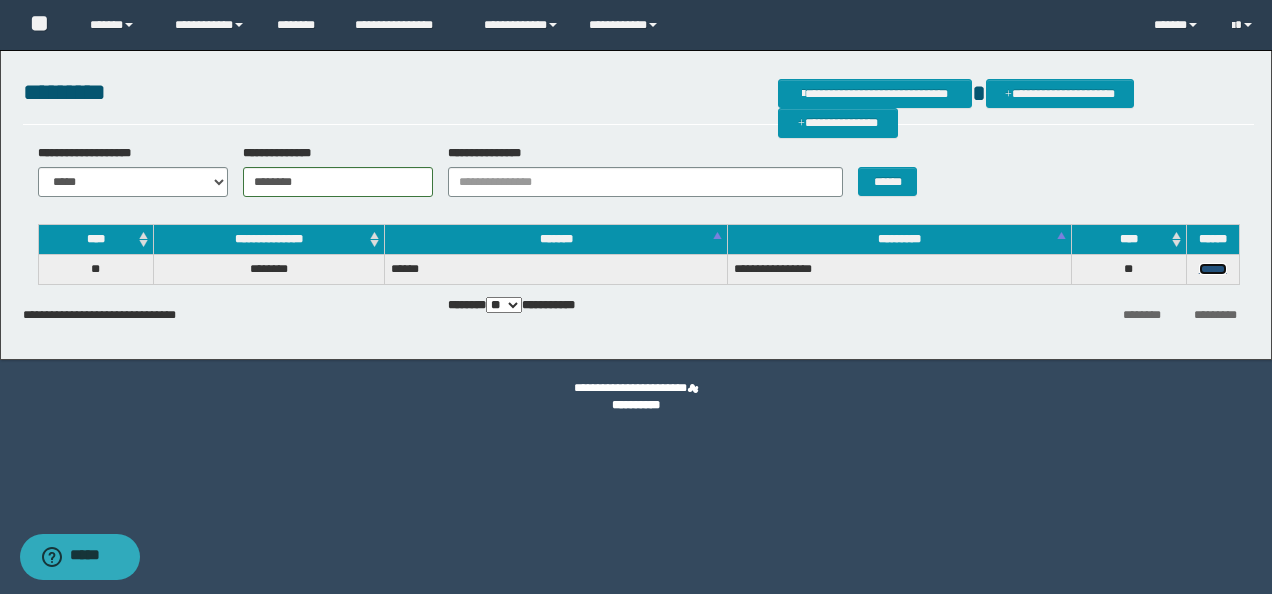 click on "******" at bounding box center [1213, 269] 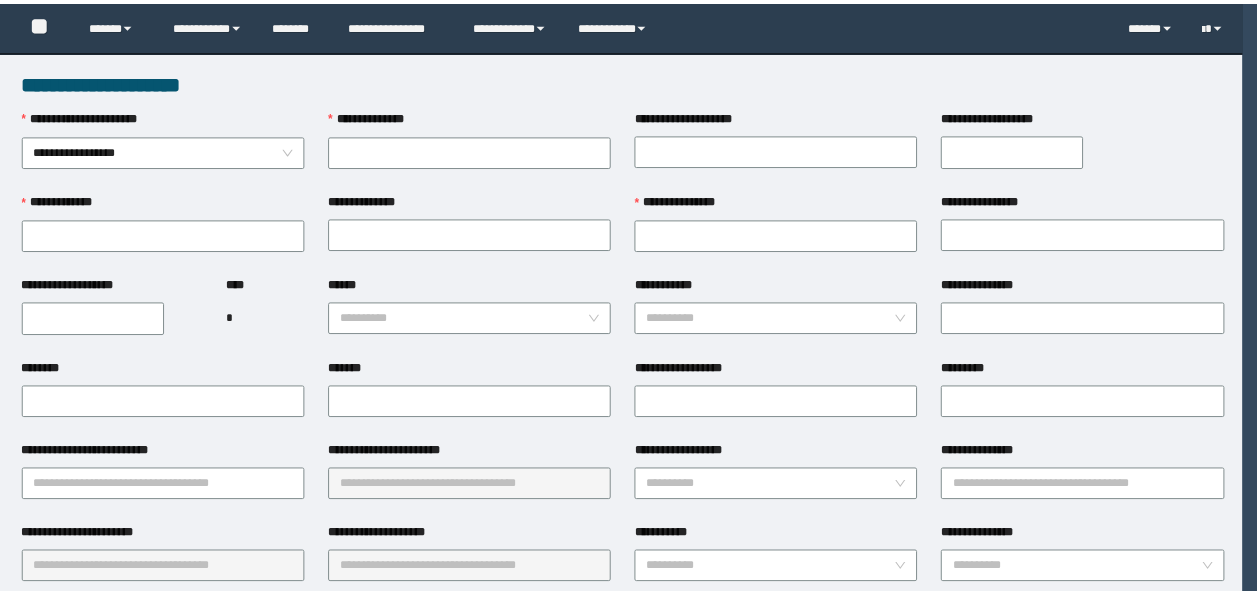 scroll, scrollTop: 0, scrollLeft: 0, axis: both 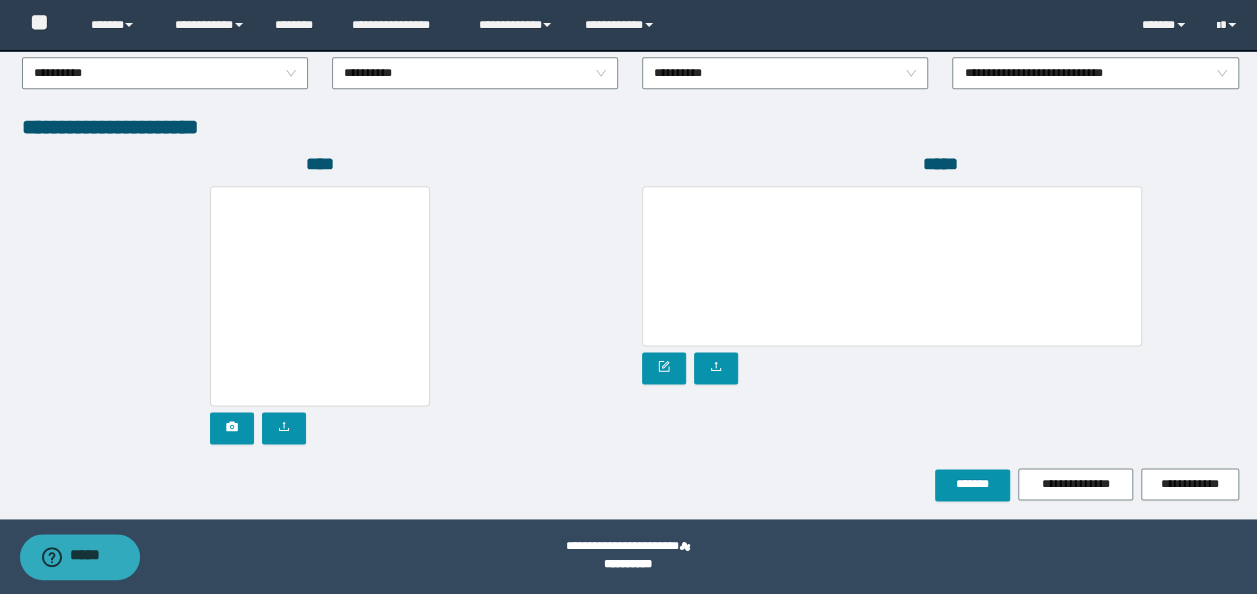 type on "********" 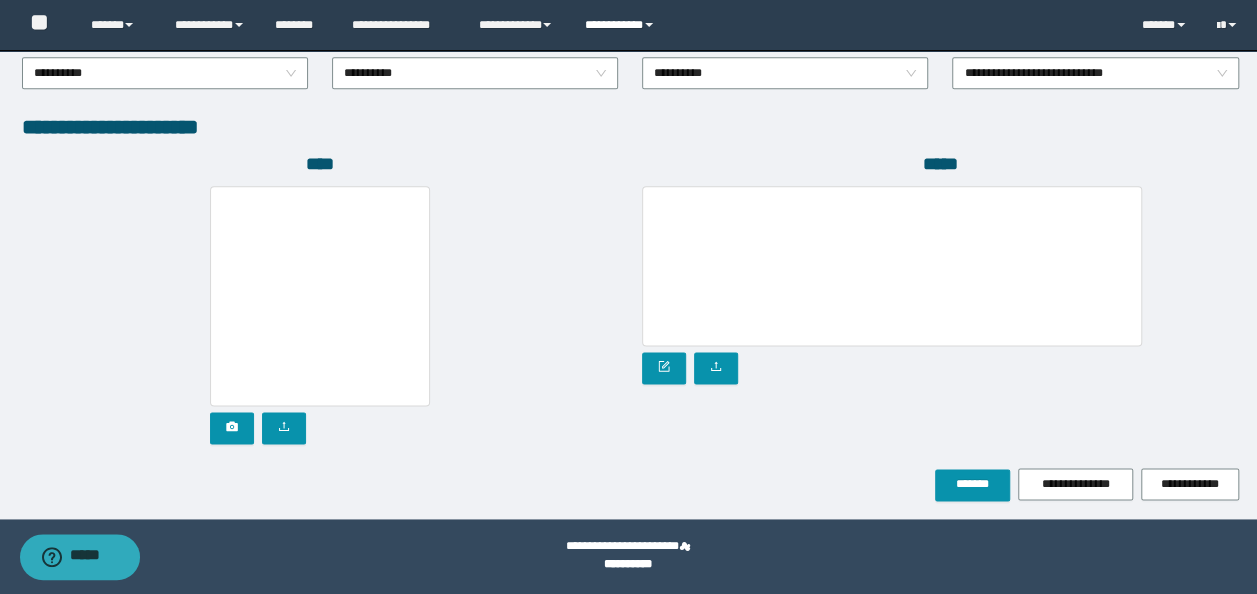 click on "**********" at bounding box center (622, 25) 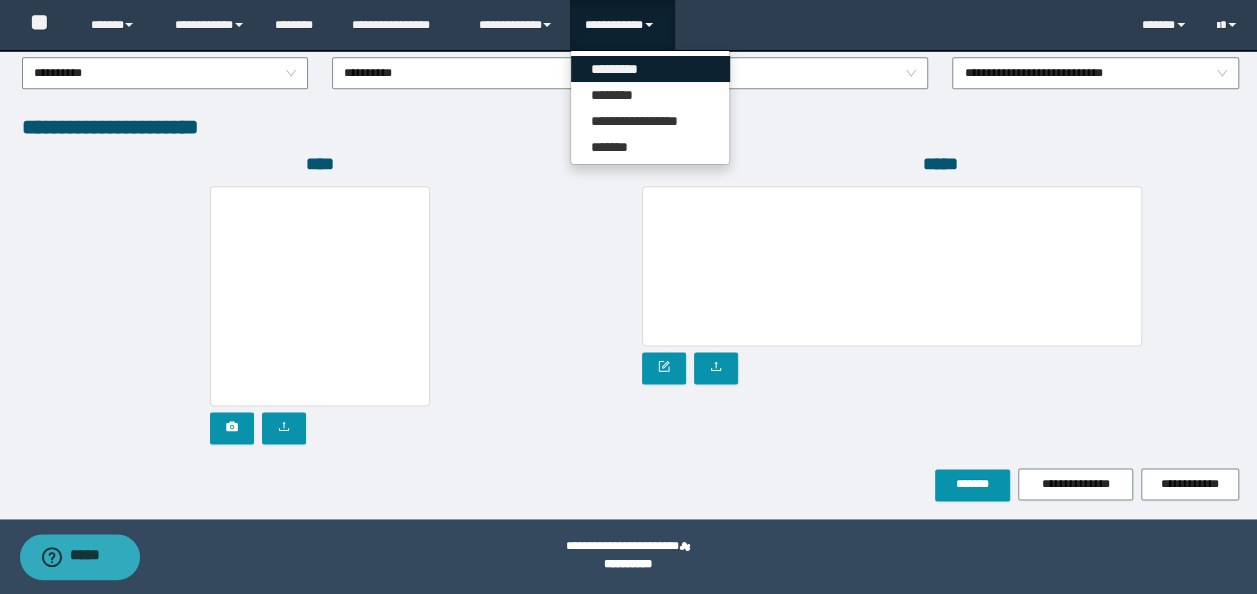 click on "*********" at bounding box center [650, 69] 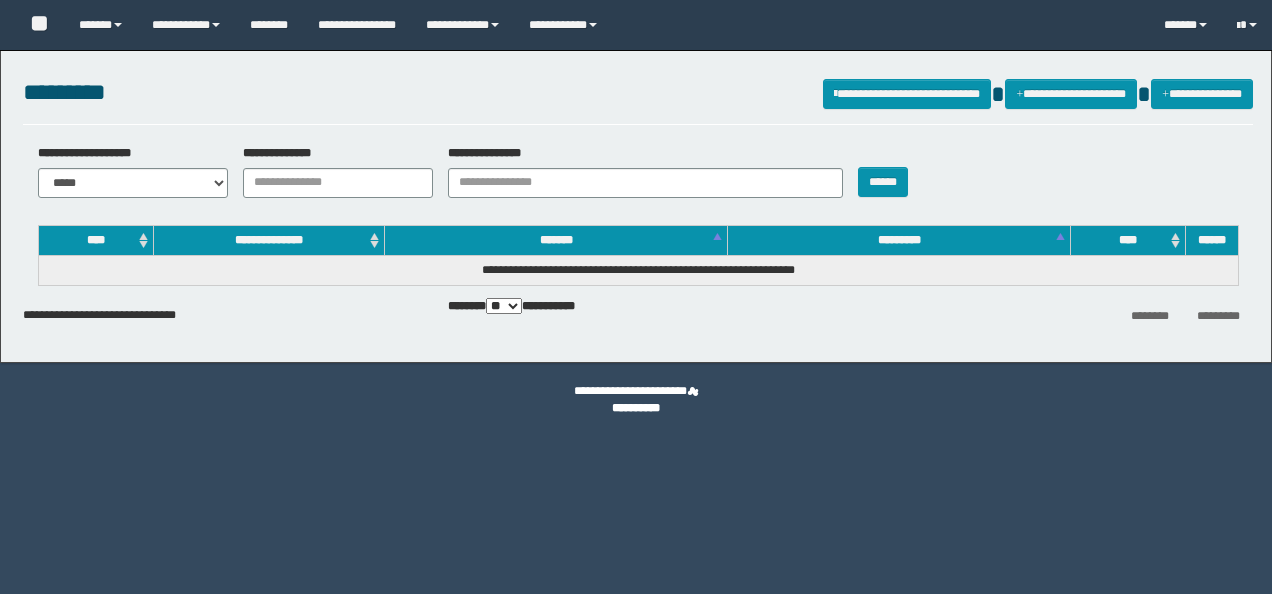 scroll, scrollTop: 0, scrollLeft: 0, axis: both 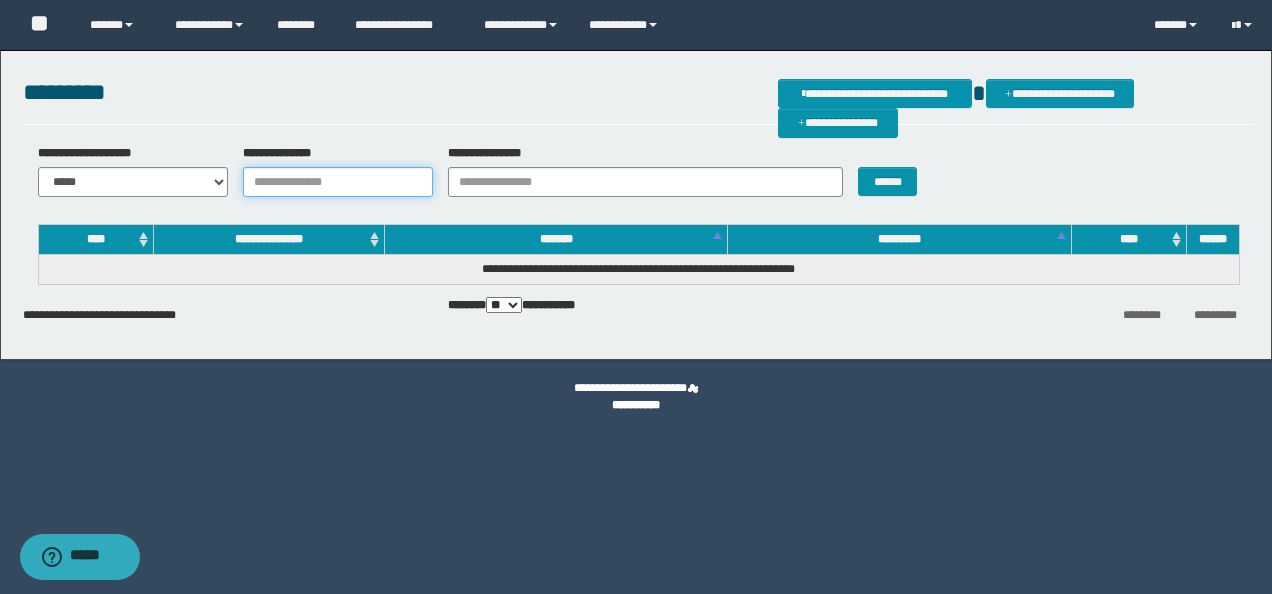 click on "**********" at bounding box center (338, 182) 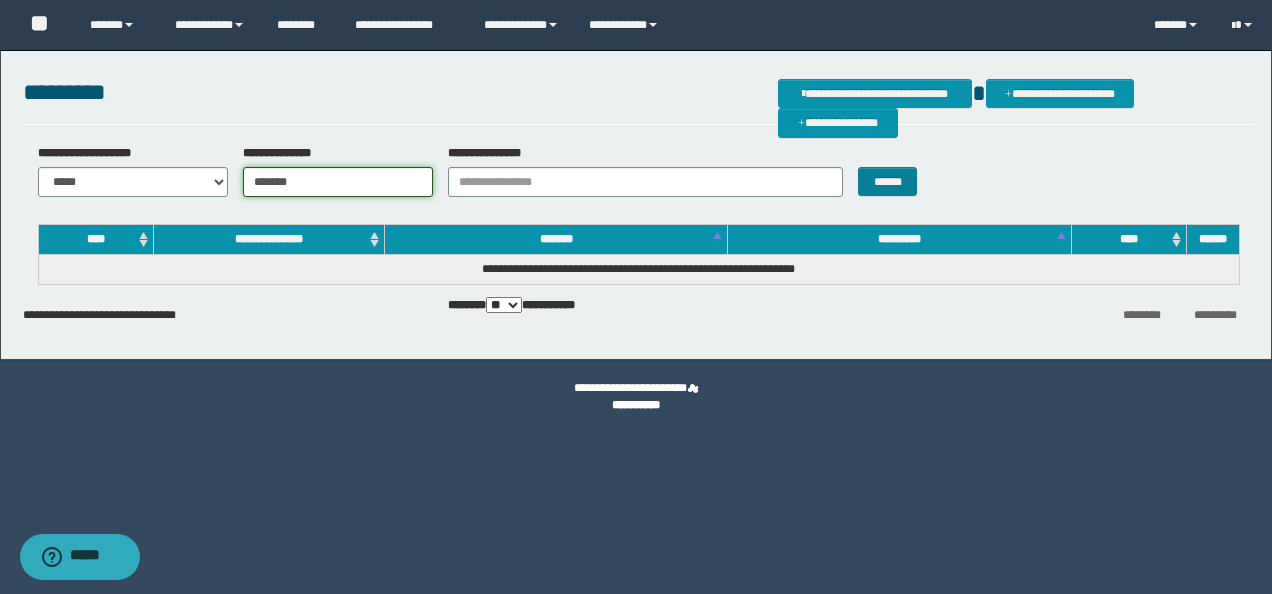 type on "*******" 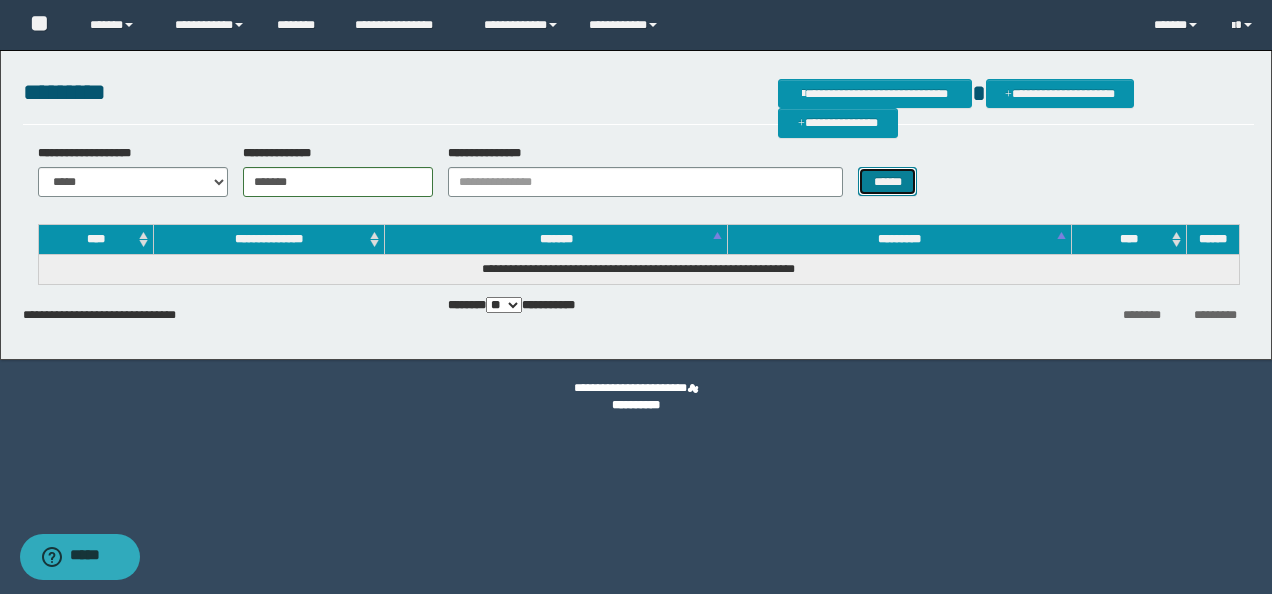 click on "******" at bounding box center (887, 181) 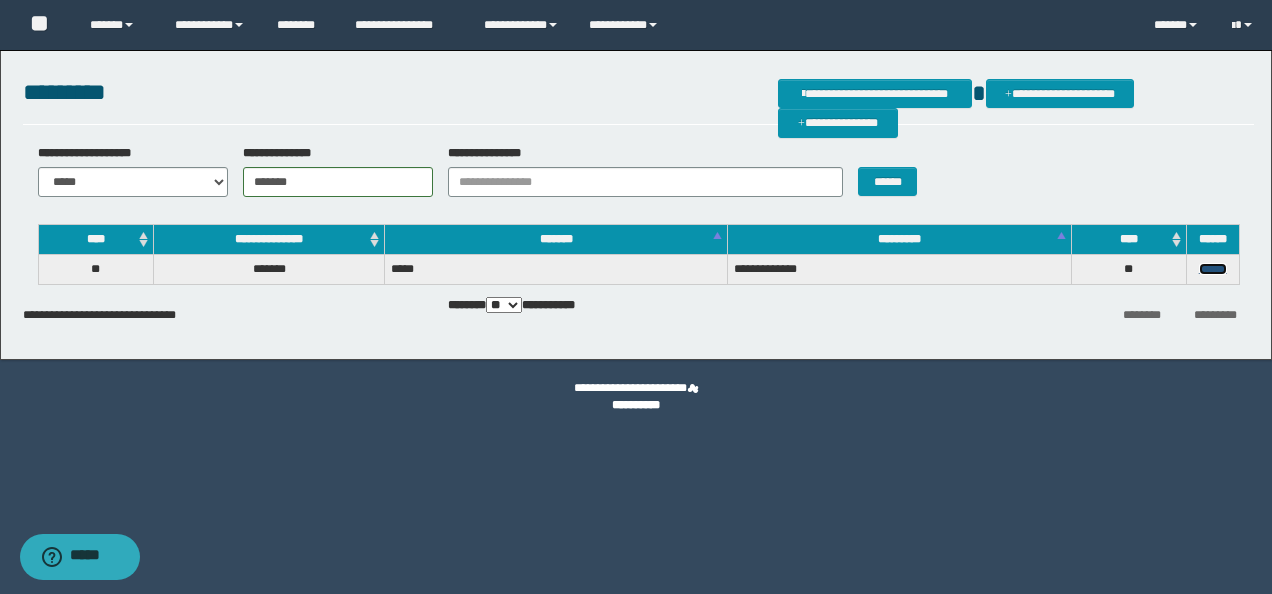click on "******" at bounding box center [1213, 269] 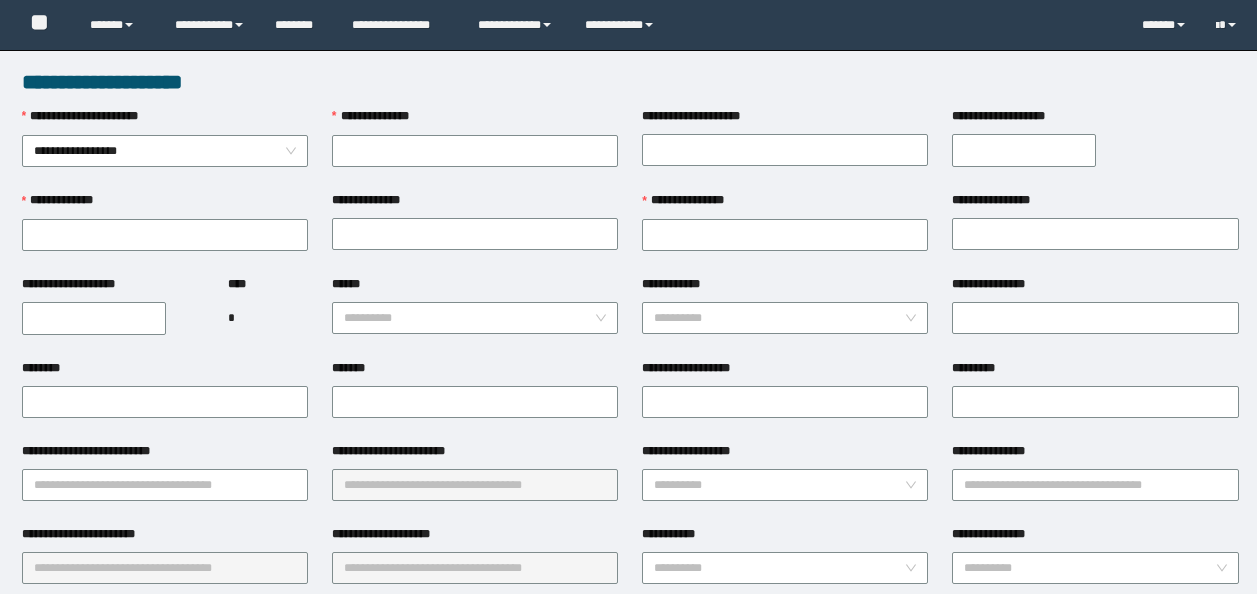 scroll, scrollTop: 0, scrollLeft: 0, axis: both 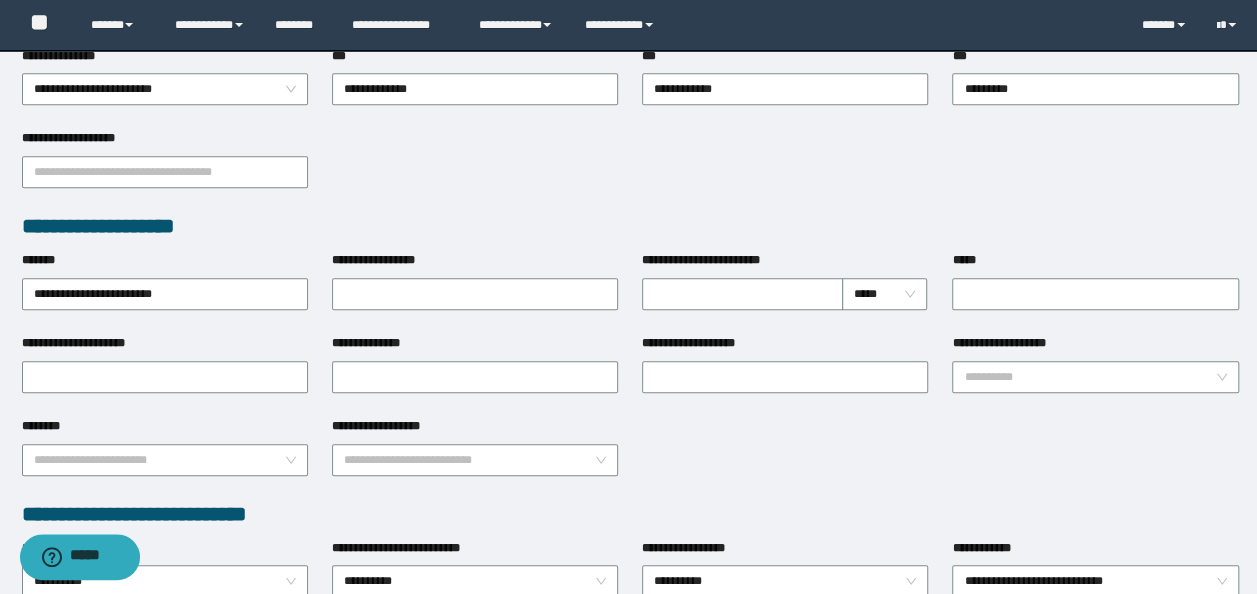 type on "*******" 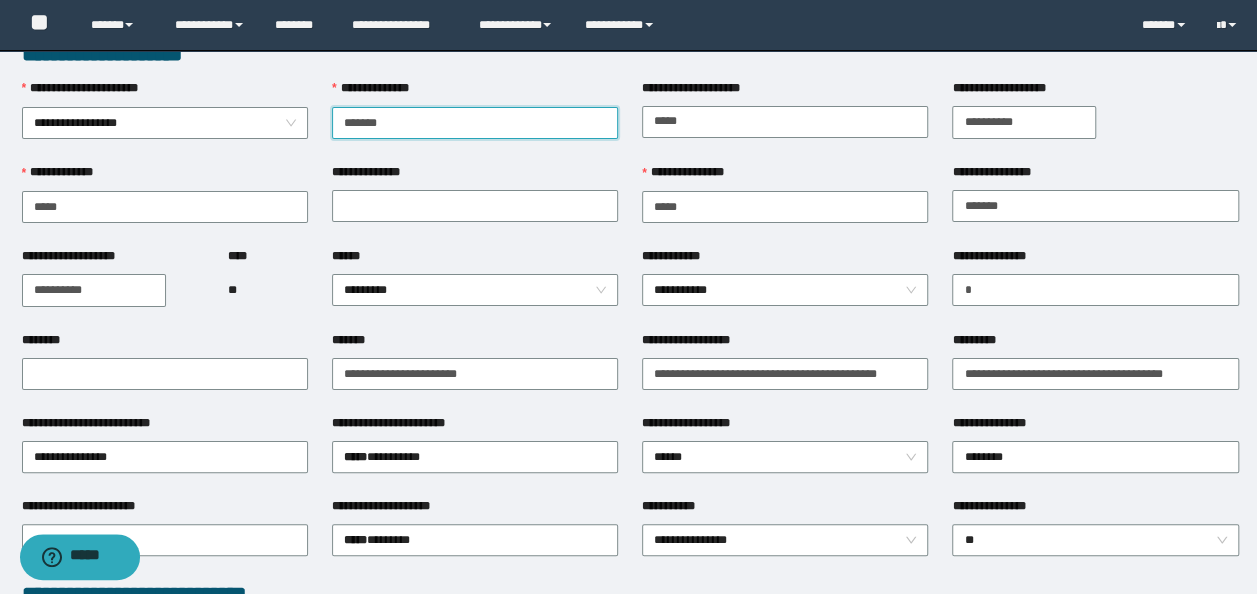 scroll, scrollTop: 0, scrollLeft: 0, axis: both 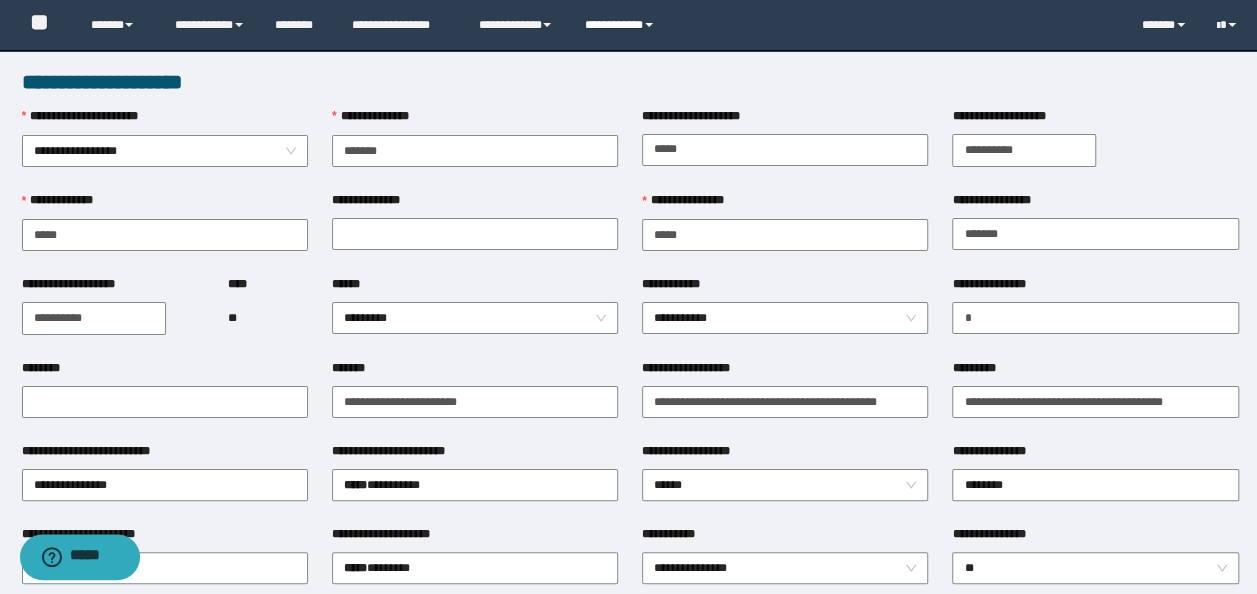 click on "**********" at bounding box center (622, 25) 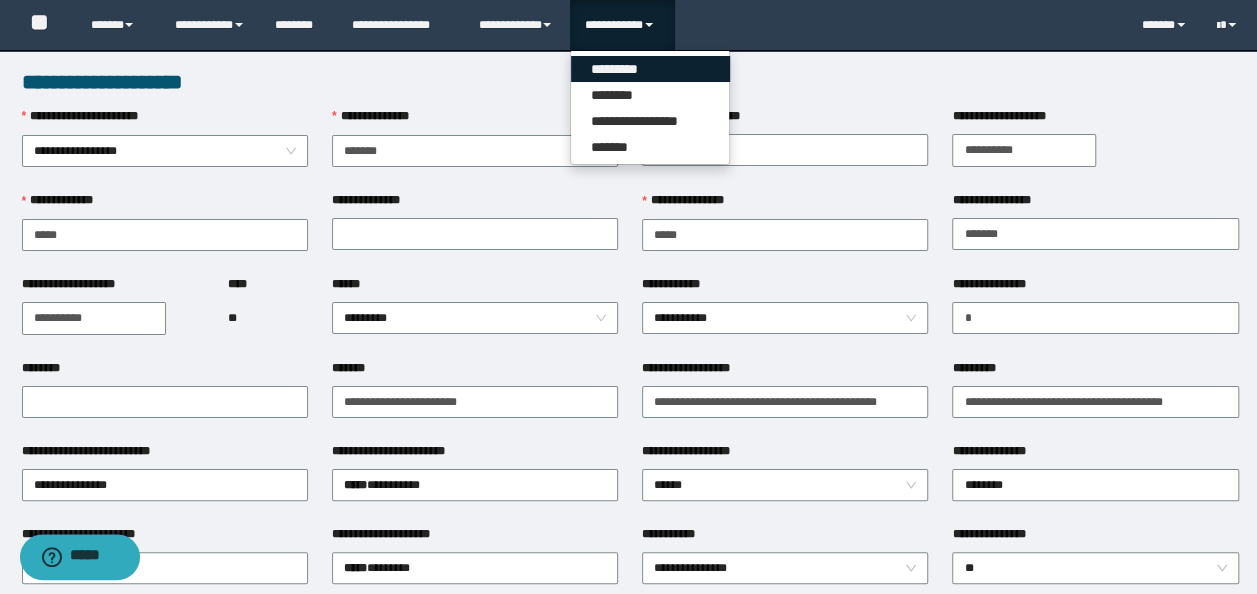 click on "*********" at bounding box center (650, 69) 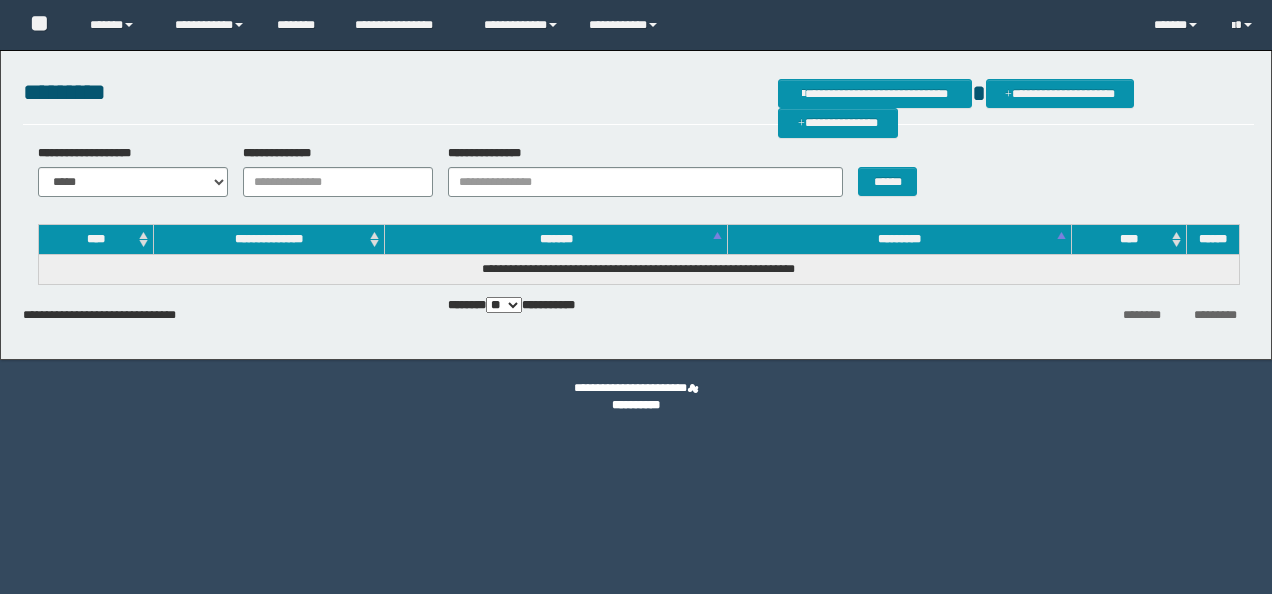 scroll, scrollTop: 0, scrollLeft: 0, axis: both 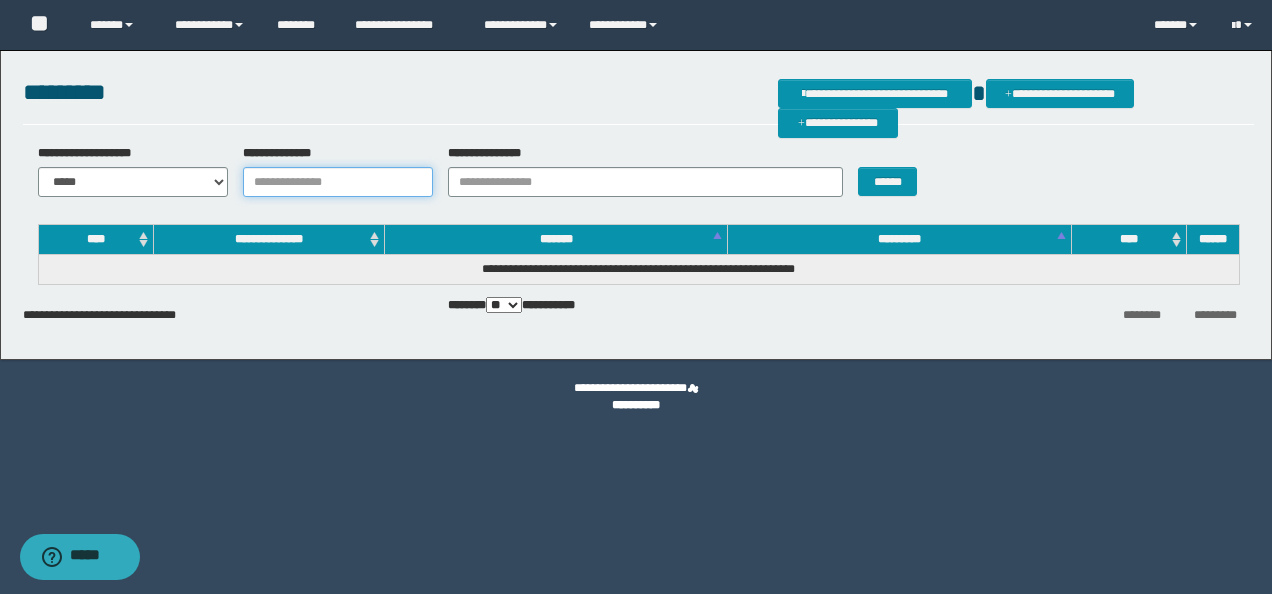 click on "**********" at bounding box center [338, 182] 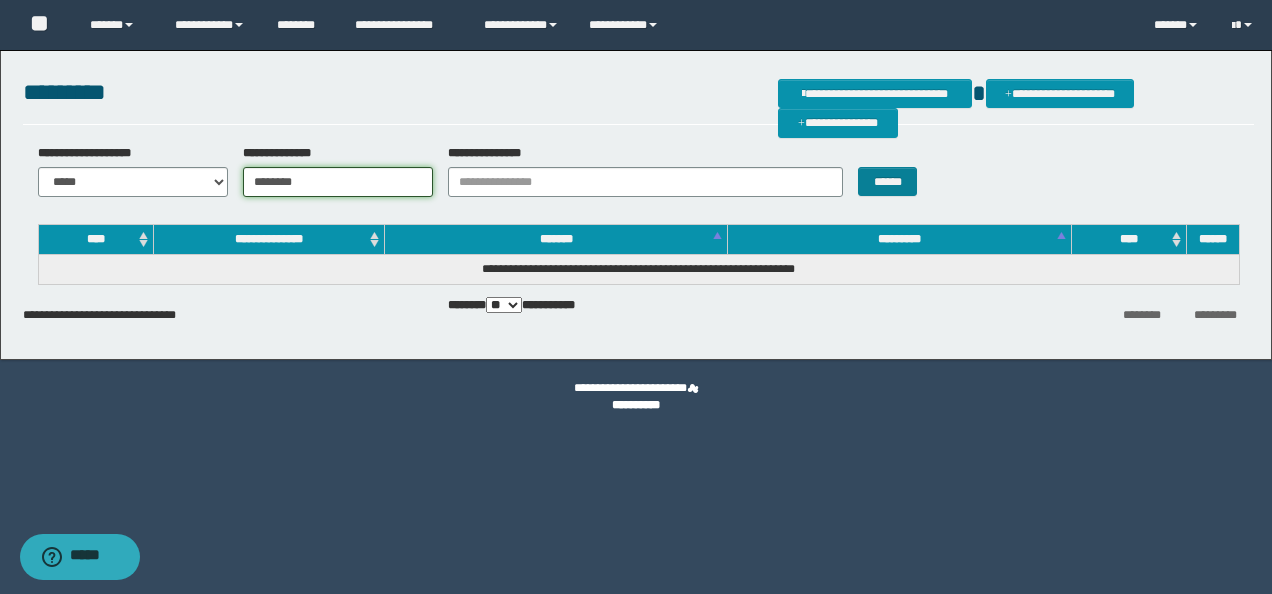 type on "********" 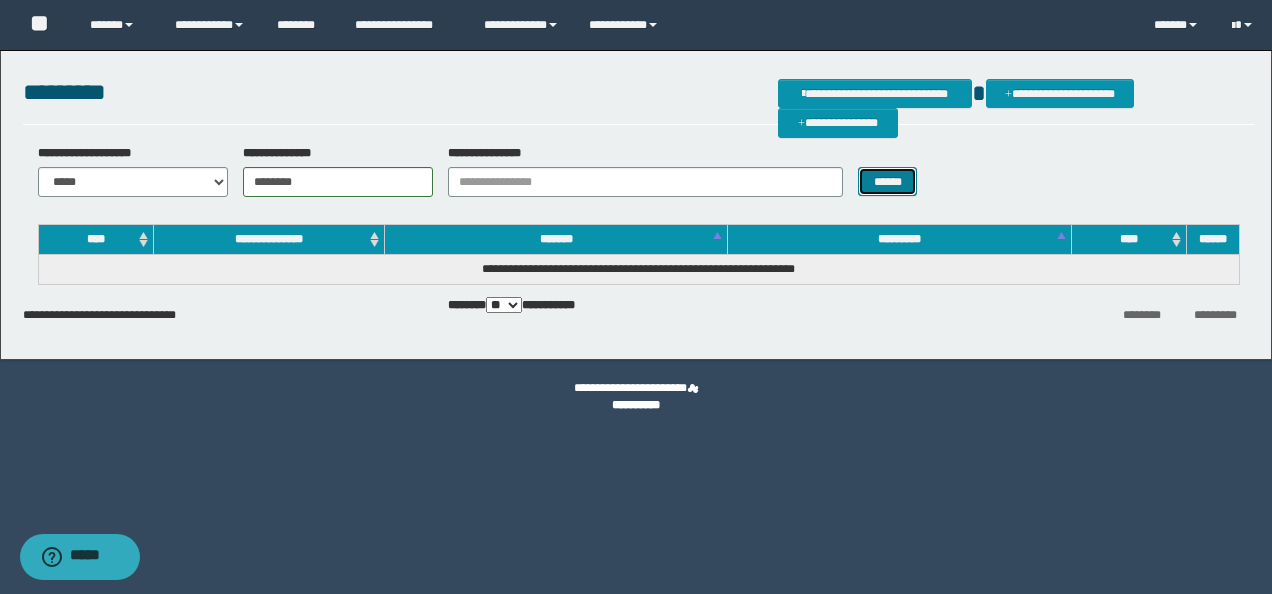 click on "******" at bounding box center [887, 181] 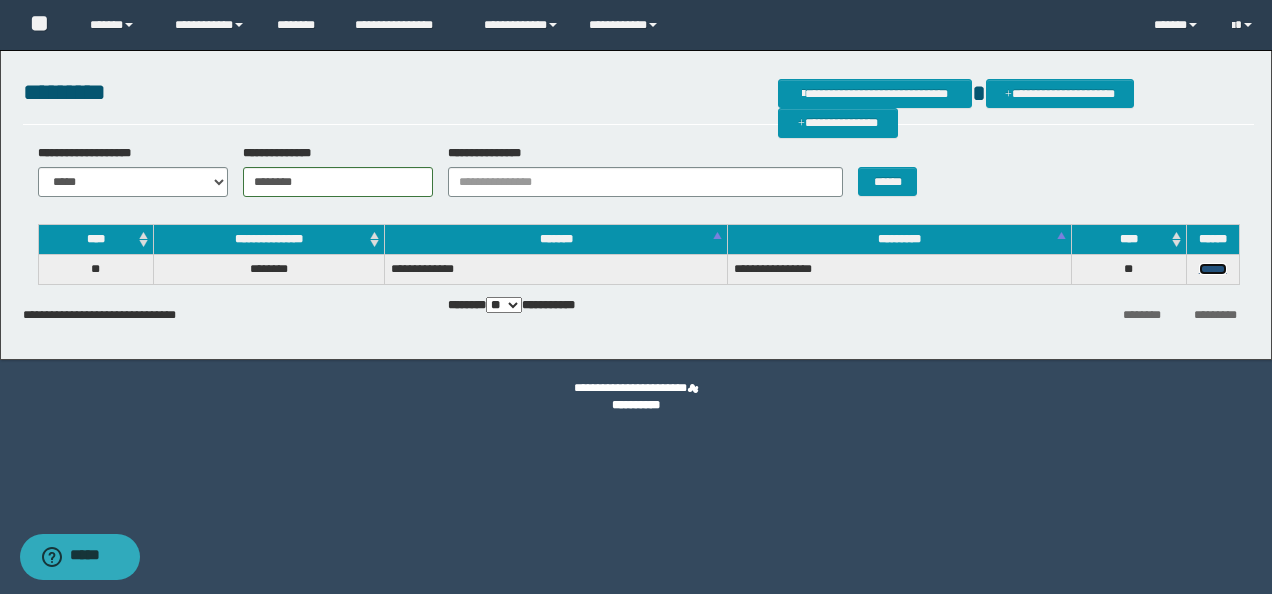 click on "******" at bounding box center (1213, 269) 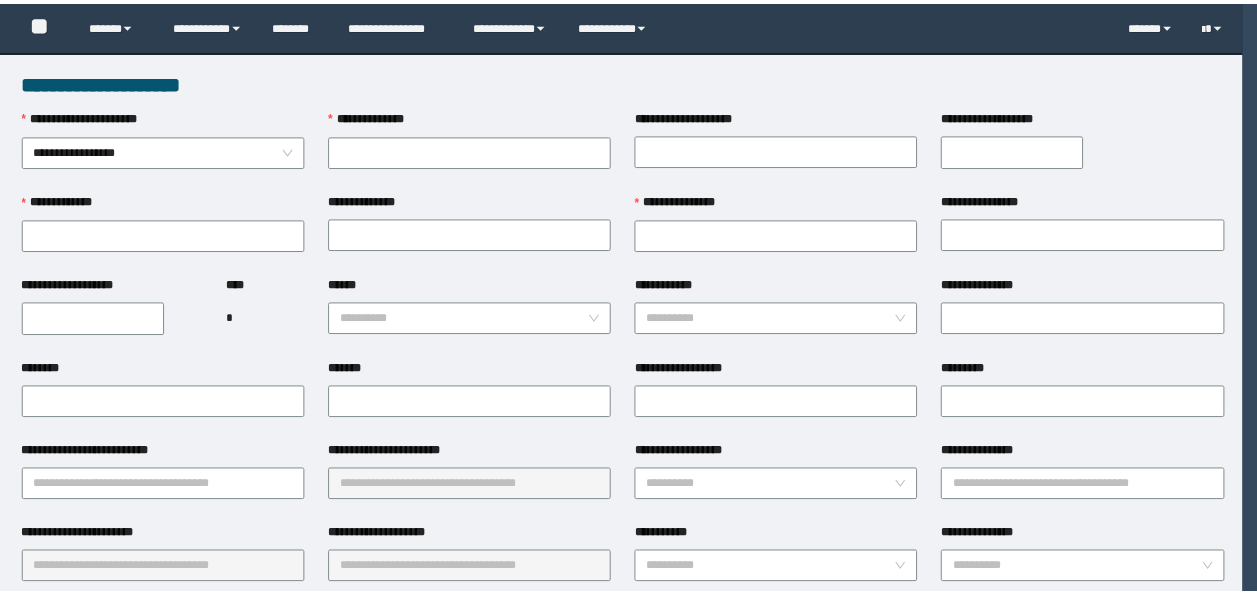 scroll, scrollTop: 0, scrollLeft: 0, axis: both 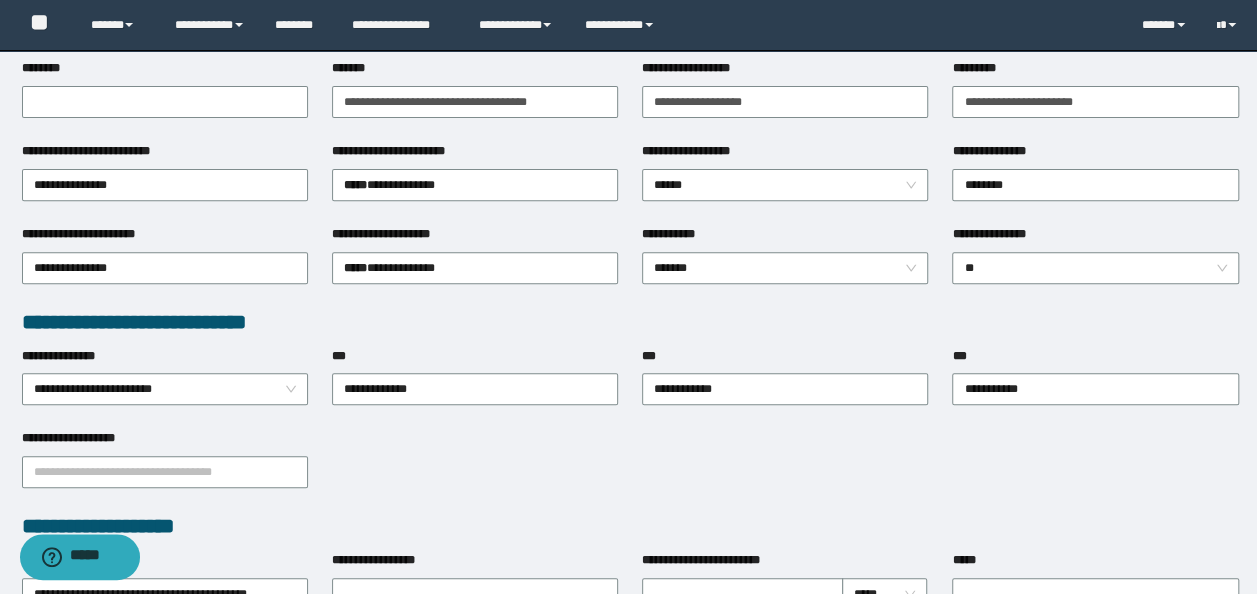 type on "********" 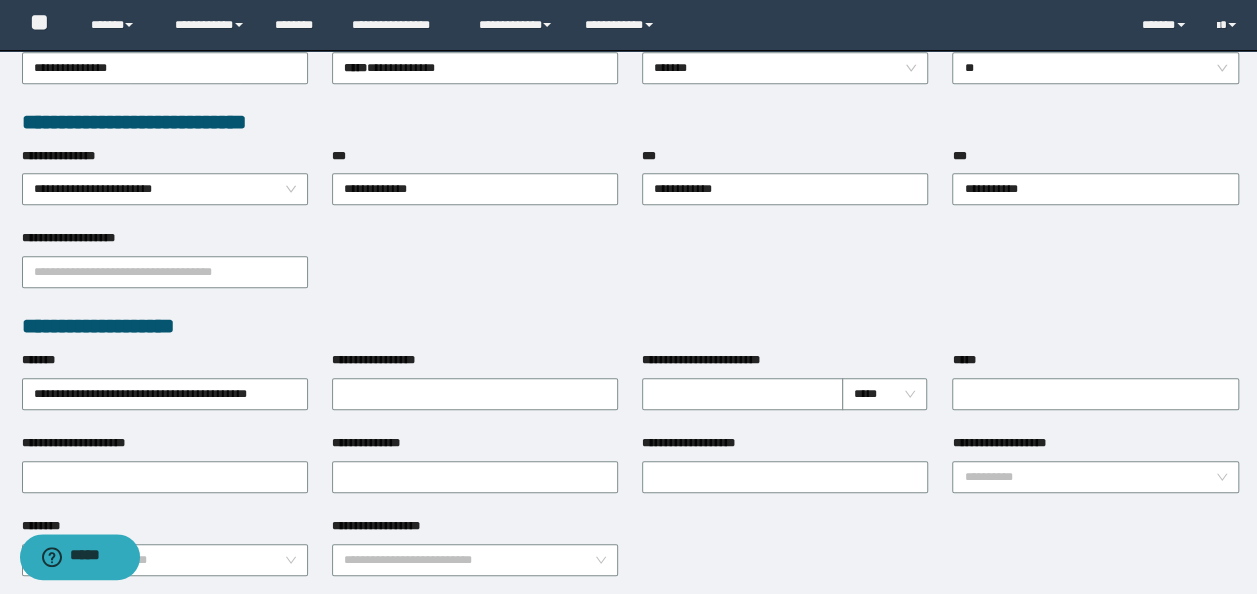 scroll, scrollTop: 300, scrollLeft: 0, axis: vertical 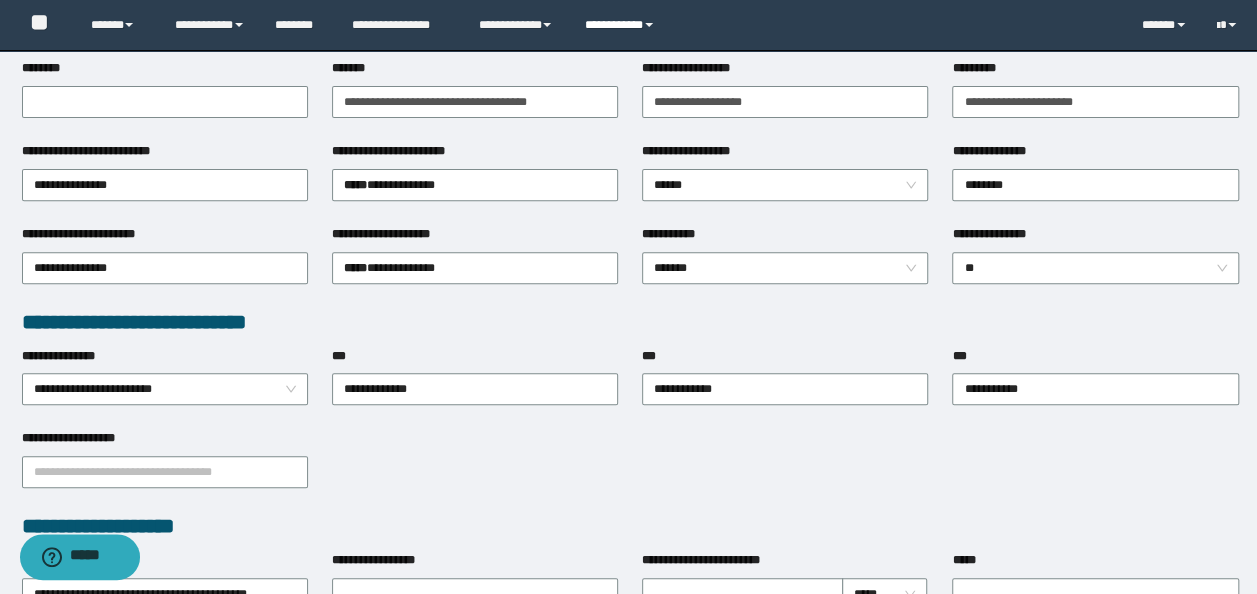 click on "**********" at bounding box center (622, 25) 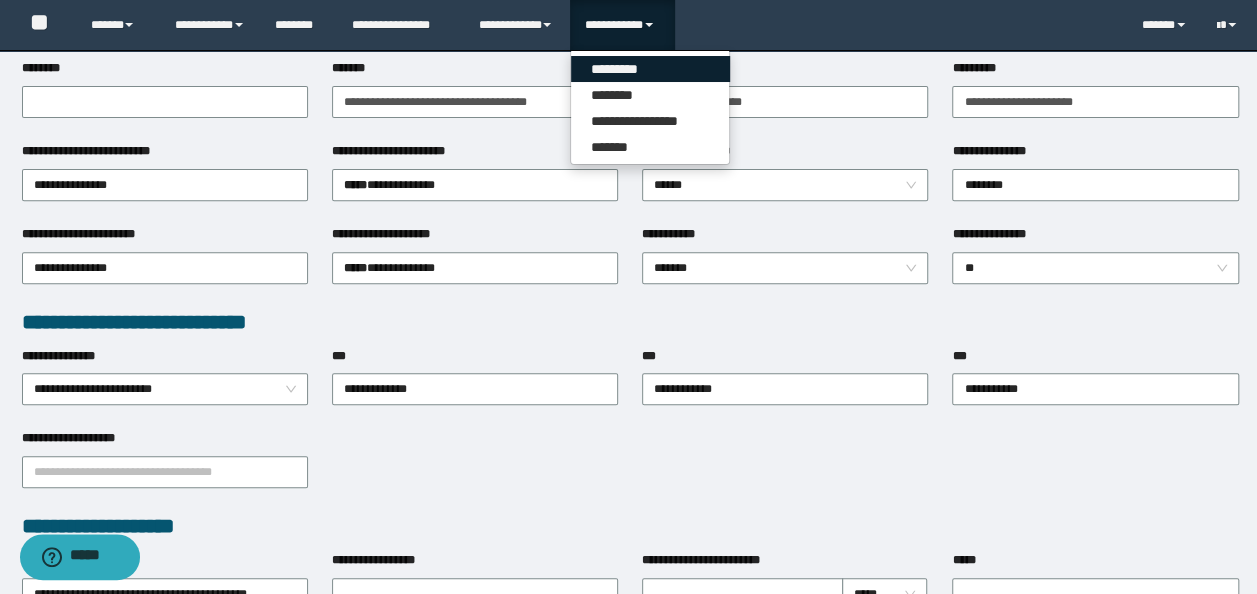 click on "*********" at bounding box center [650, 69] 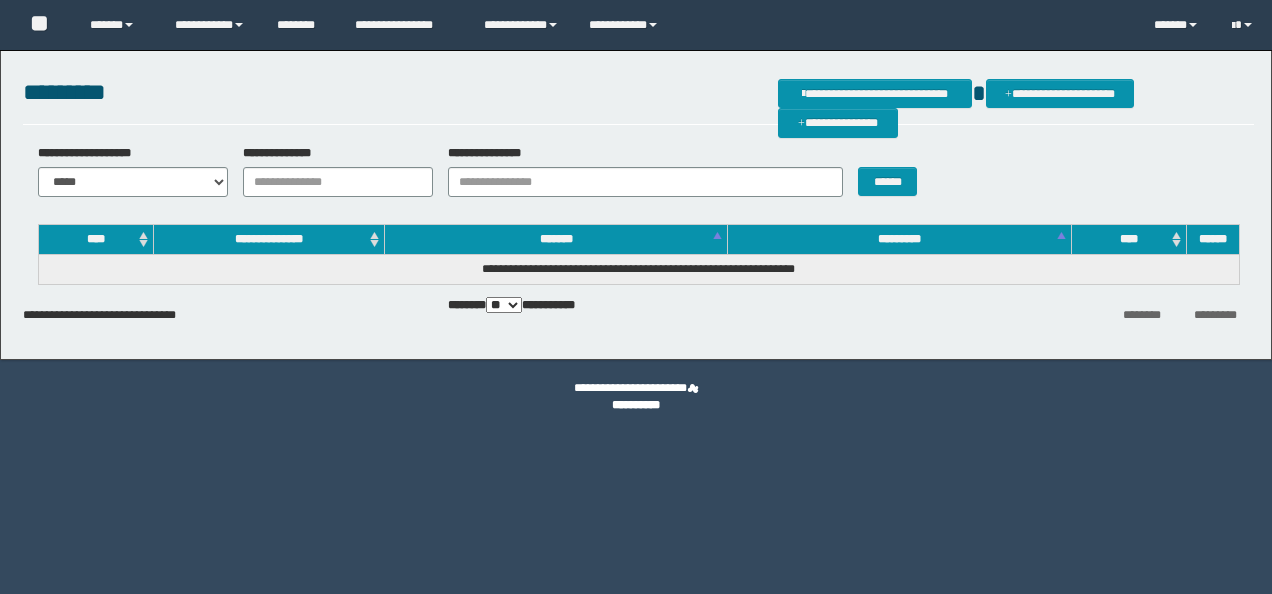 scroll, scrollTop: 0, scrollLeft: 0, axis: both 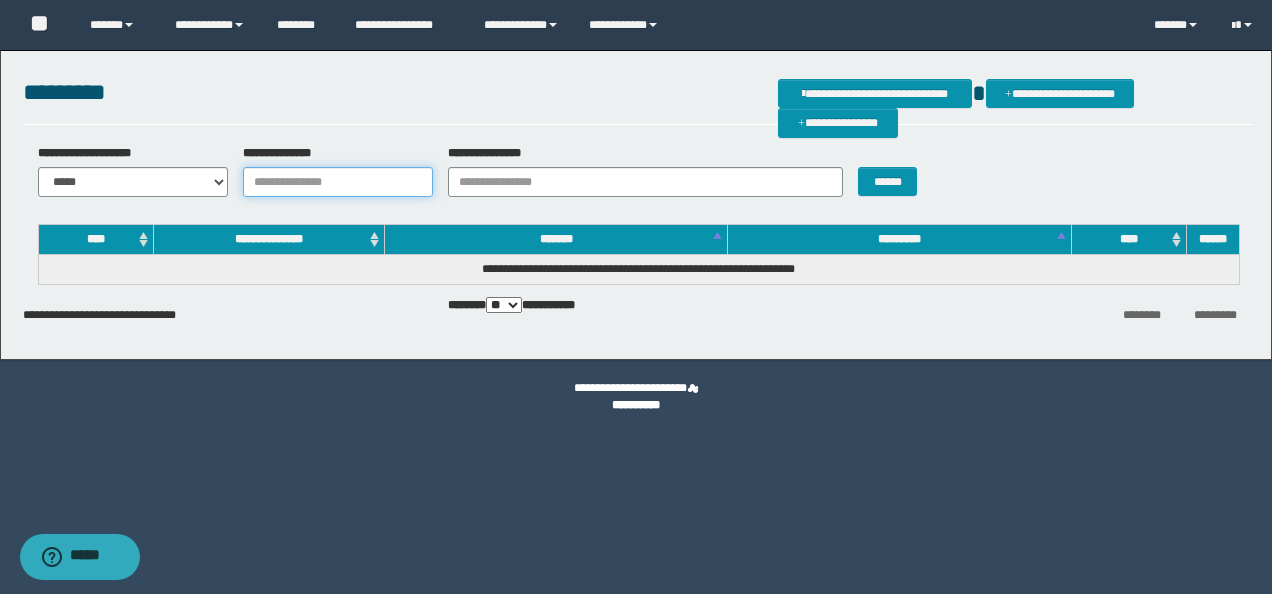 click on "**********" at bounding box center [338, 182] 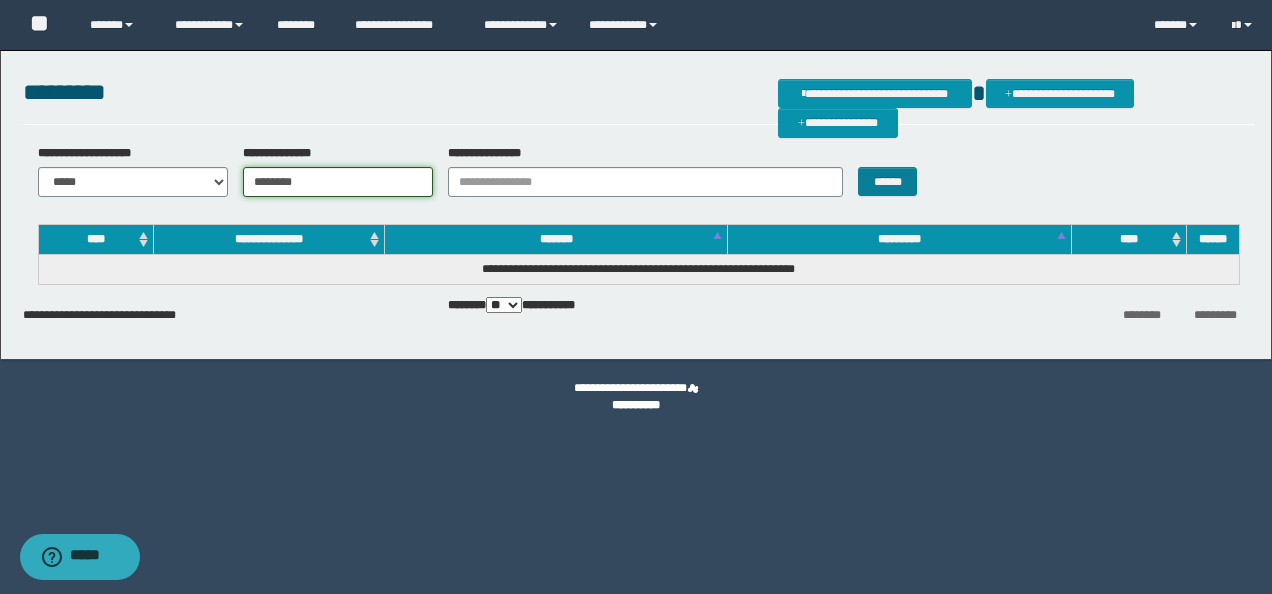 type on "********" 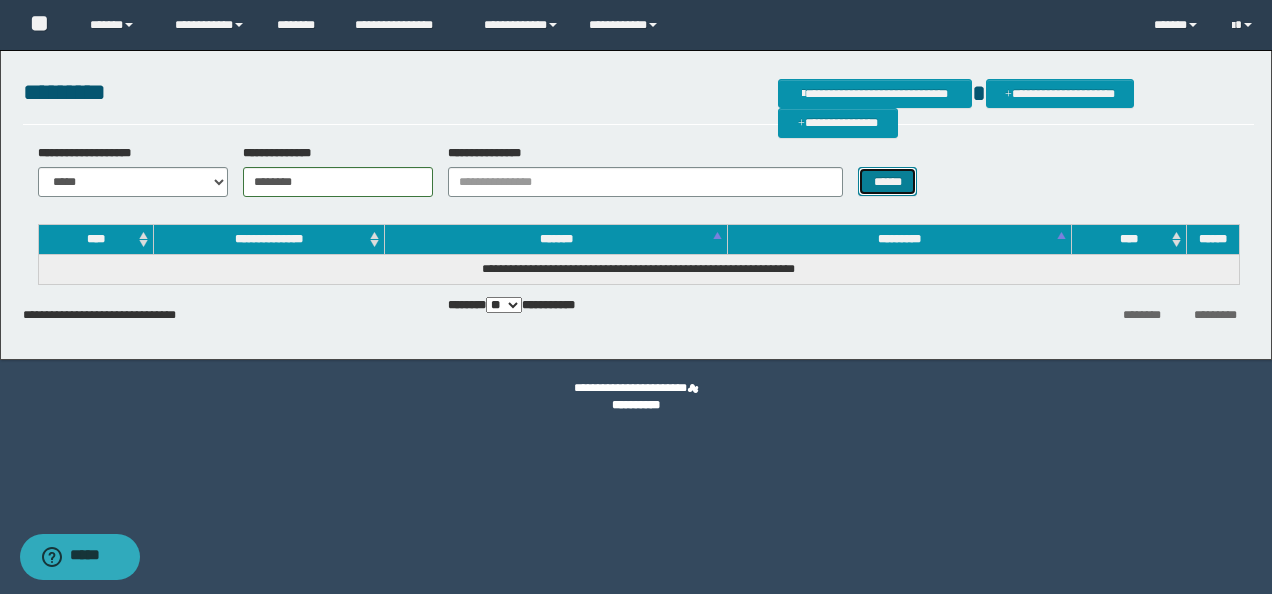 click on "******" at bounding box center [887, 181] 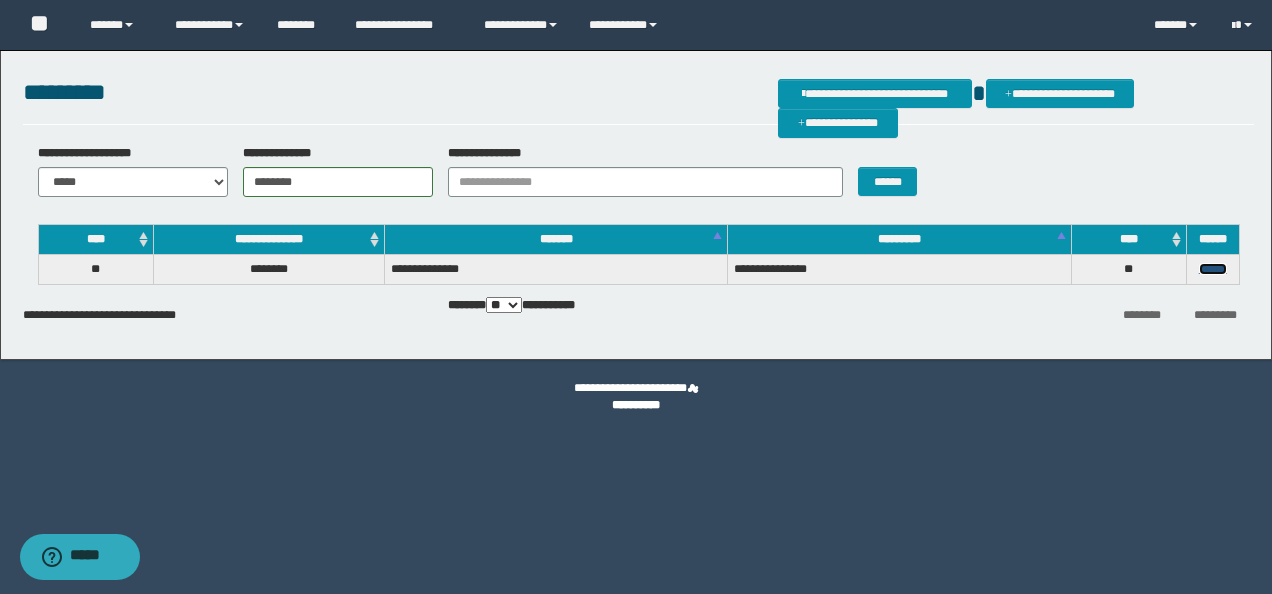 click on "******" at bounding box center (1213, 269) 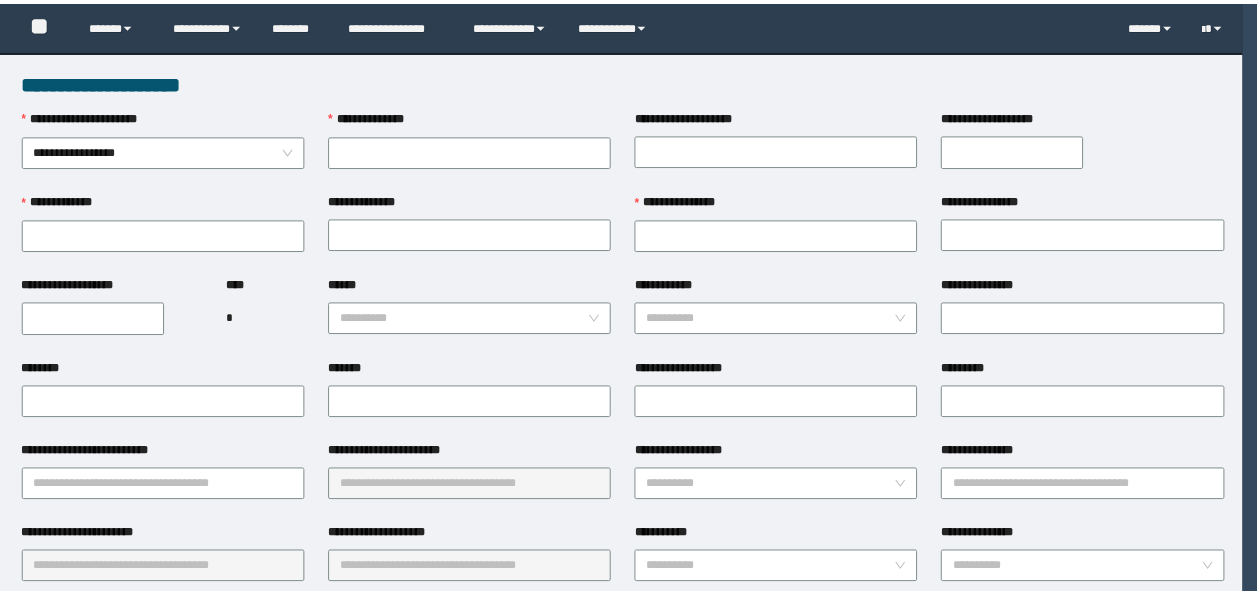 scroll, scrollTop: 0, scrollLeft: 0, axis: both 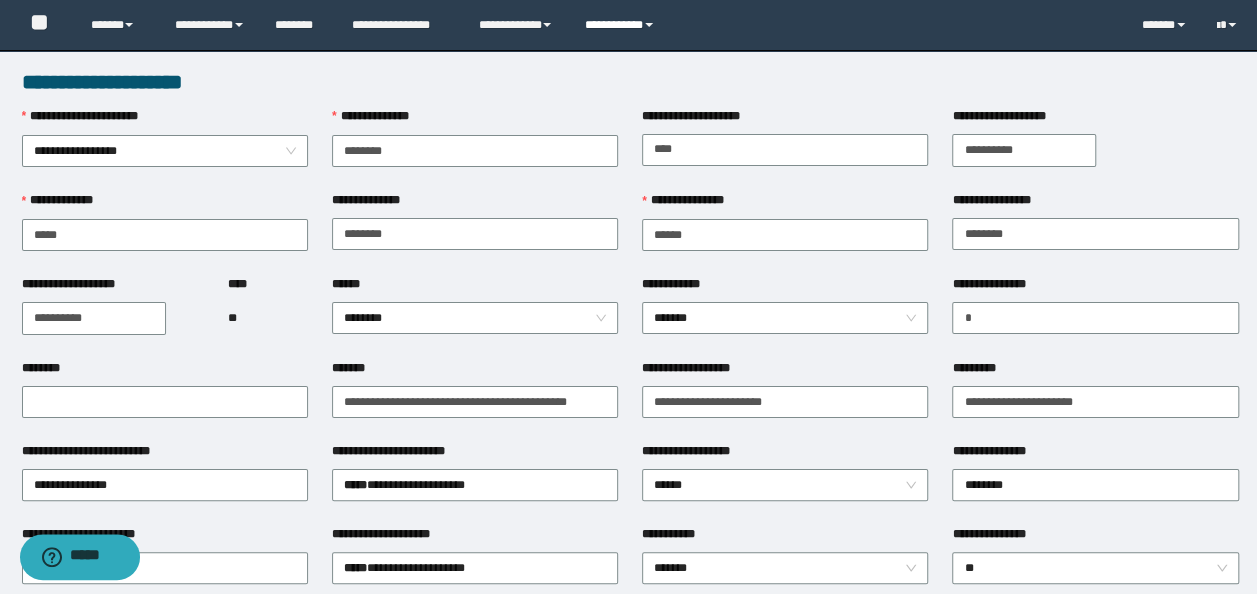 click on "**********" at bounding box center (622, 25) 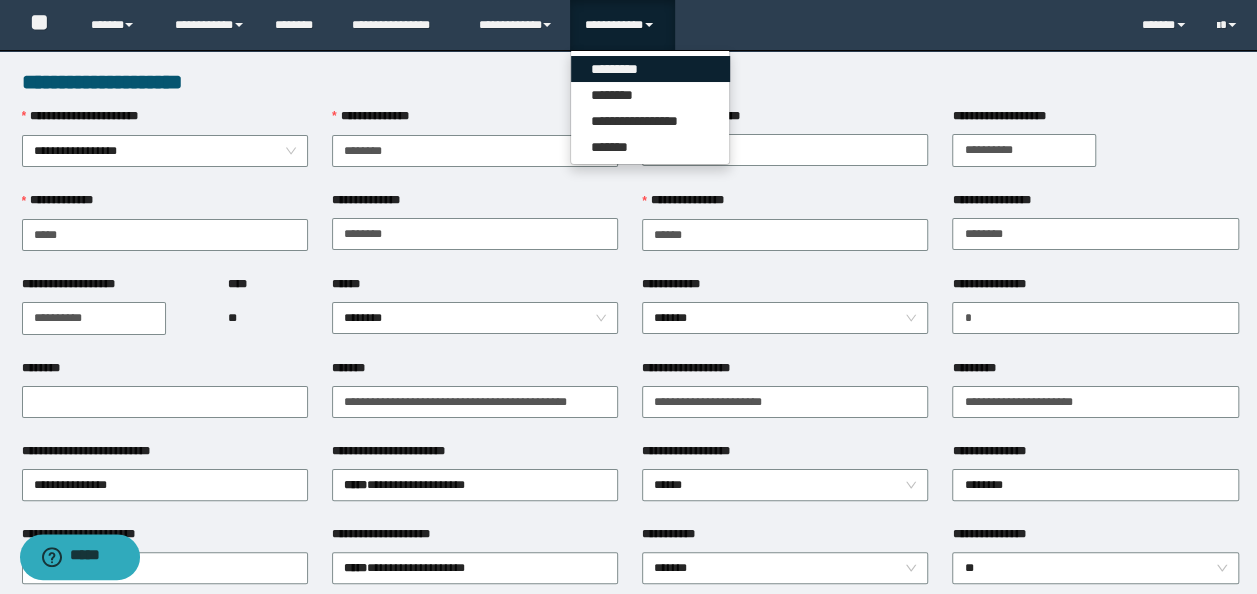 click on "*********" at bounding box center (650, 69) 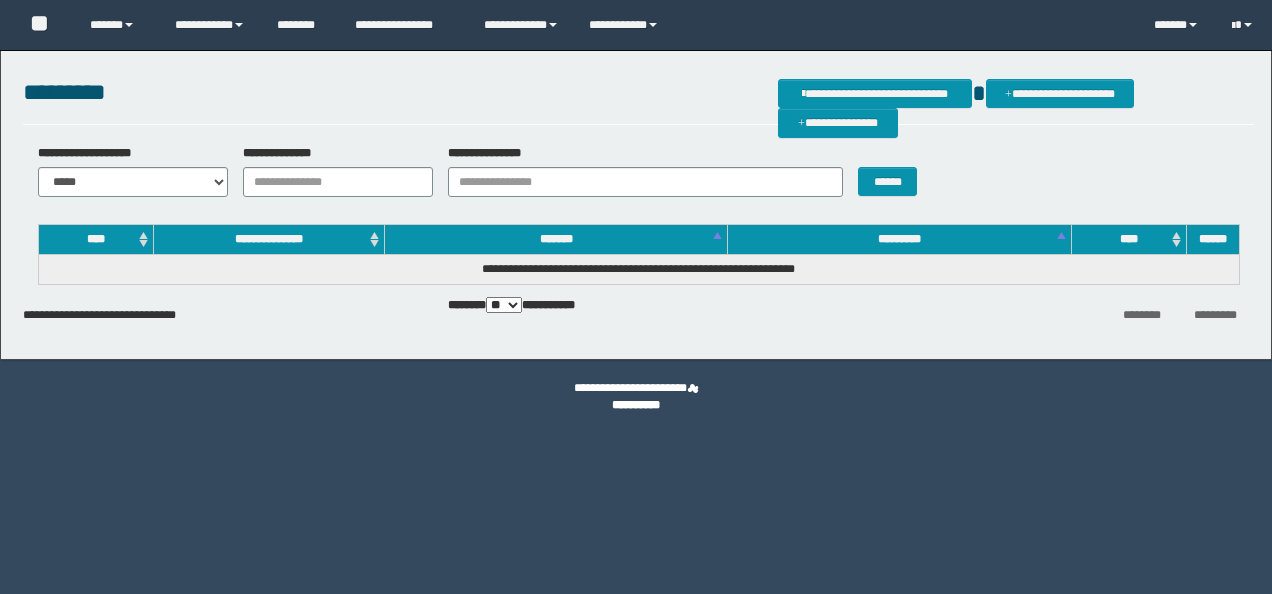 scroll, scrollTop: 0, scrollLeft: 0, axis: both 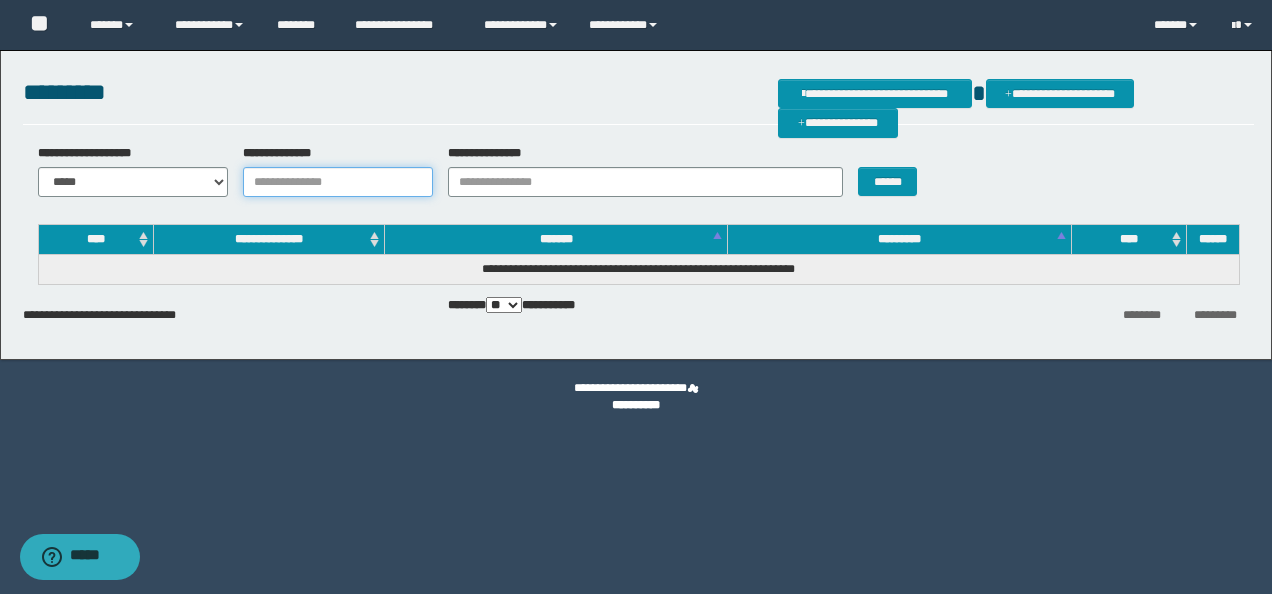 click on "**********" at bounding box center (338, 182) 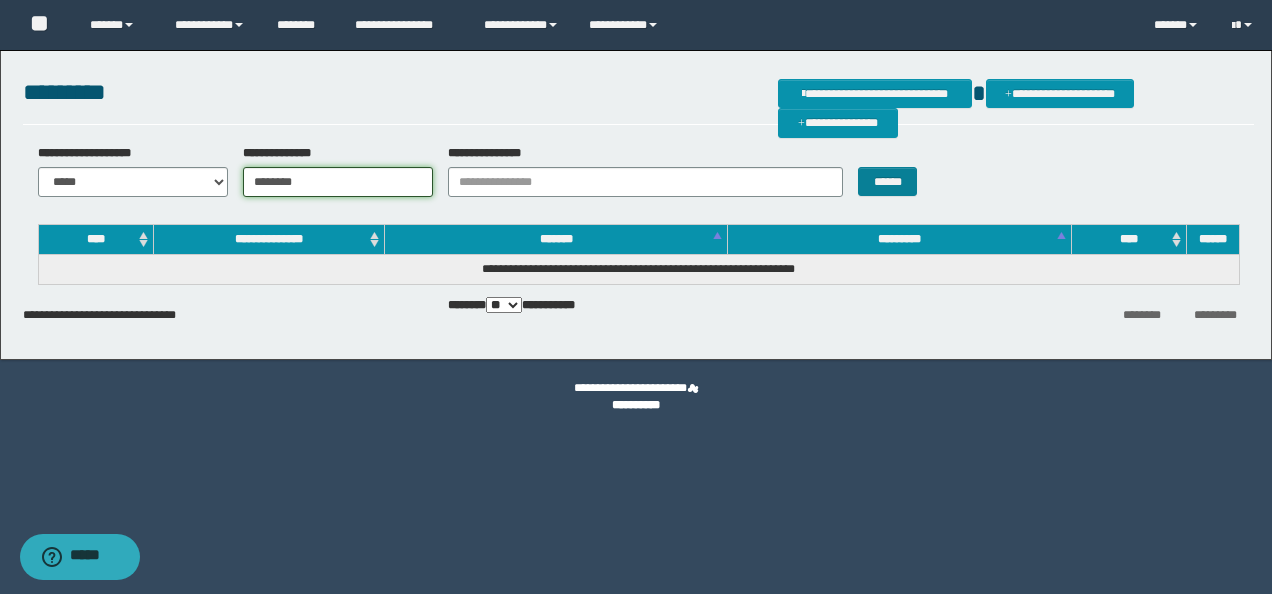 type on "********" 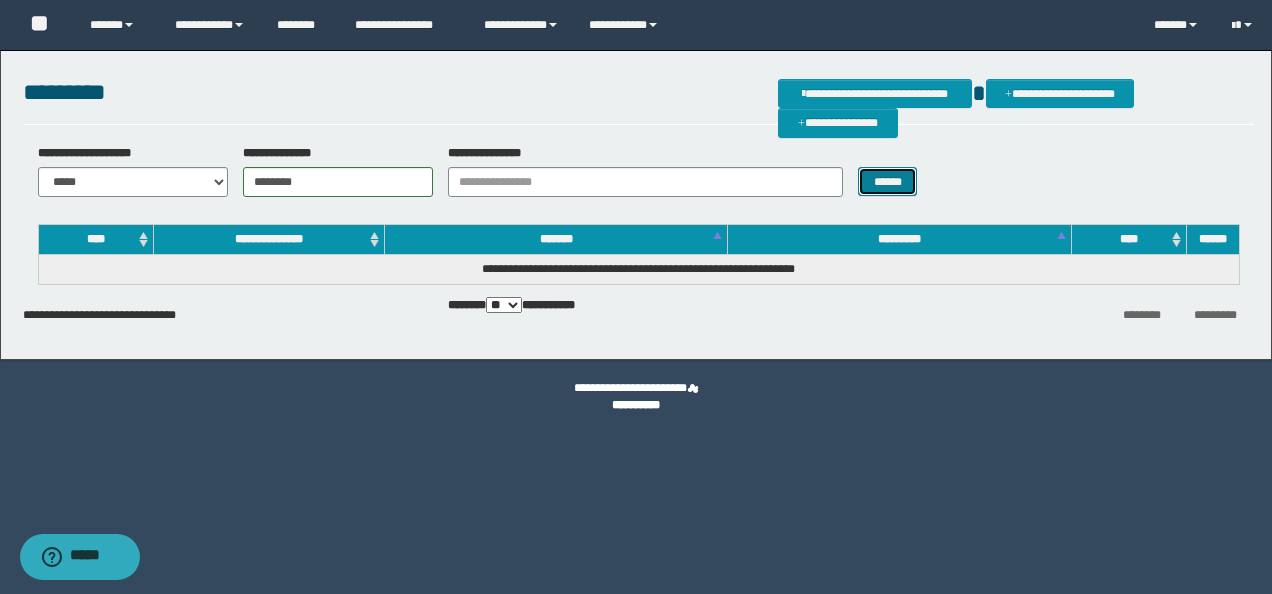click on "******" at bounding box center [887, 181] 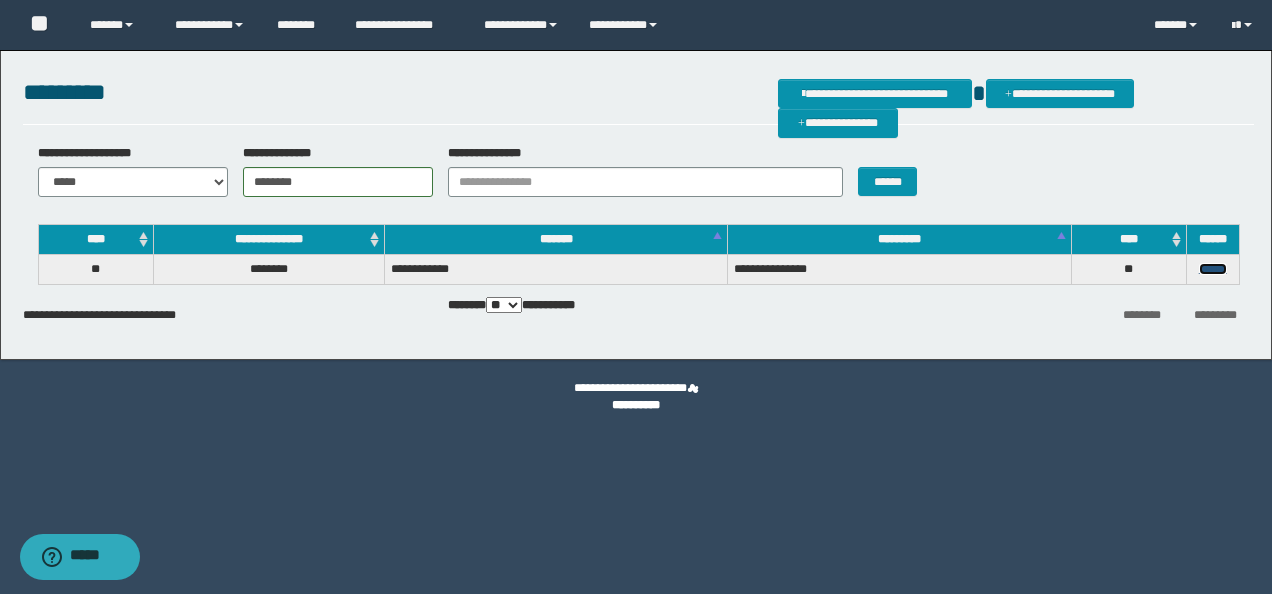click on "******" at bounding box center [1213, 269] 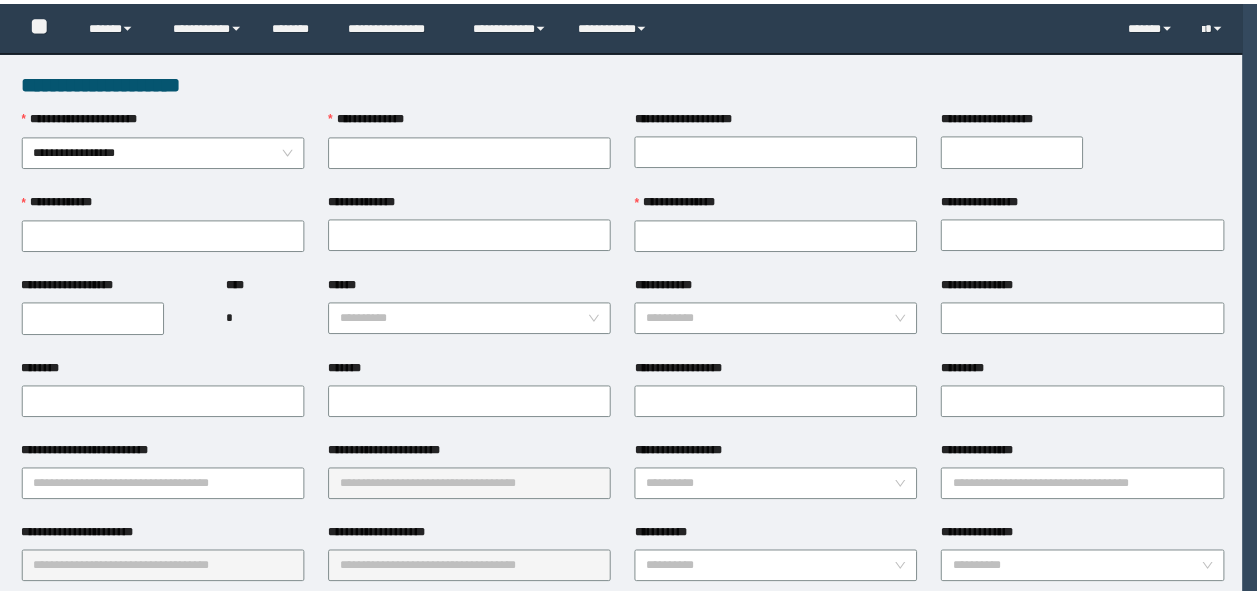 scroll, scrollTop: 0, scrollLeft: 0, axis: both 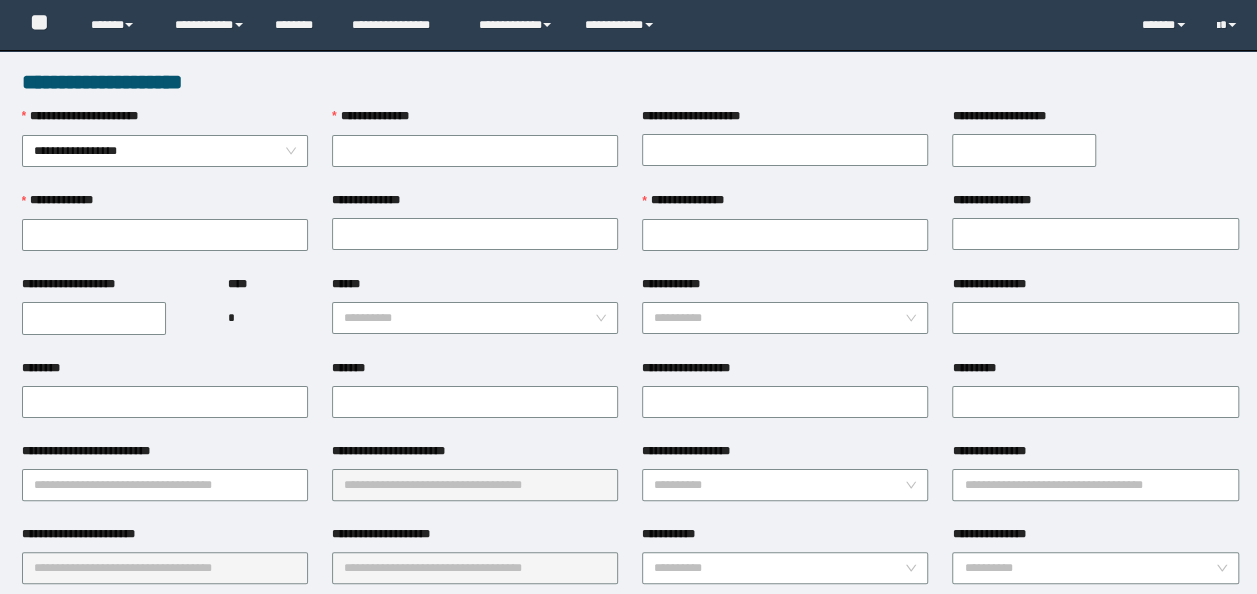 type on "********" 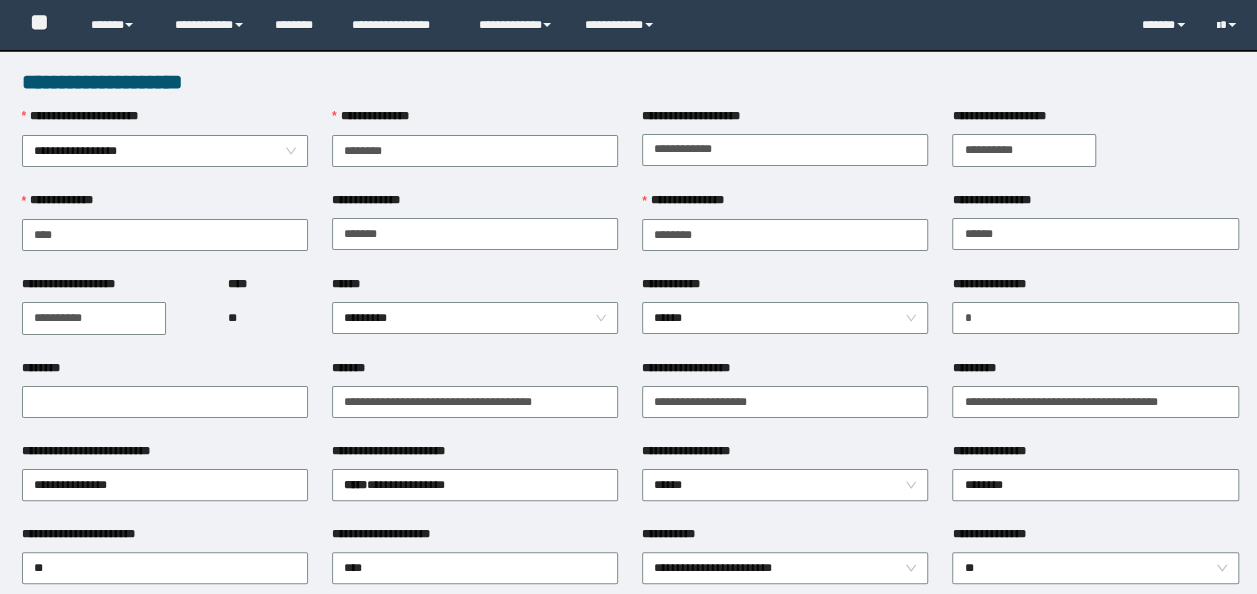 scroll, scrollTop: 0, scrollLeft: 0, axis: both 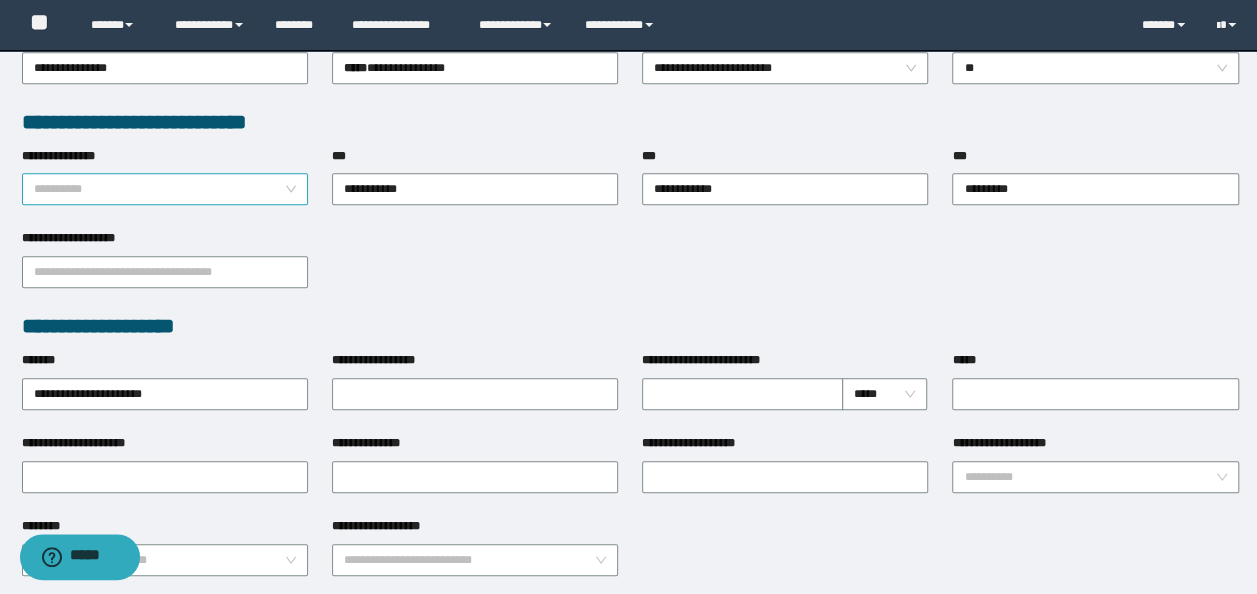 click on "**********" at bounding box center [165, 189] 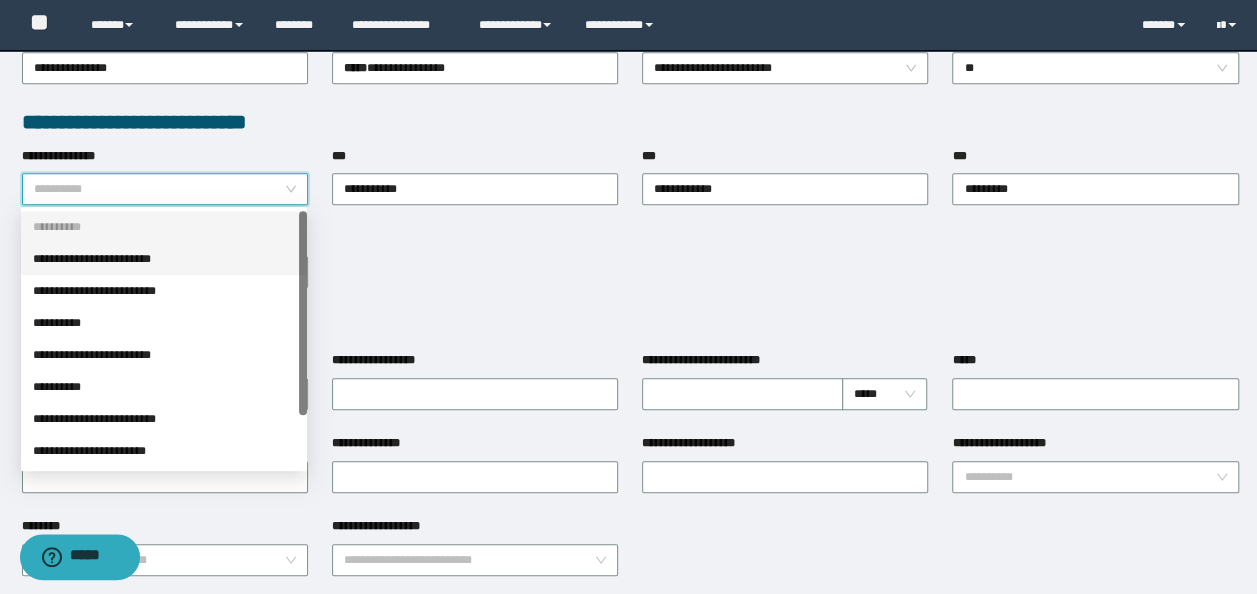 click on "**********" at bounding box center [164, 259] 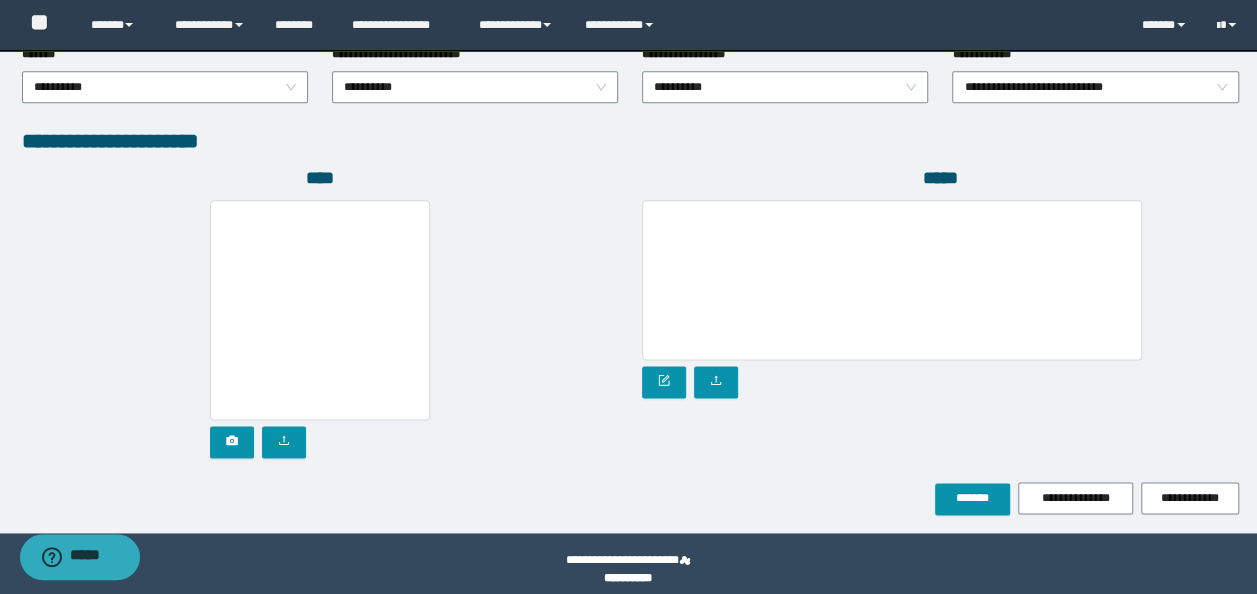 scroll, scrollTop: 1108, scrollLeft: 0, axis: vertical 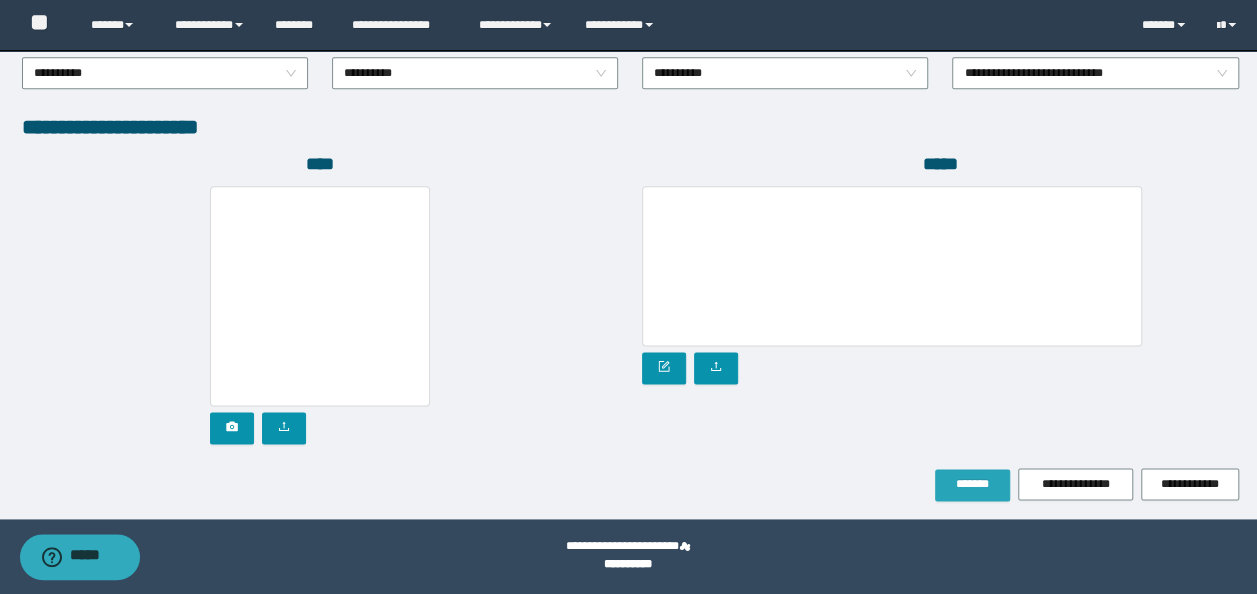 click on "*******" at bounding box center [972, 485] 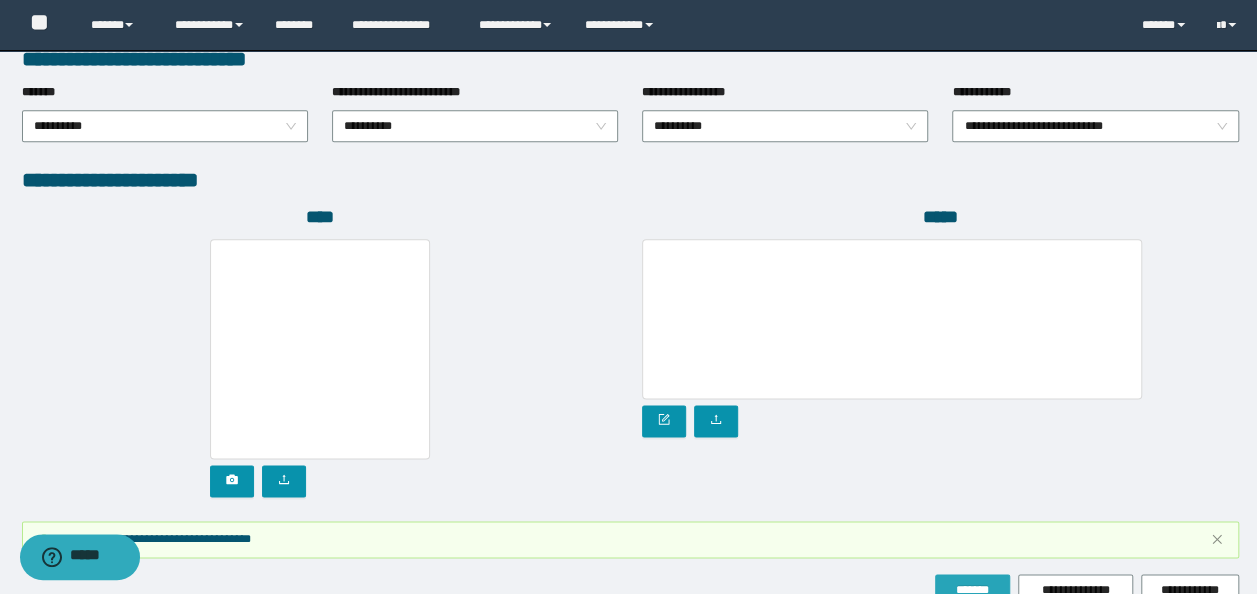 scroll, scrollTop: 1160, scrollLeft: 0, axis: vertical 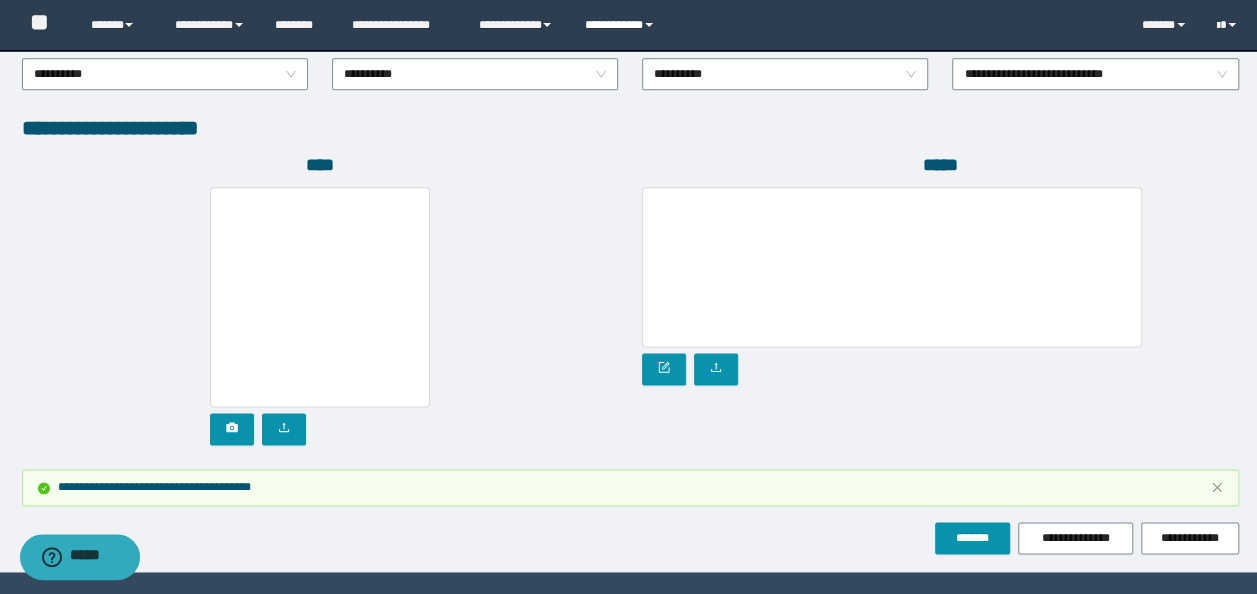 click on "**********" at bounding box center (622, 25) 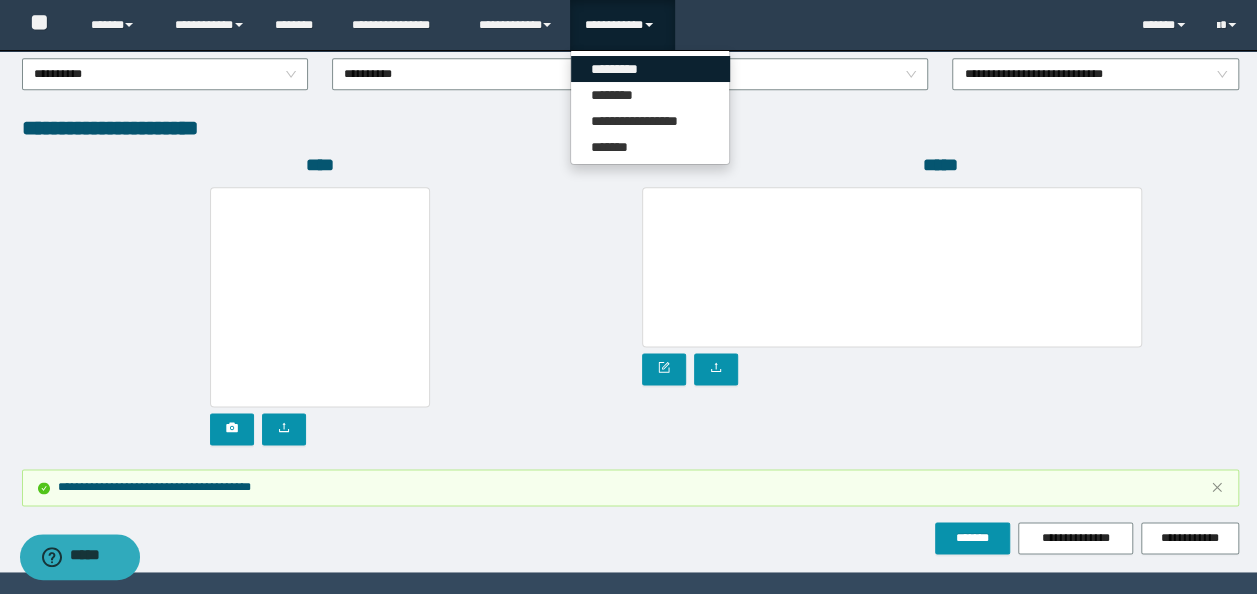 click on "*********" at bounding box center [650, 69] 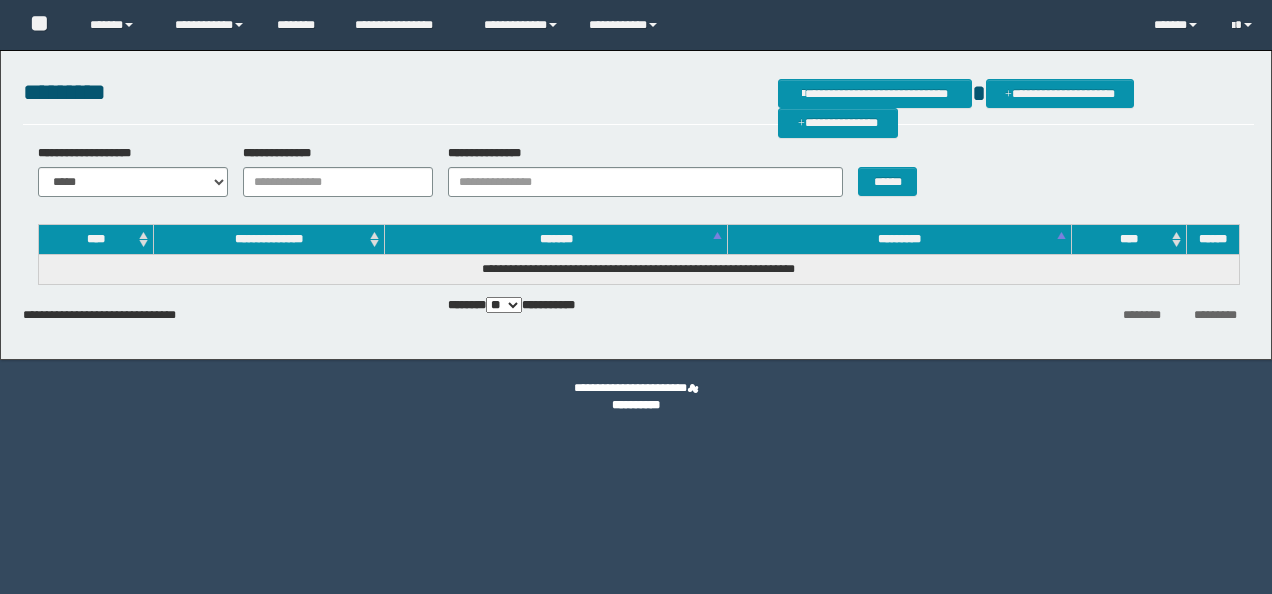 scroll, scrollTop: 0, scrollLeft: 0, axis: both 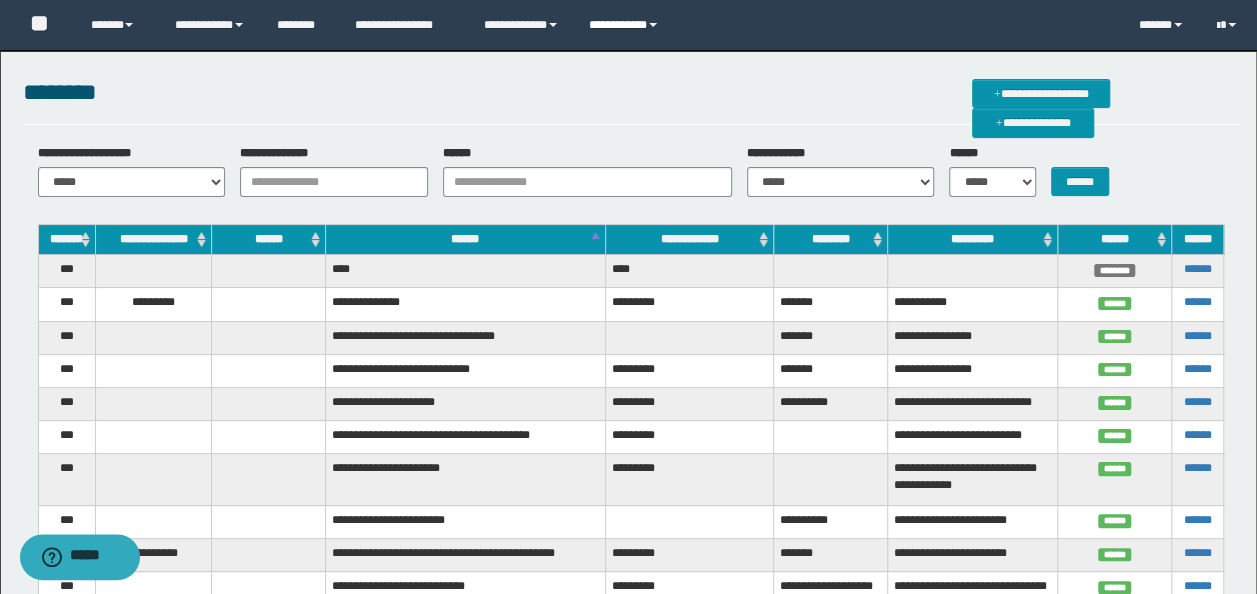 click on "**********" at bounding box center (626, 25) 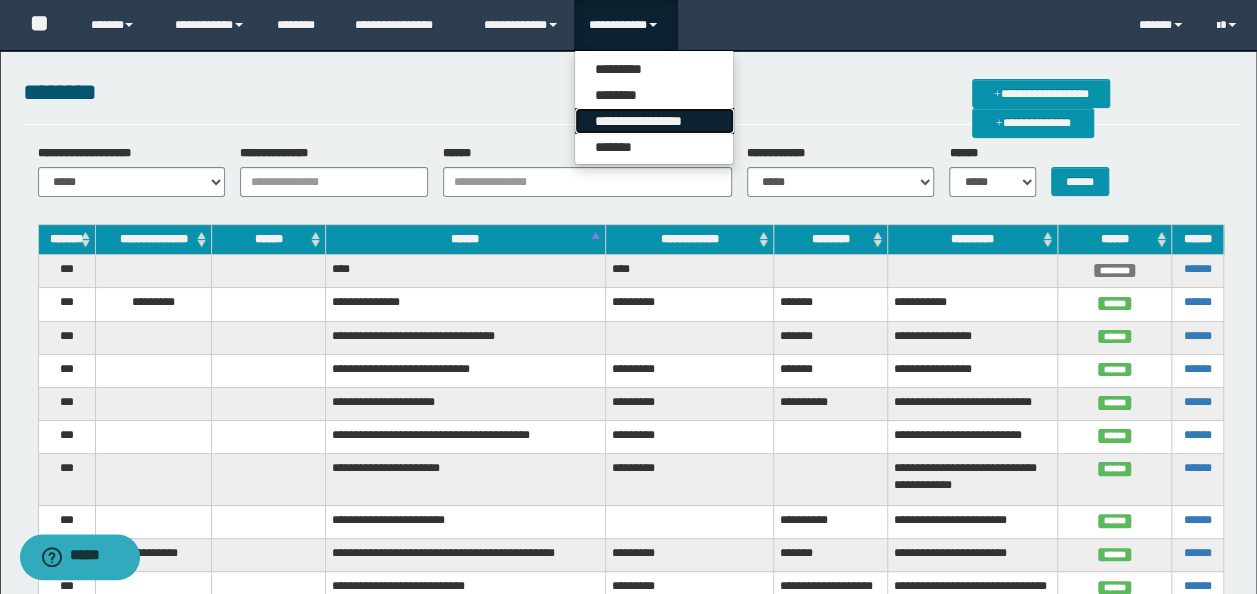 click on "**********" at bounding box center [654, 121] 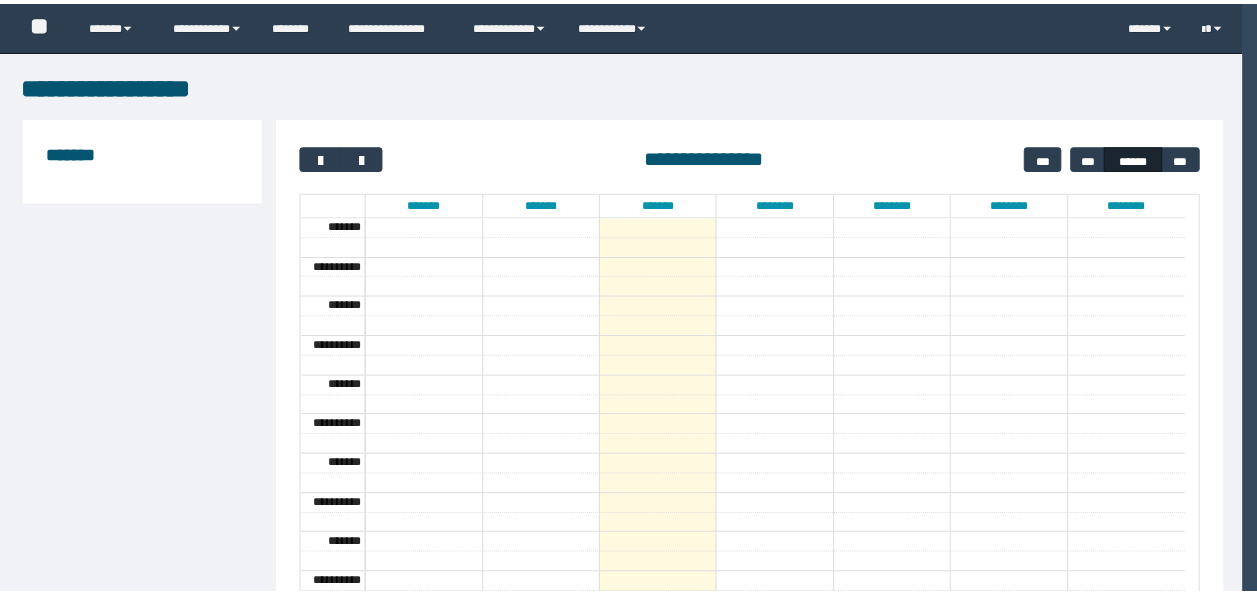 scroll, scrollTop: 0, scrollLeft: 0, axis: both 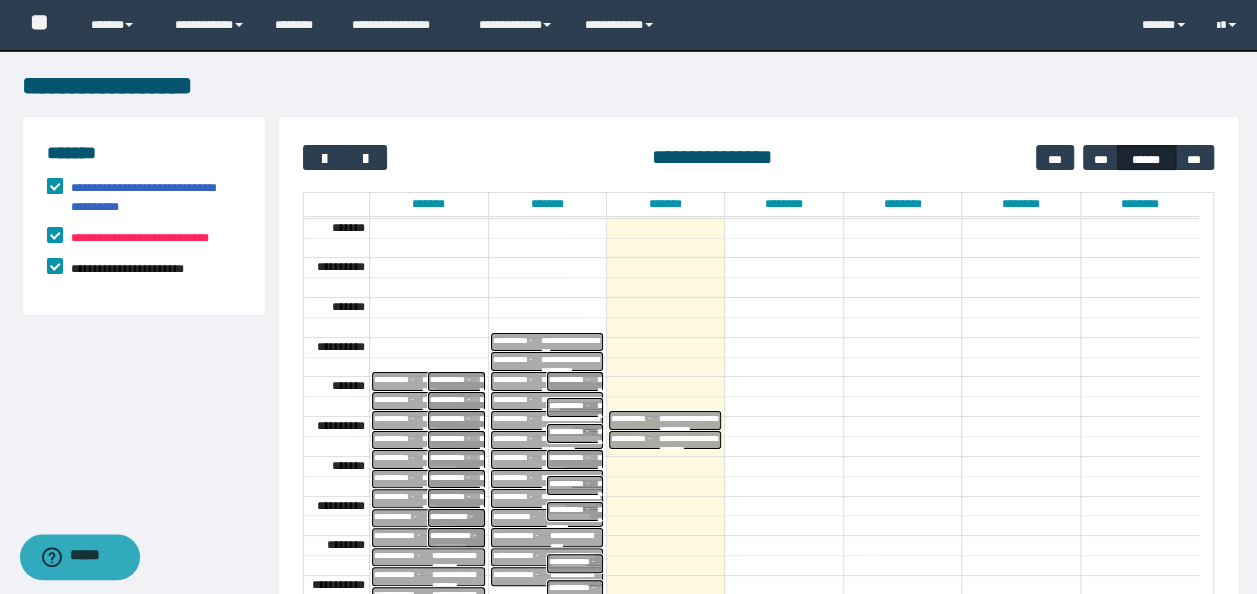 drag, startPoint x: 116, startPoint y: 188, endPoint x: 140, endPoint y: 219, distance: 39.20459 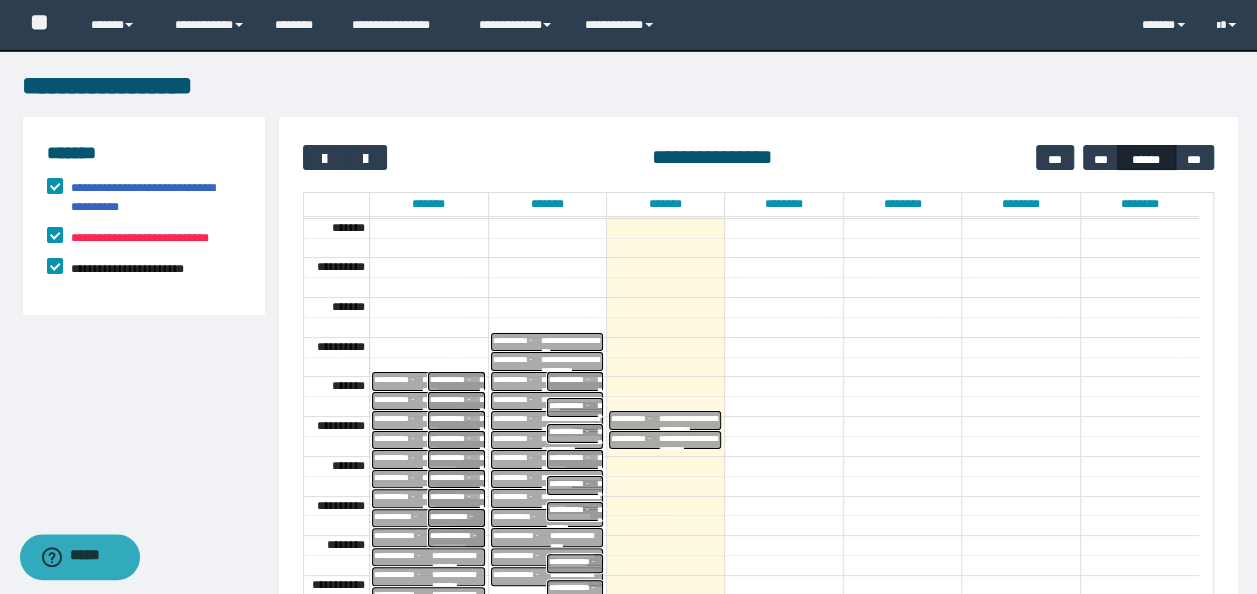 click on "**********" at bounding box center [152, 198] 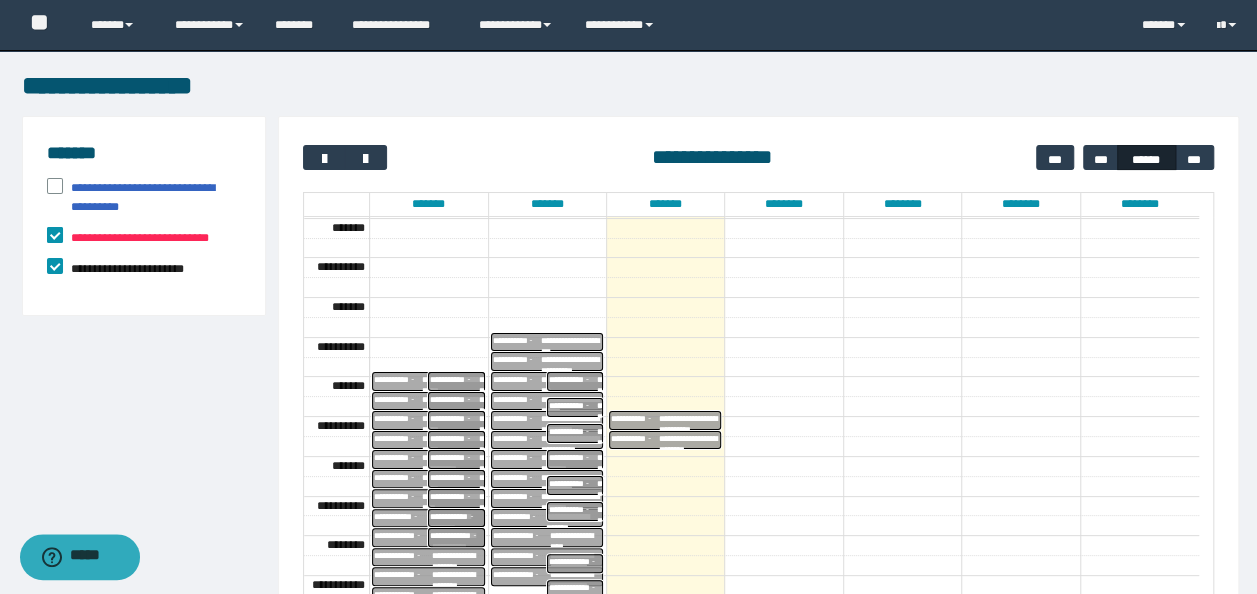 click on "**********" at bounding box center (142, 238) 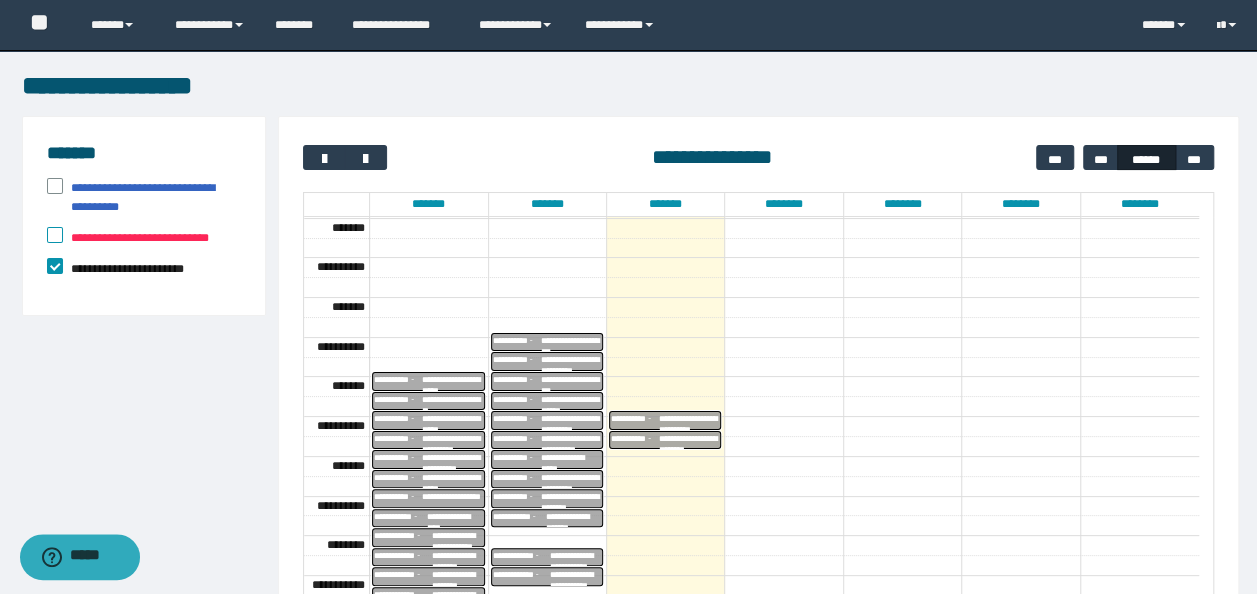 click on "**********" at bounding box center [689, 421] 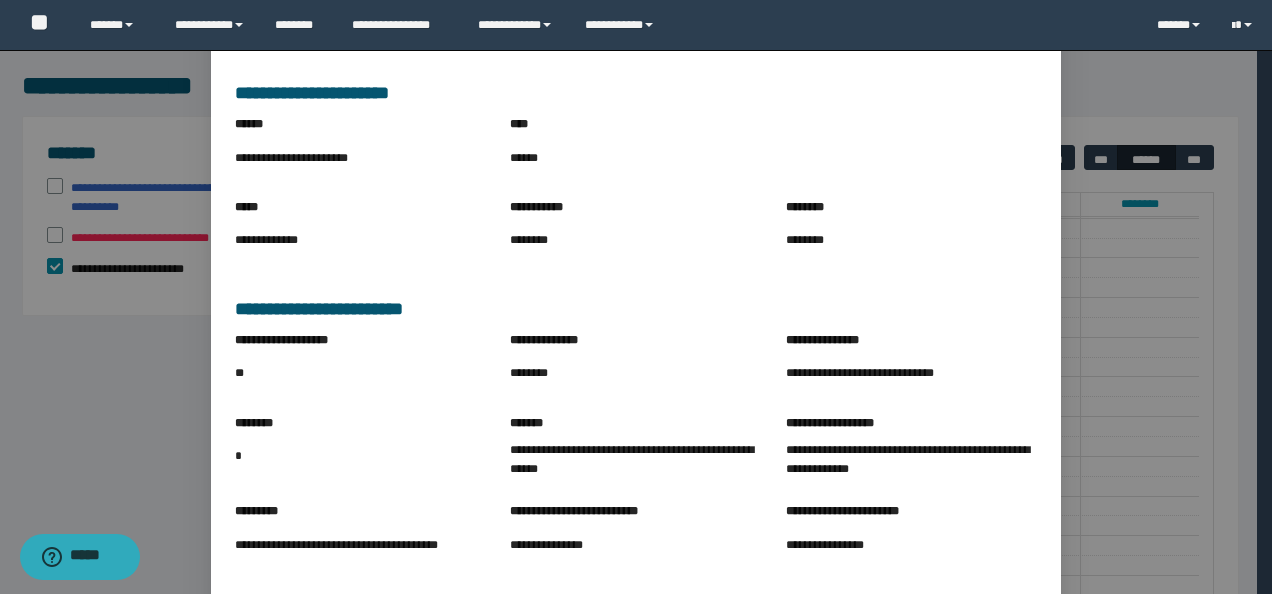 scroll, scrollTop: 206, scrollLeft: 0, axis: vertical 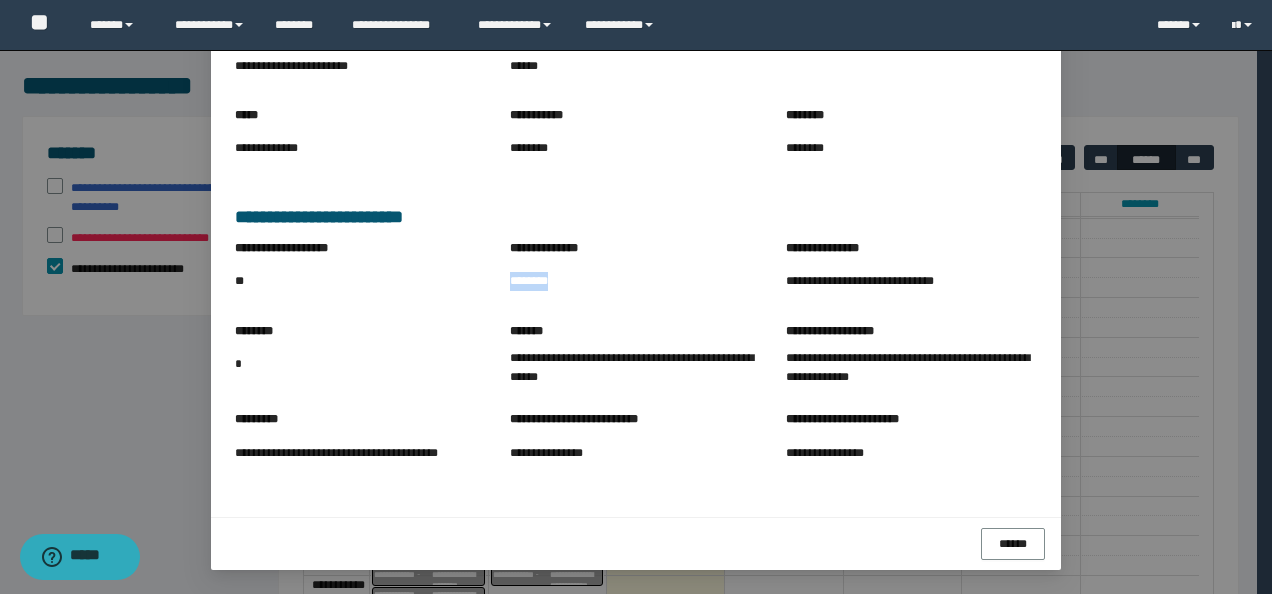 drag, startPoint x: 559, startPoint y: 276, endPoint x: 491, endPoint y: 283, distance: 68.359344 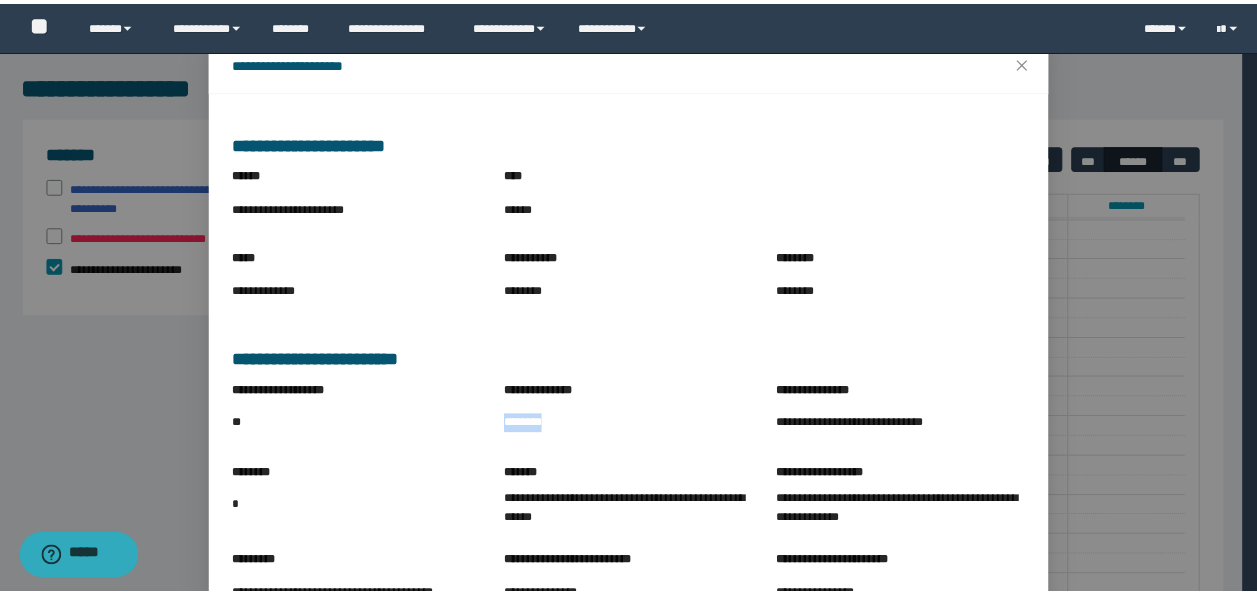 scroll, scrollTop: 0, scrollLeft: 0, axis: both 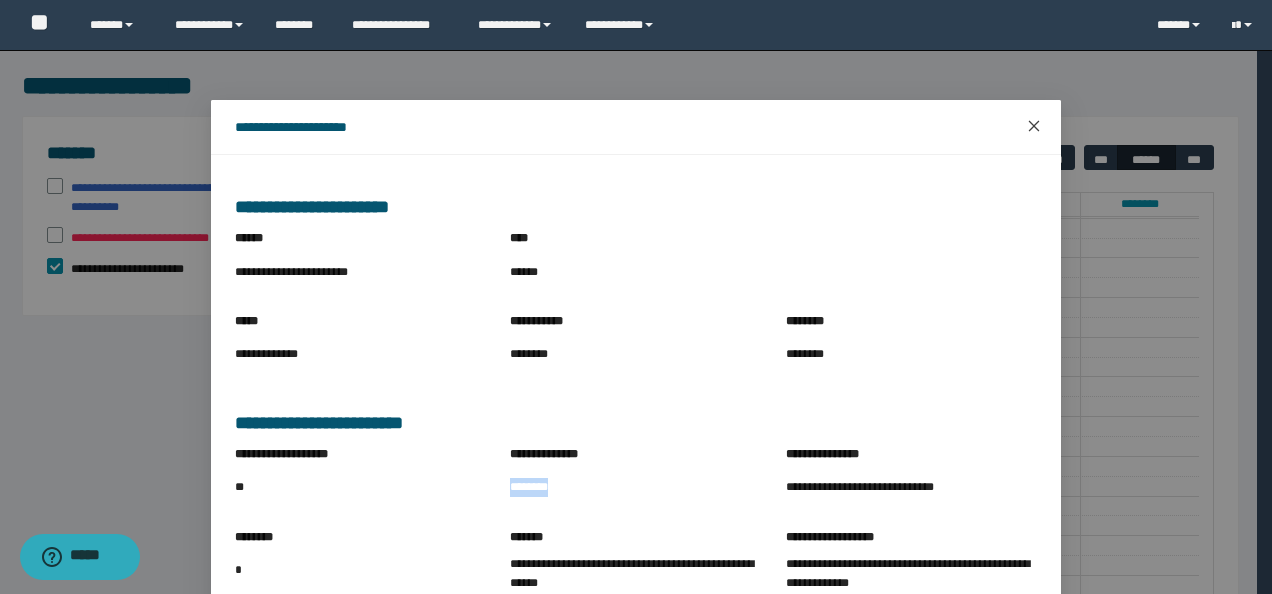click 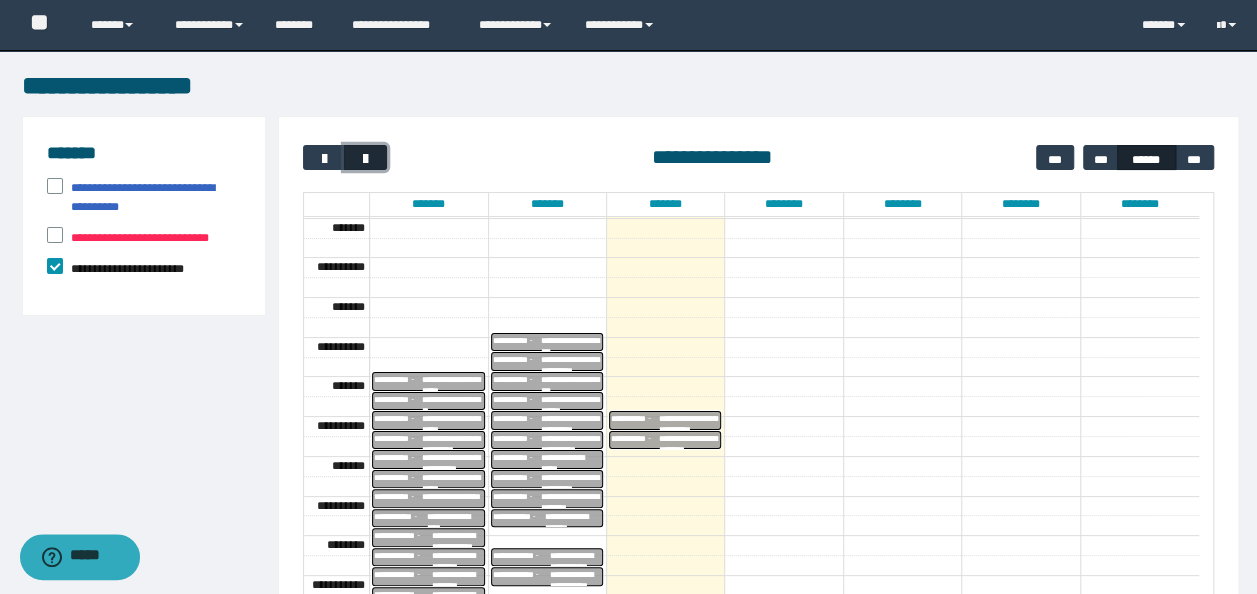 click at bounding box center (365, 157) 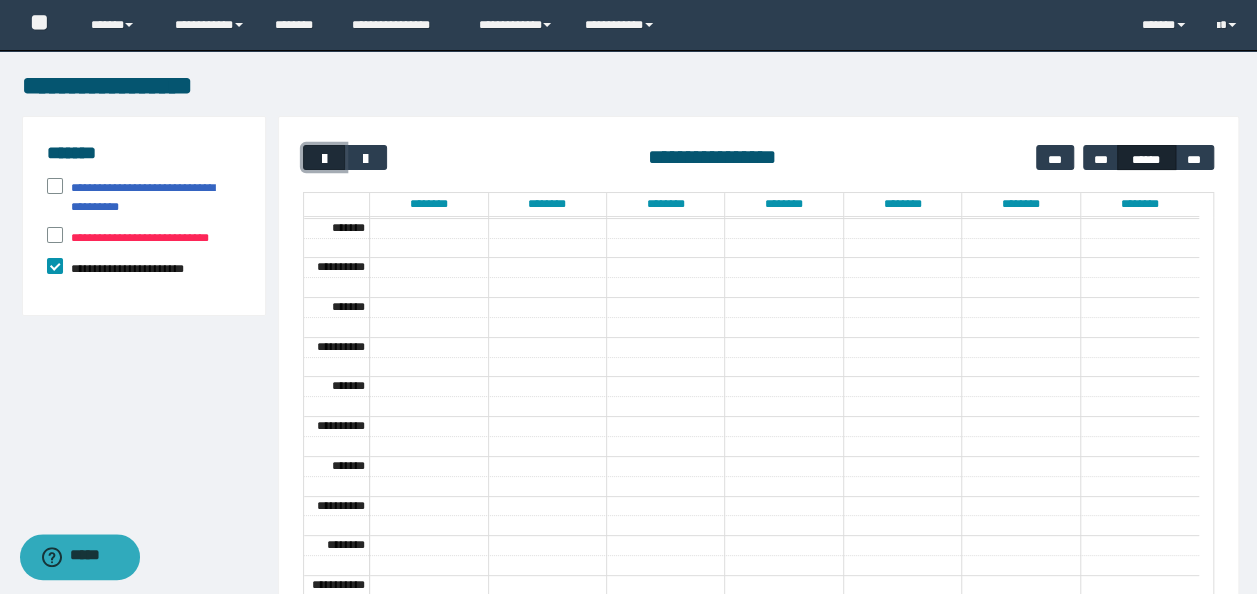 click at bounding box center [324, 159] 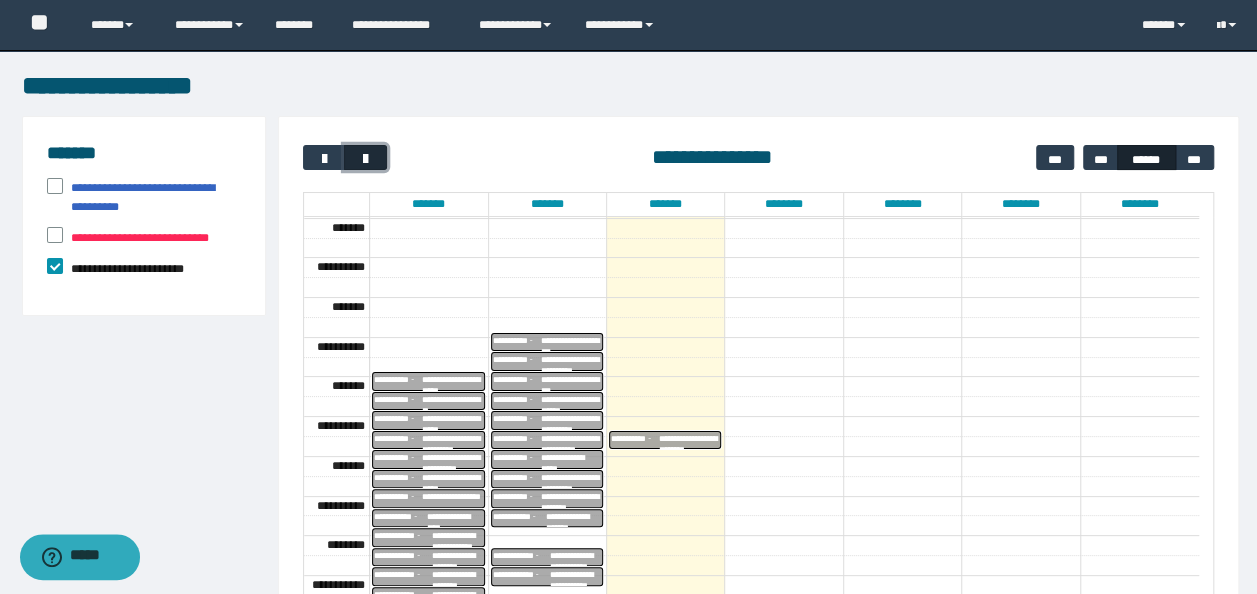 click at bounding box center [366, 159] 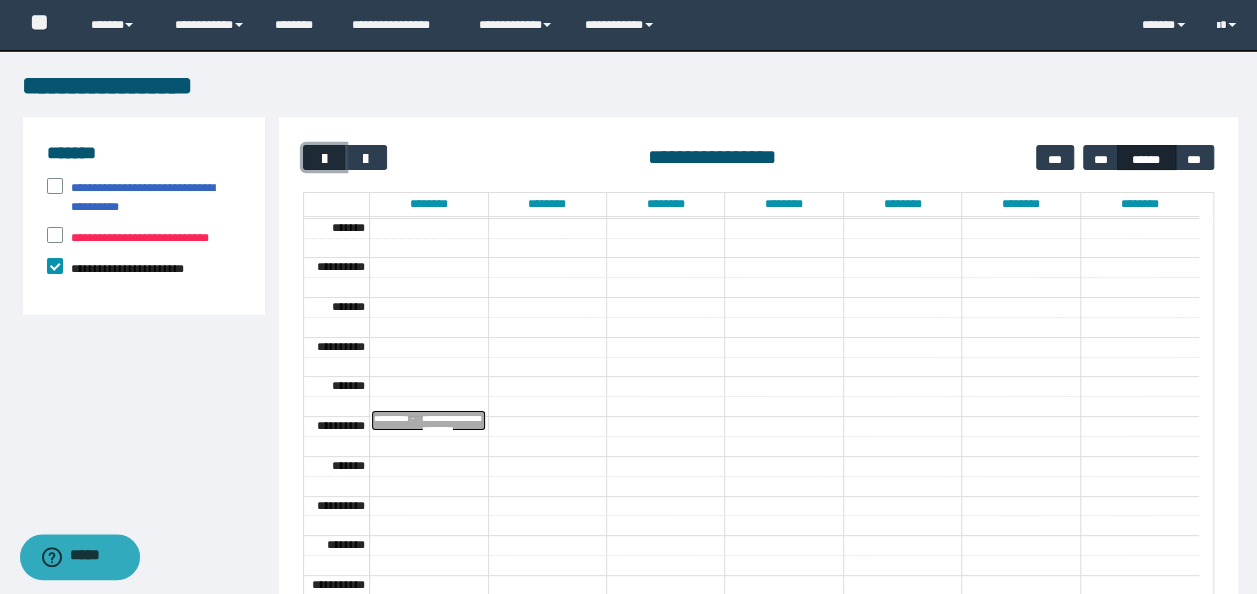 click at bounding box center (324, 159) 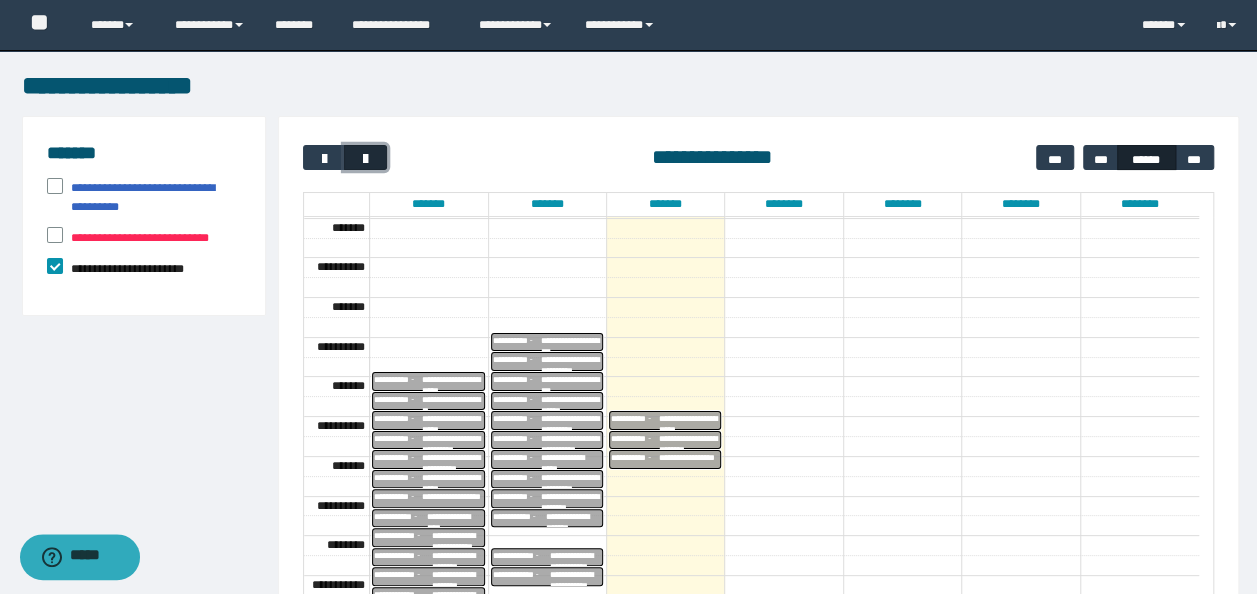 click at bounding box center [366, 159] 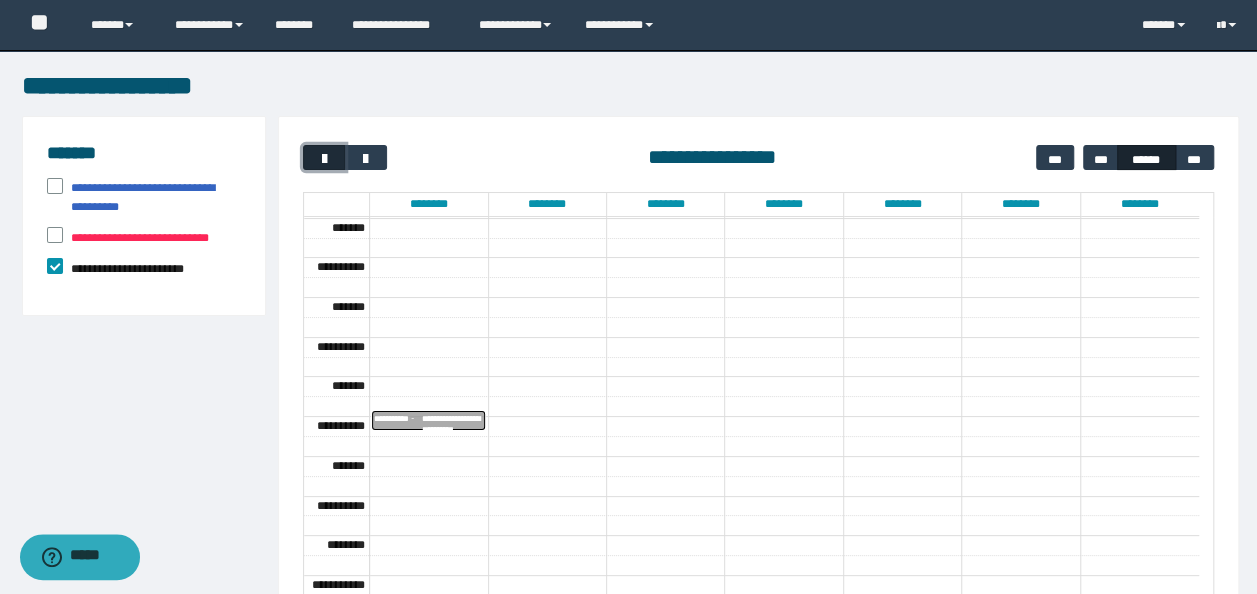 click at bounding box center (324, 159) 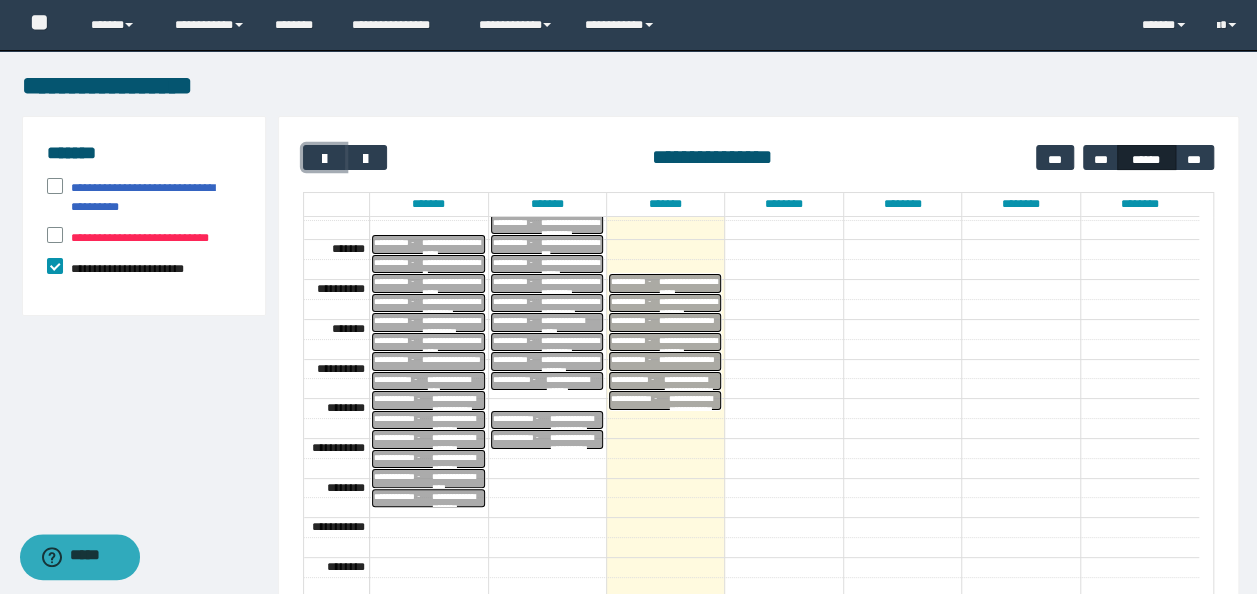 scroll, scrollTop: 357, scrollLeft: 0, axis: vertical 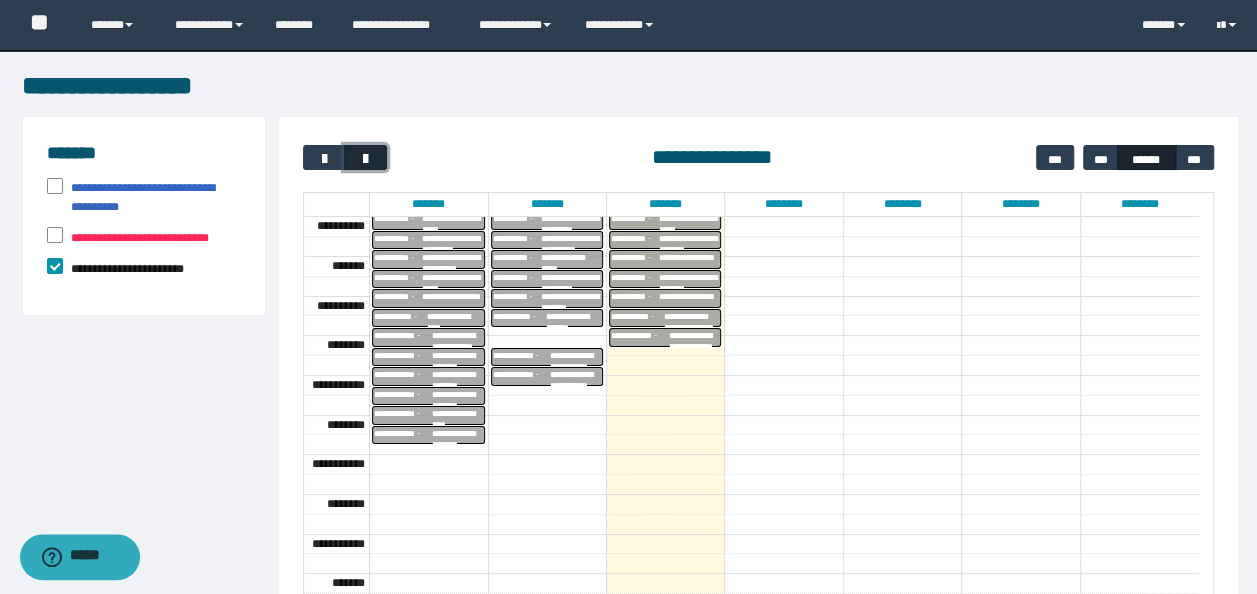 click at bounding box center [366, 159] 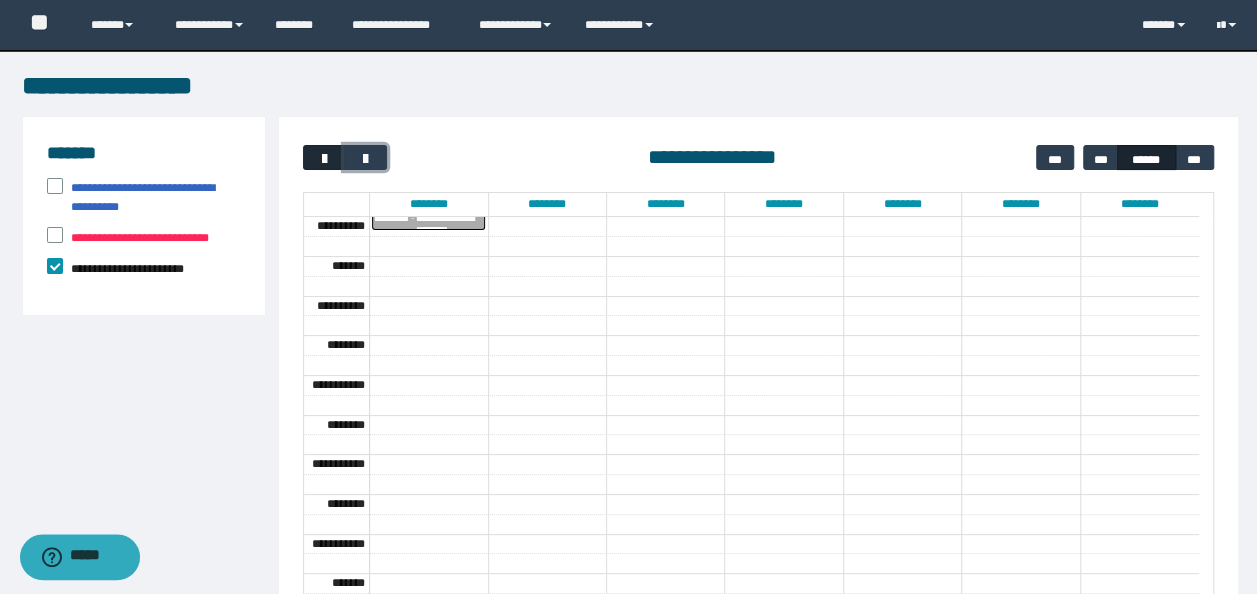 scroll, scrollTop: 157, scrollLeft: 0, axis: vertical 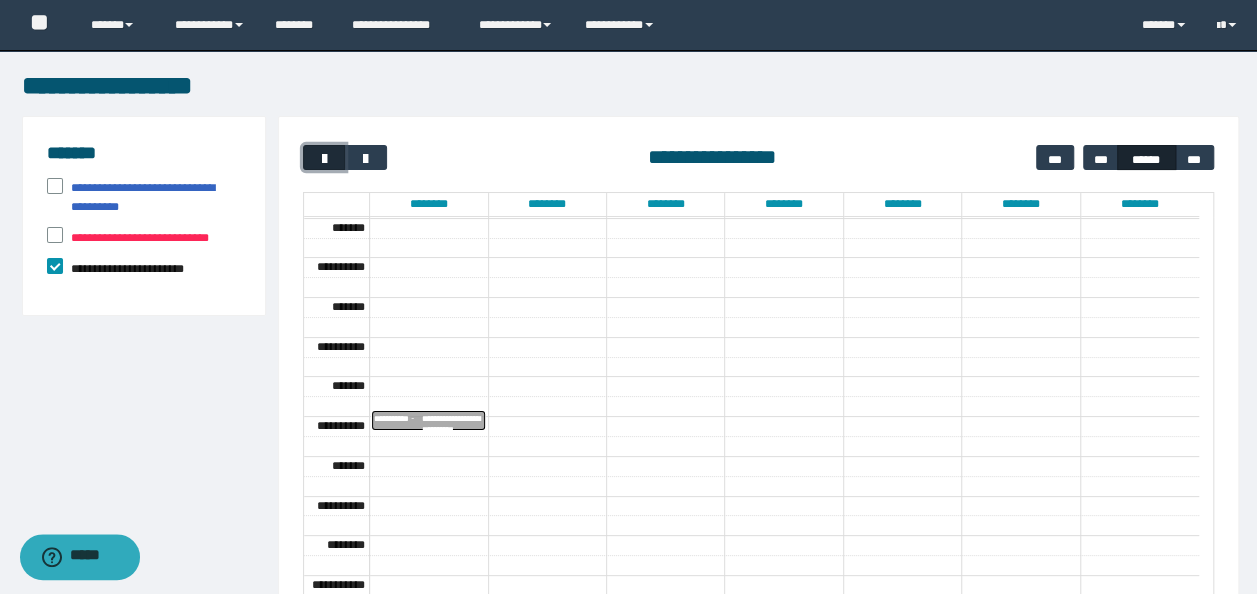 click at bounding box center [324, 157] 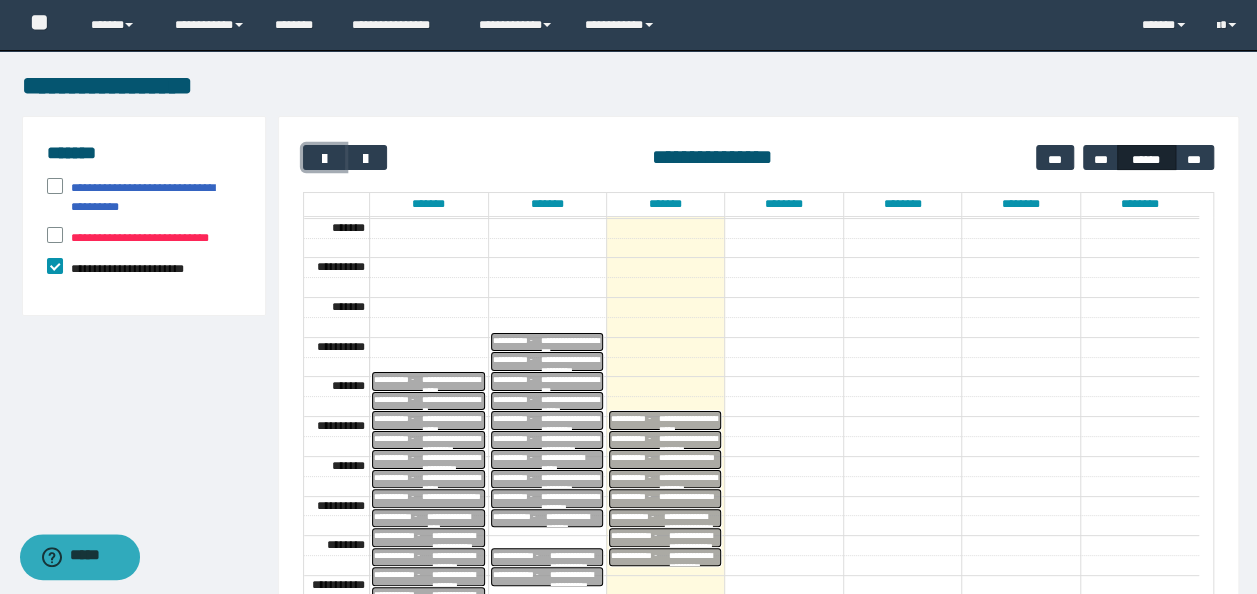 scroll, scrollTop: 257, scrollLeft: 0, axis: vertical 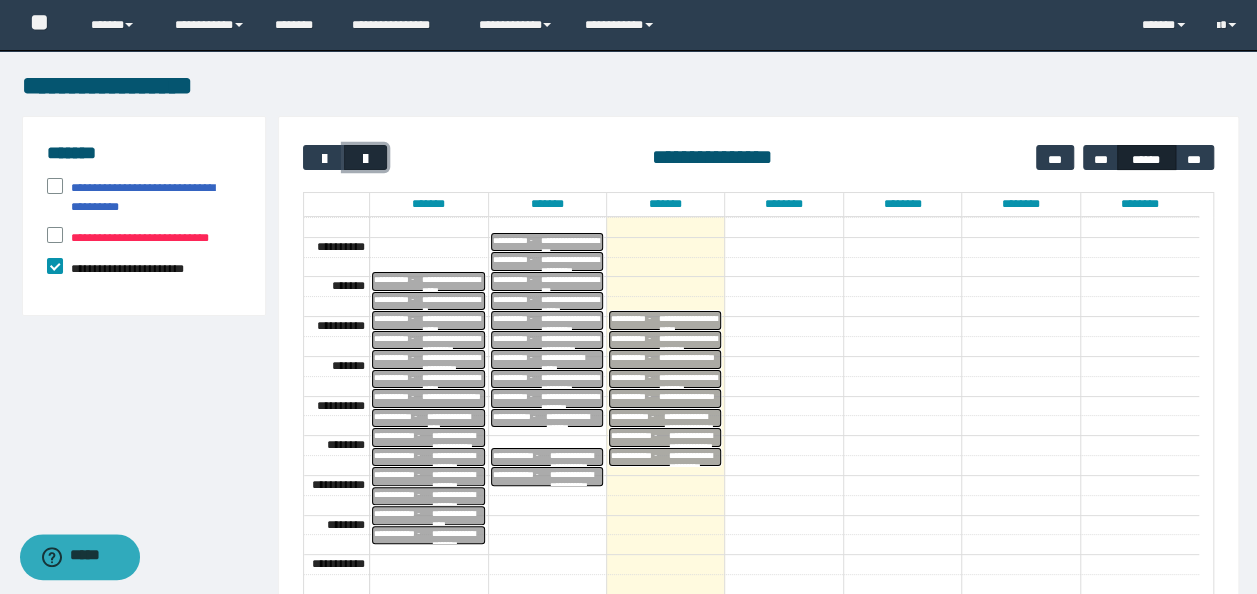 click at bounding box center [366, 159] 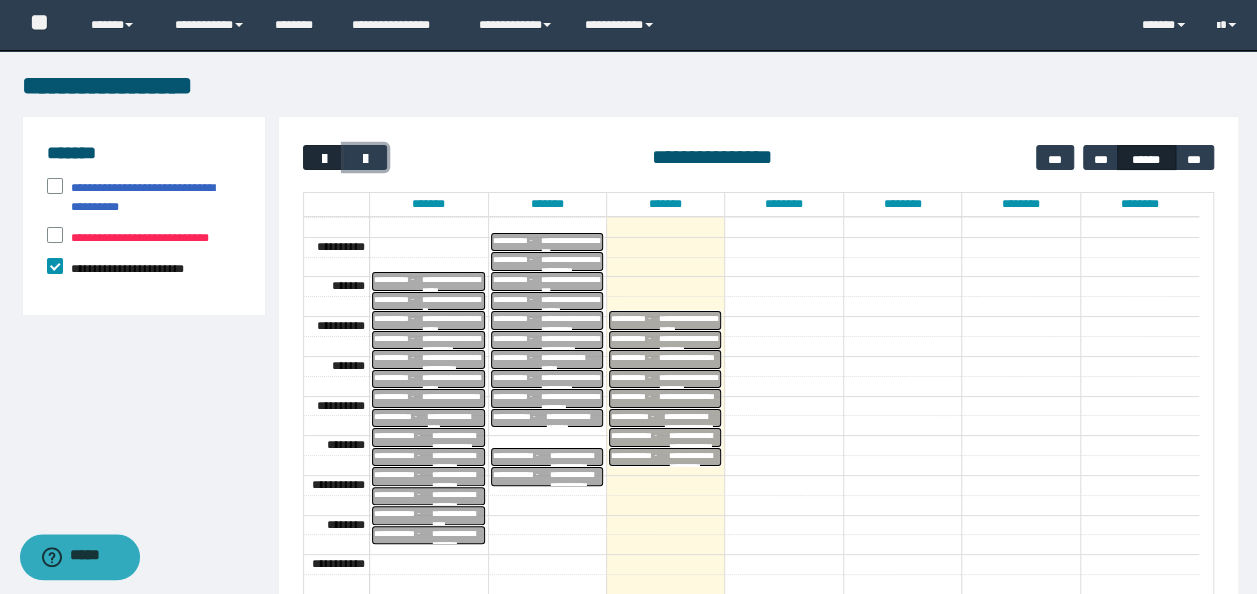 scroll, scrollTop: 157, scrollLeft: 0, axis: vertical 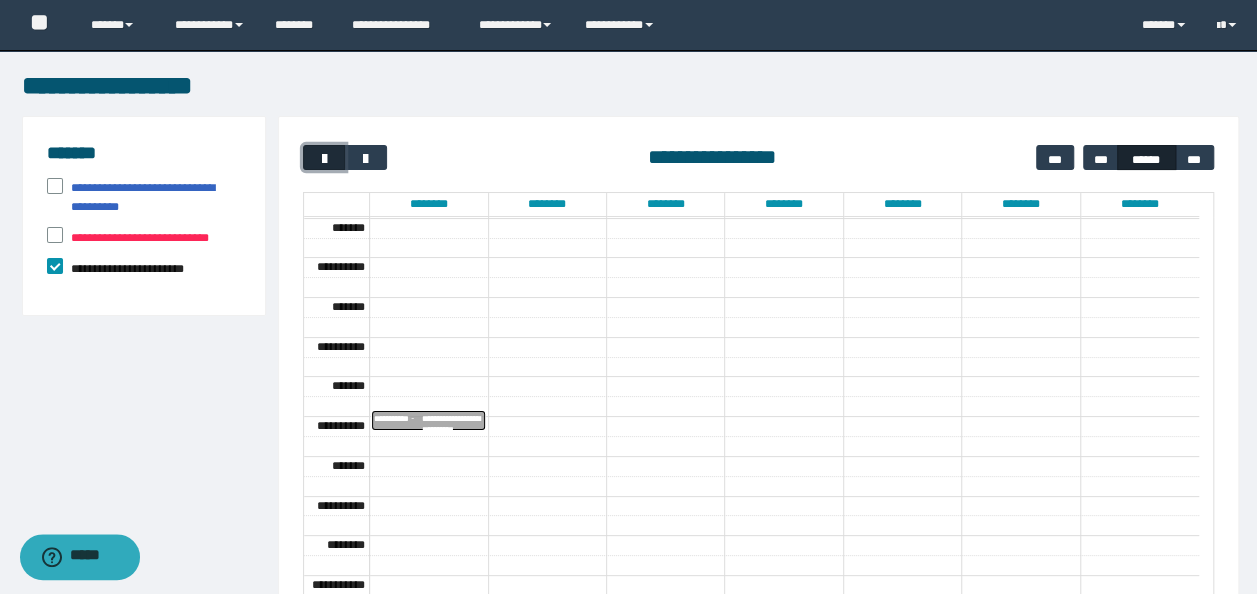 click at bounding box center [324, 159] 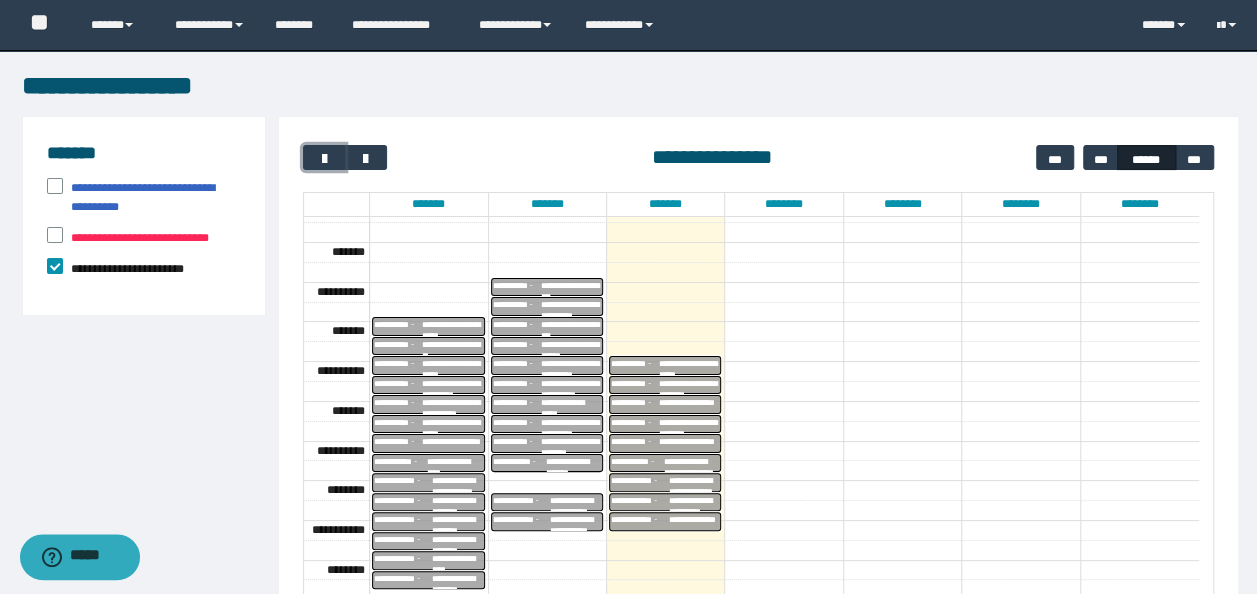 scroll, scrollTop: 257, scrollLeft: 0, axis: vertical 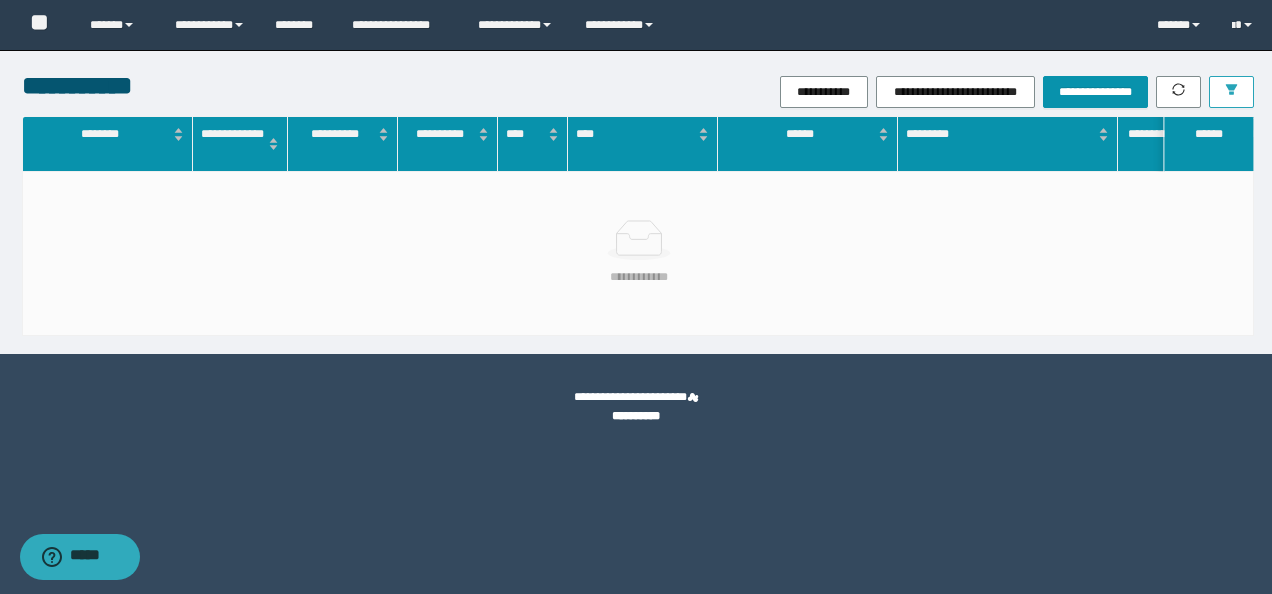click 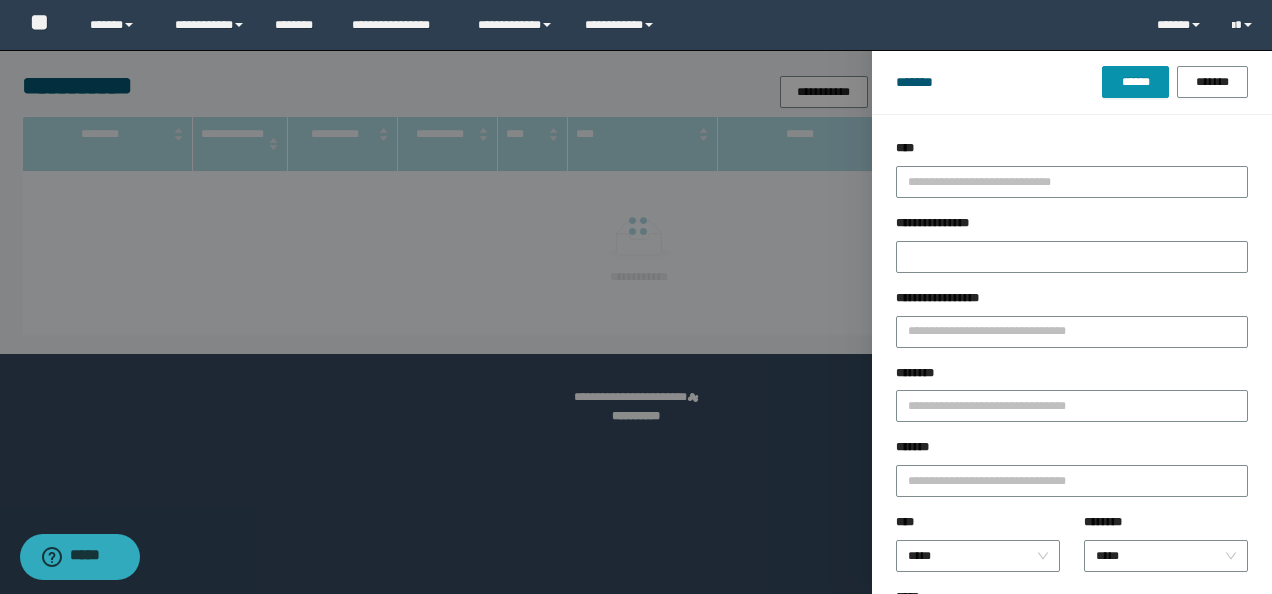 click at bounding box center [1063, 181] 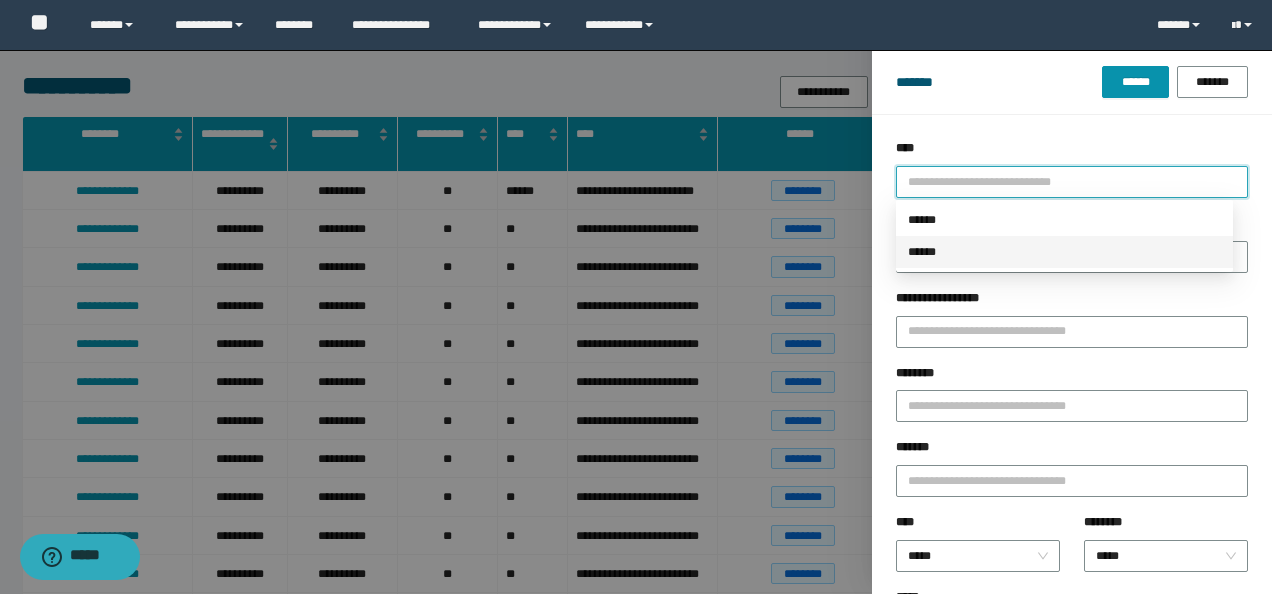 click on "******" at bounding box center [1064, 252] 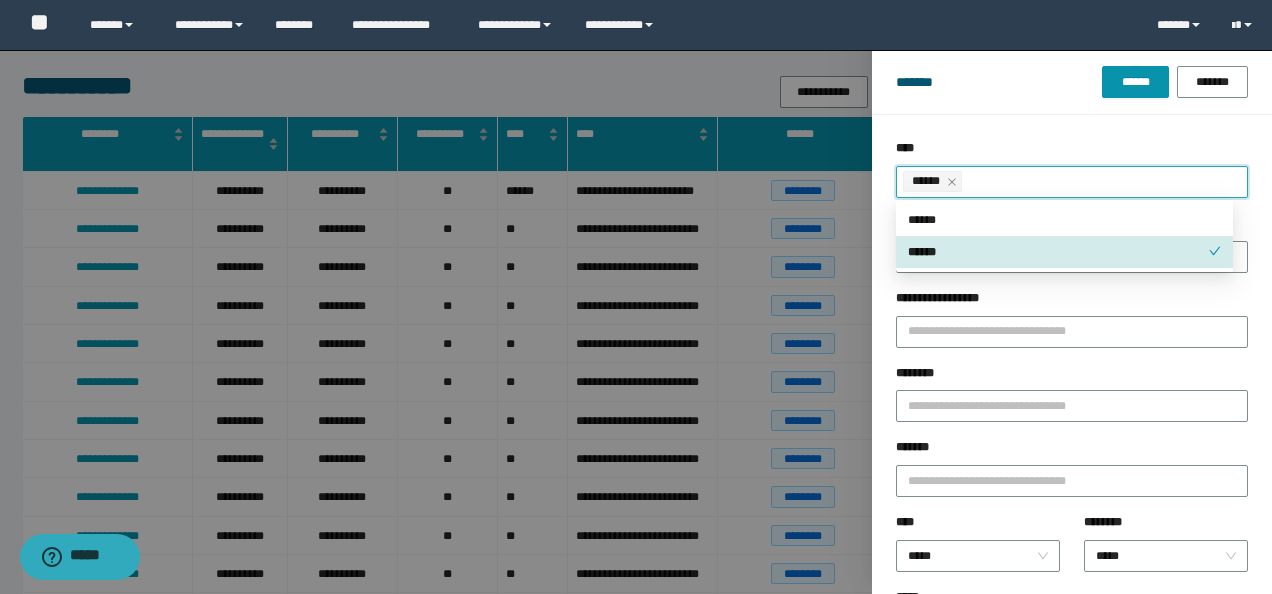 click on "*******" at bounding box center (1072, 451) 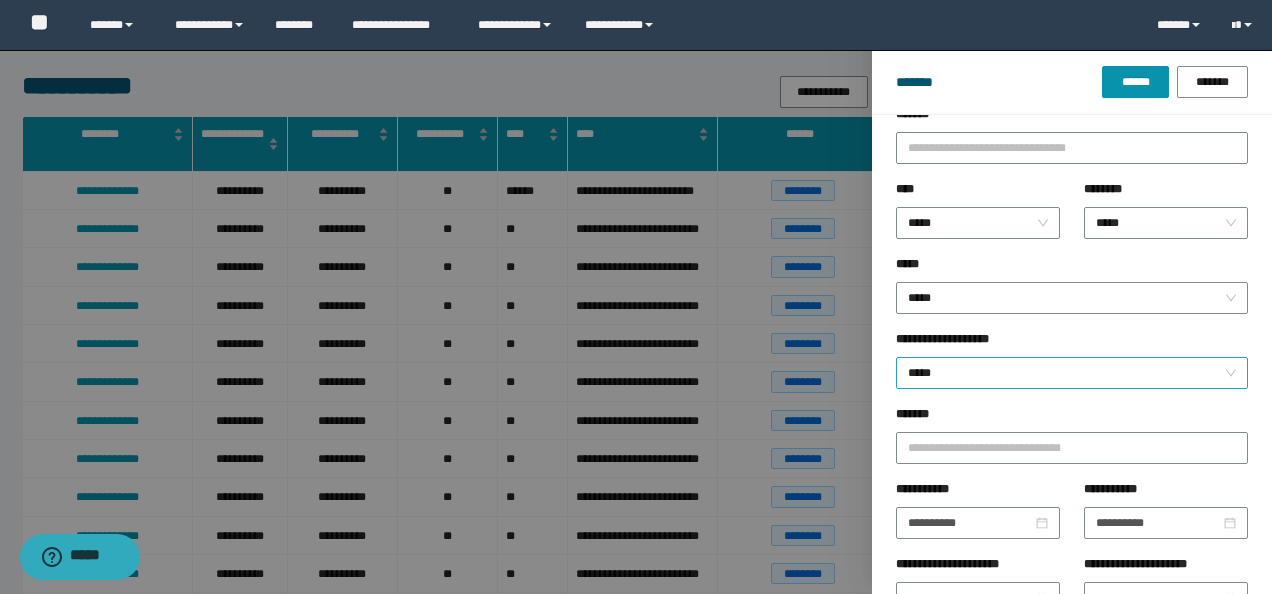 scroll, scrollTop: 342, scrollLeft: 0, axis: vertical 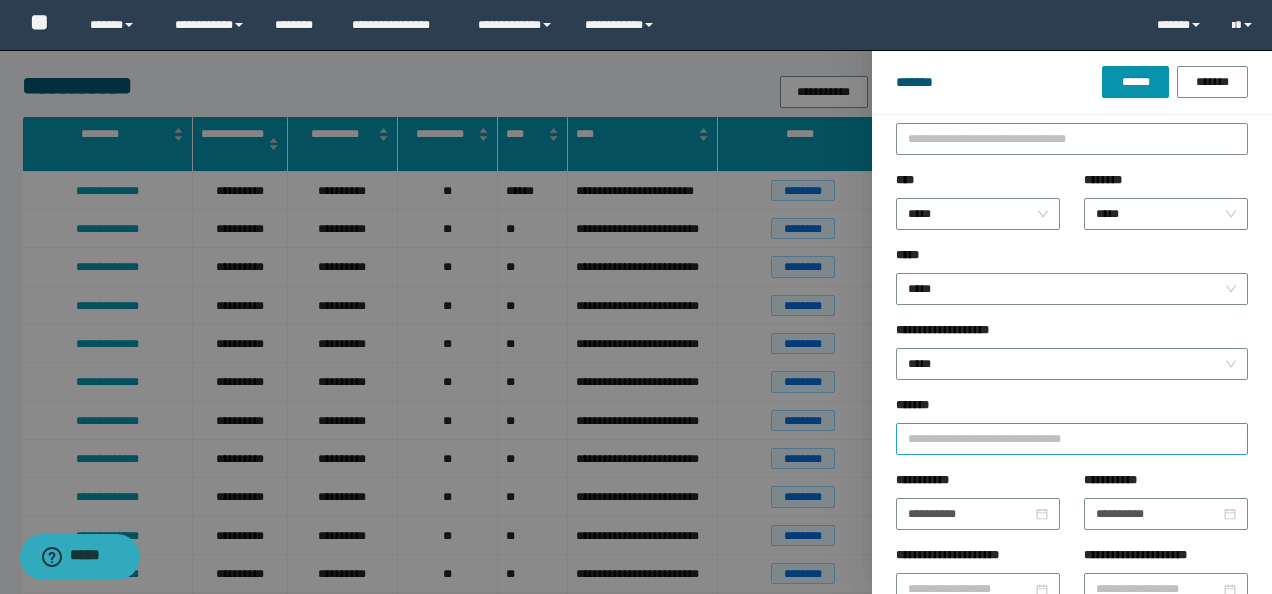 click at bounding box center [1063, 438] 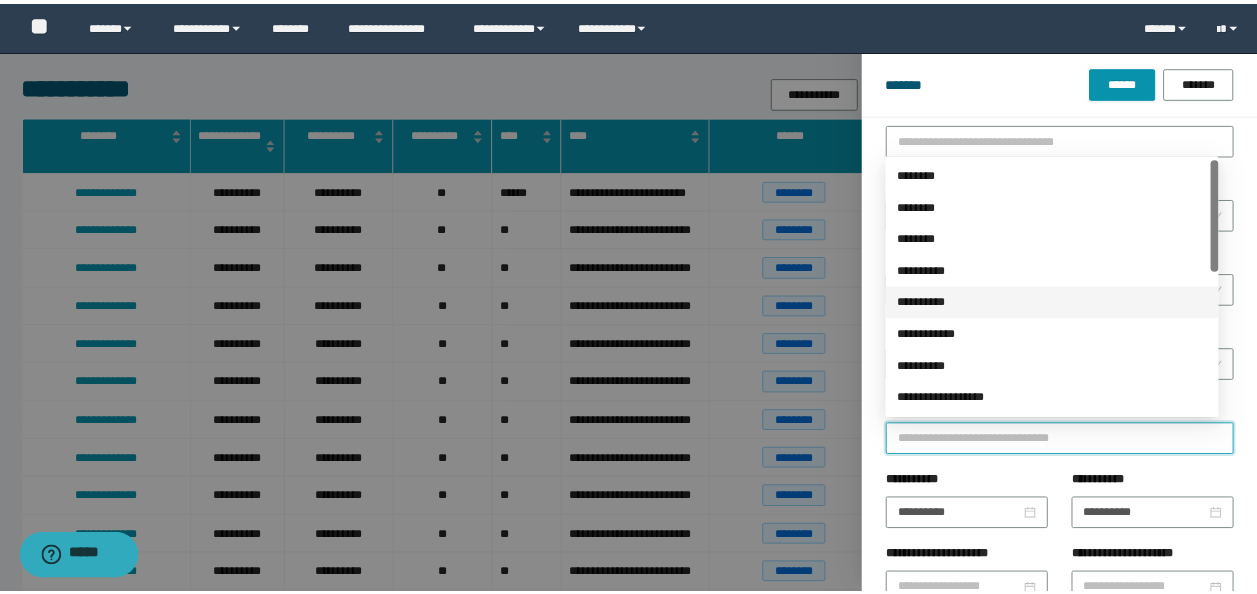 scroll, scrollTop: 100, scrollLeft: 0, axis: vertical 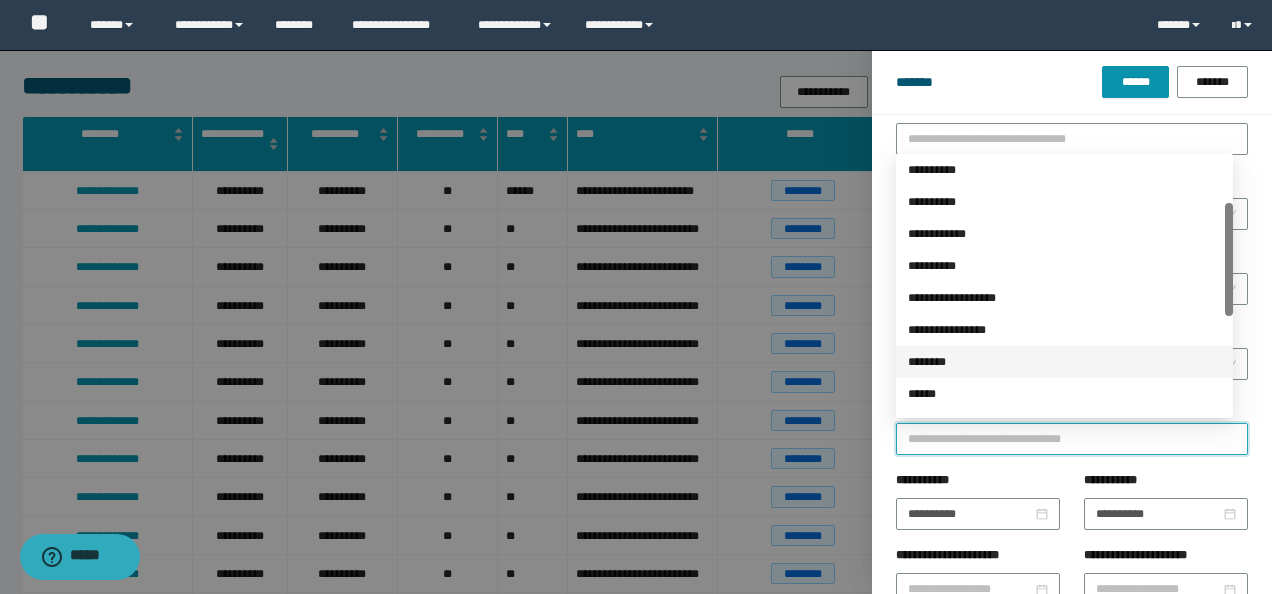click on "********" at bounding box center (1064, 362) 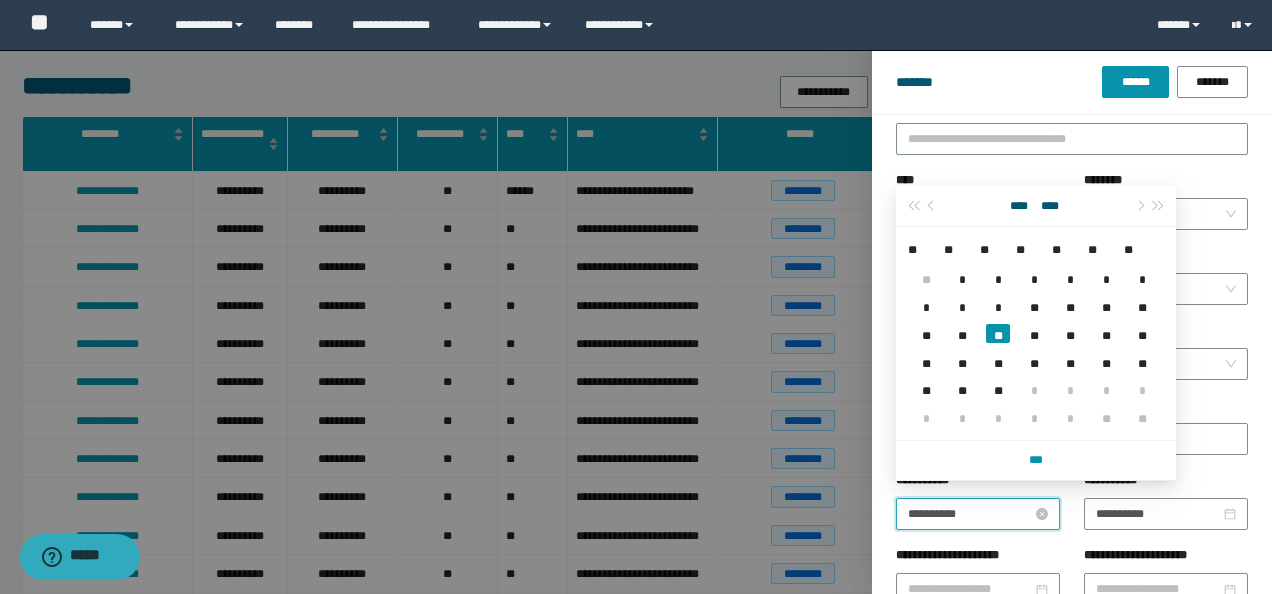 click on "**********" at bounding box center [970, 514] 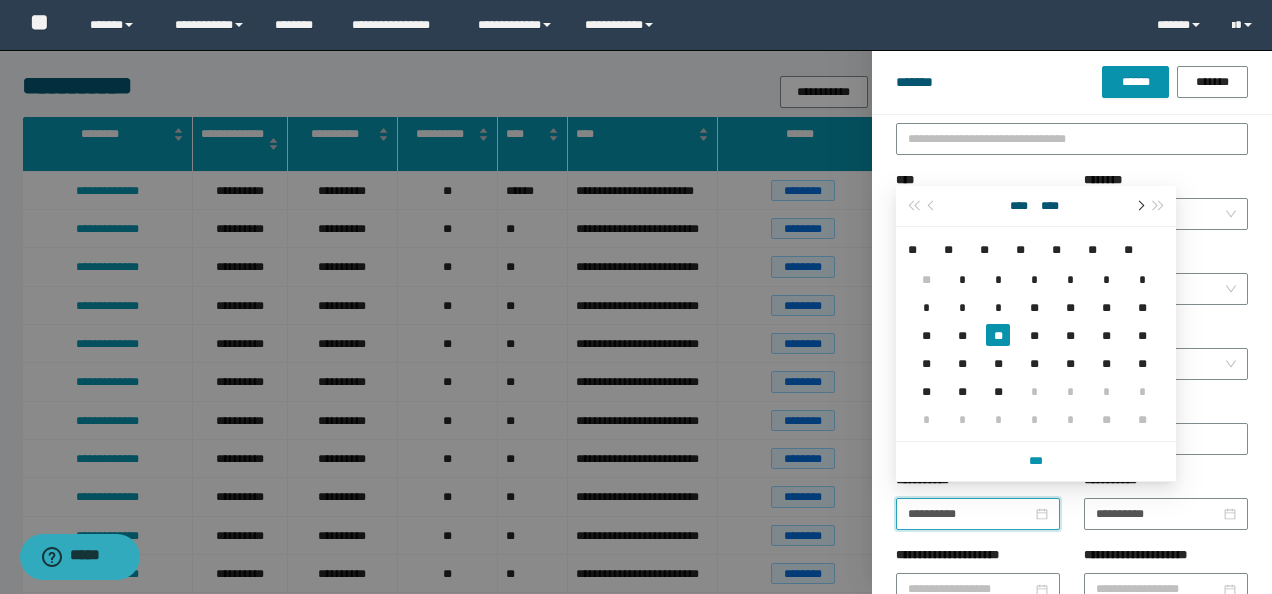 click at bounding box center [1139, 206] 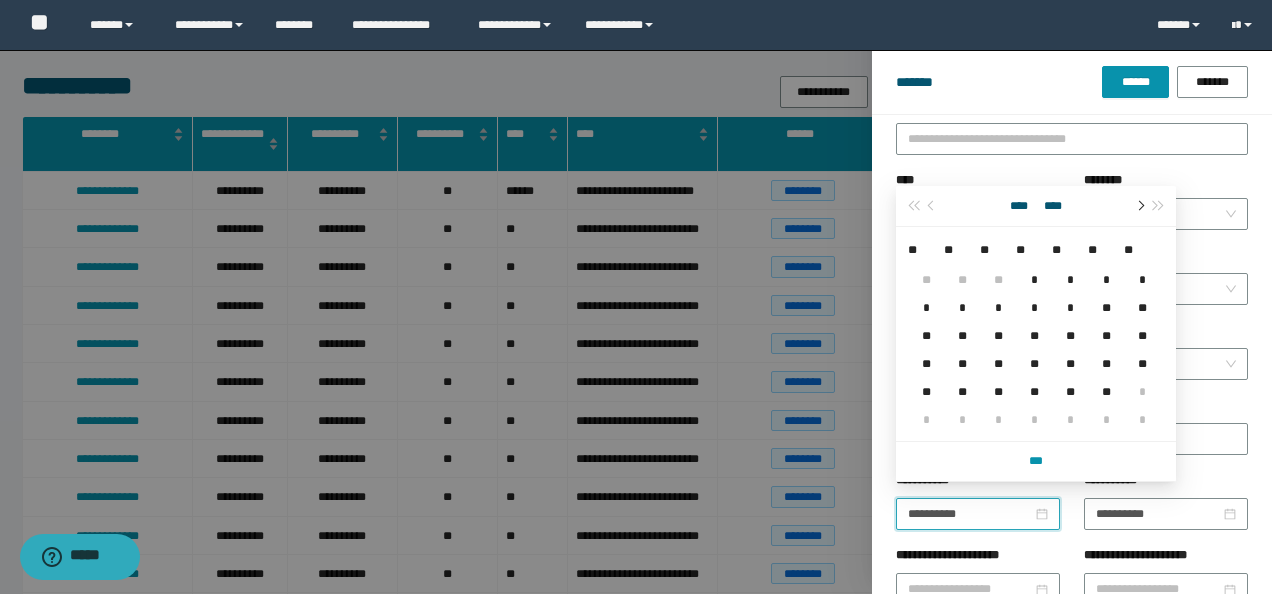 click at bounding box center (1139, 206) 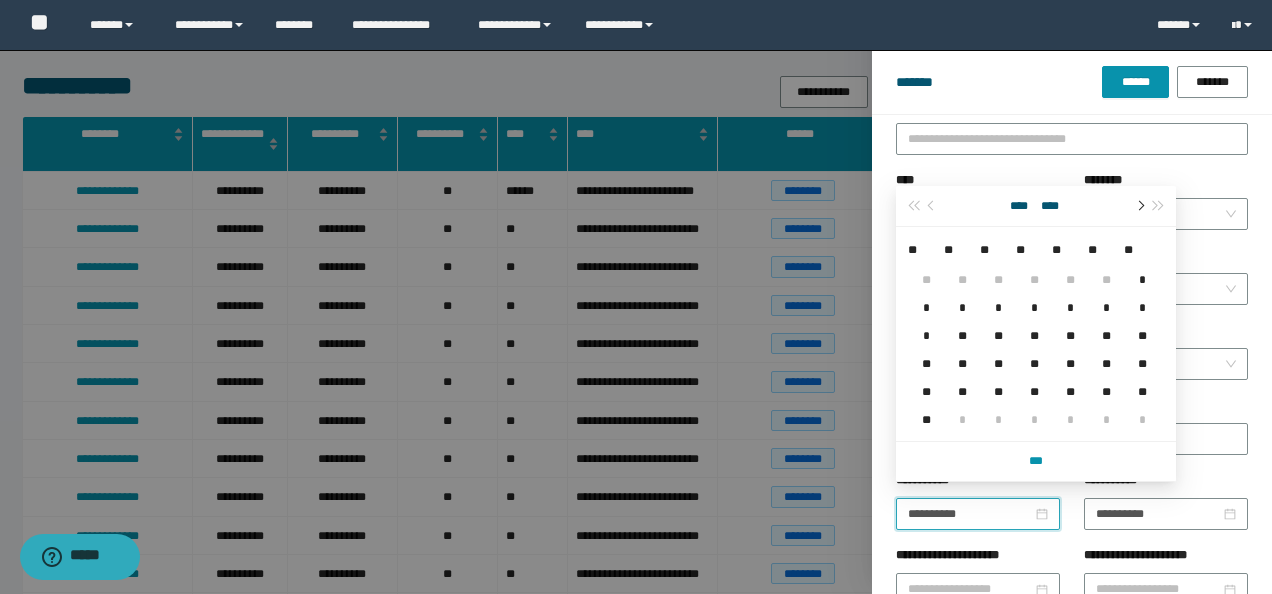 click at bounding box center (1139, 206) 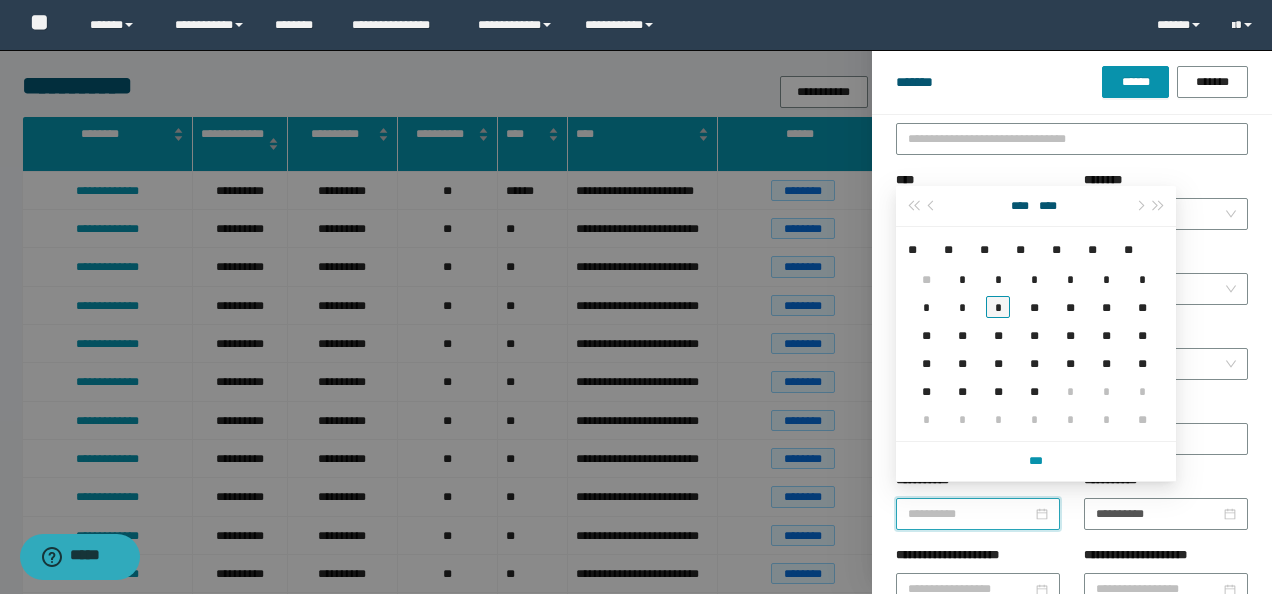 type on "**********" 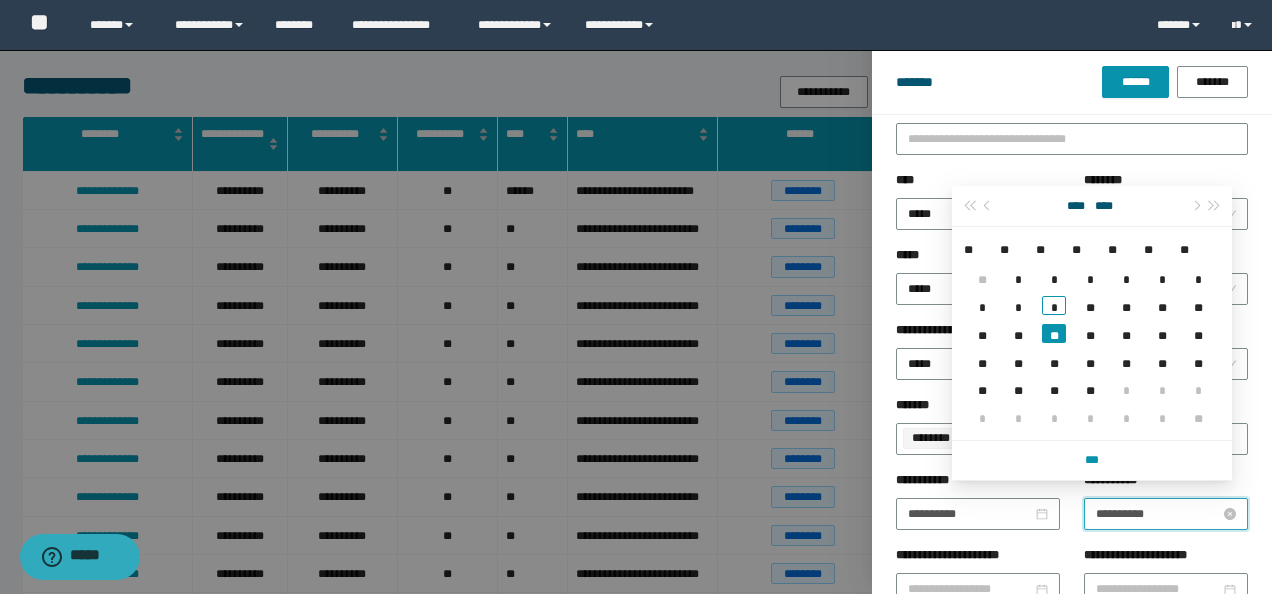 click on "**********" at bounding box center (1158, 514) 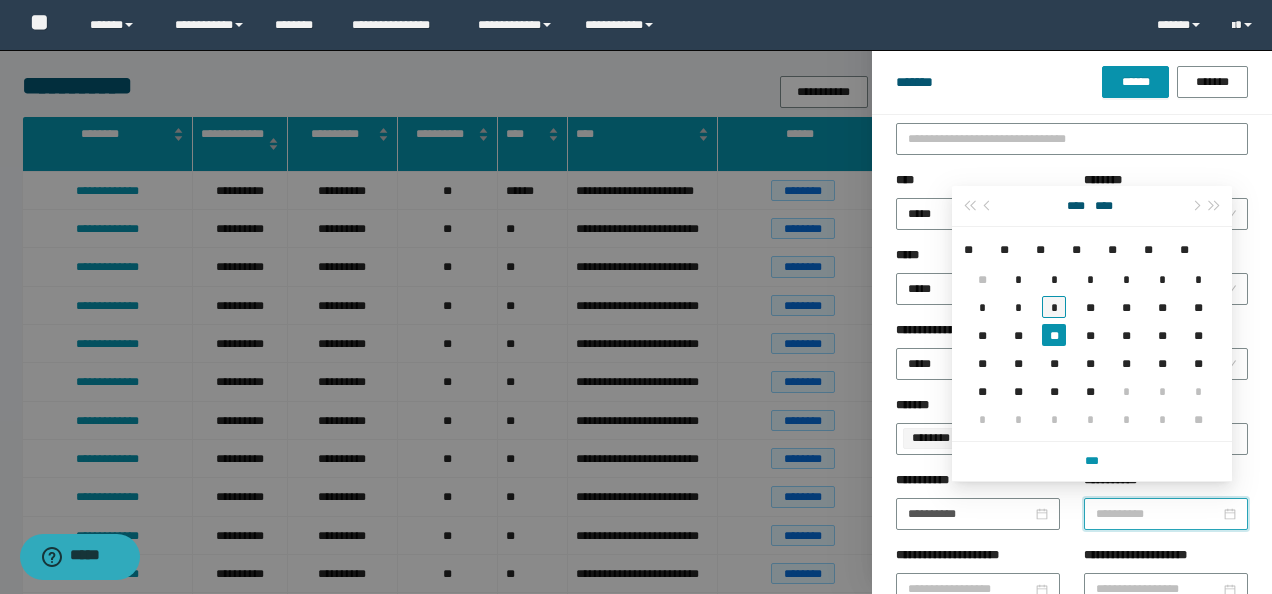 type on "**********" 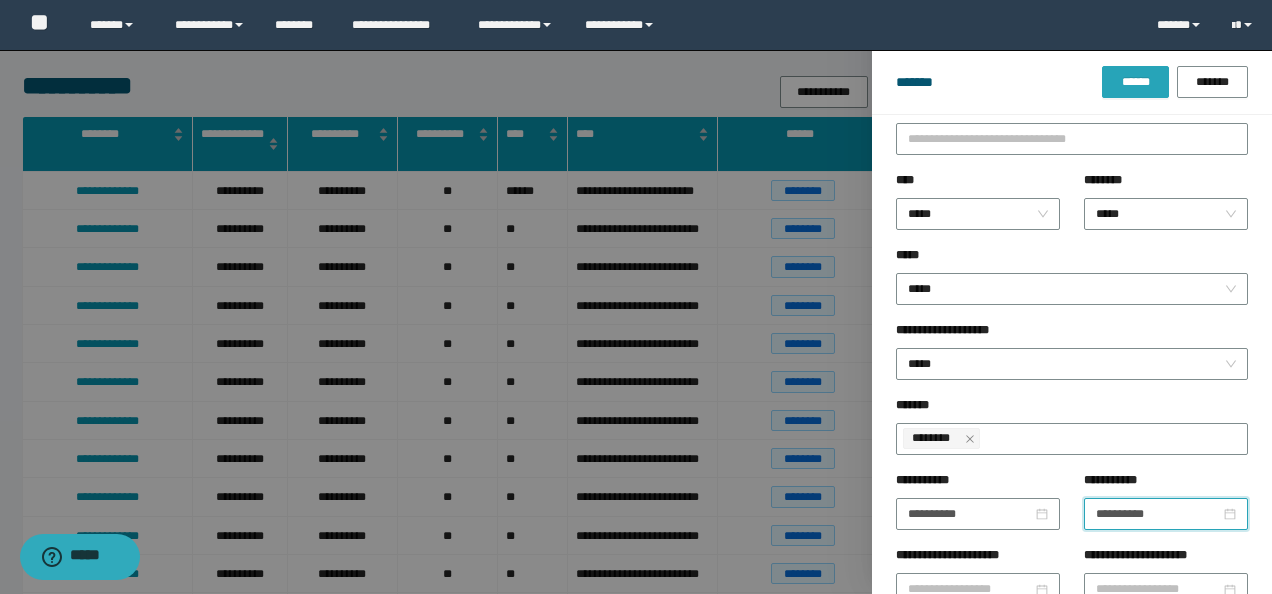 click on "******" at bounding box center [1135, 82] 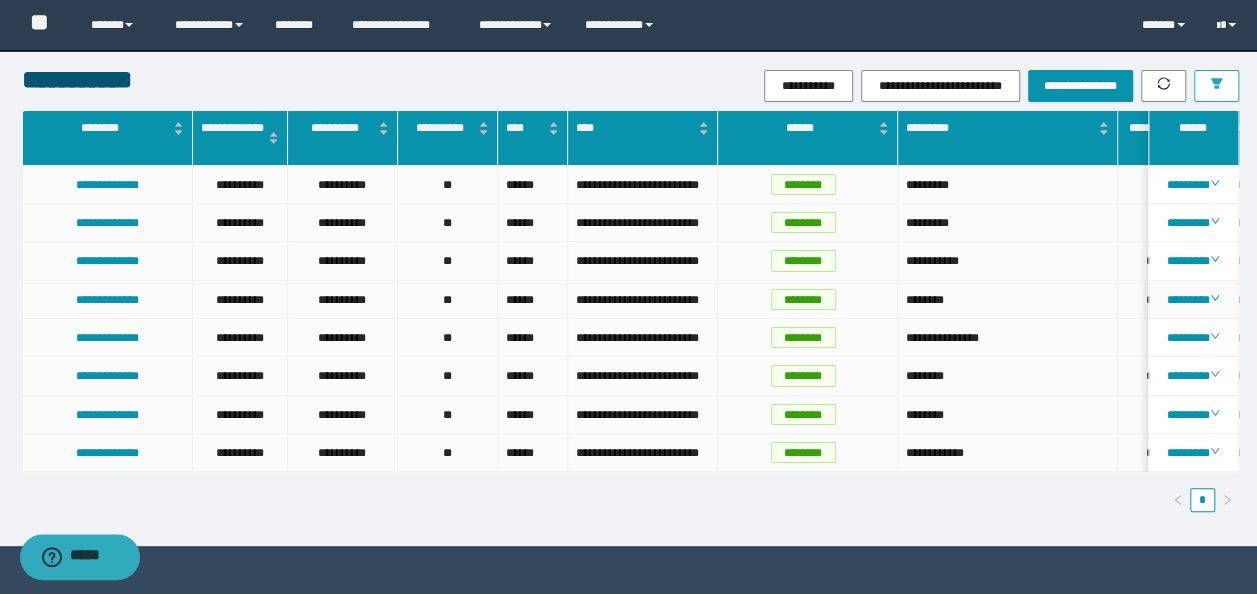 scroll, scrollTop: 119, scrollLeft: 0, axis: vertical 